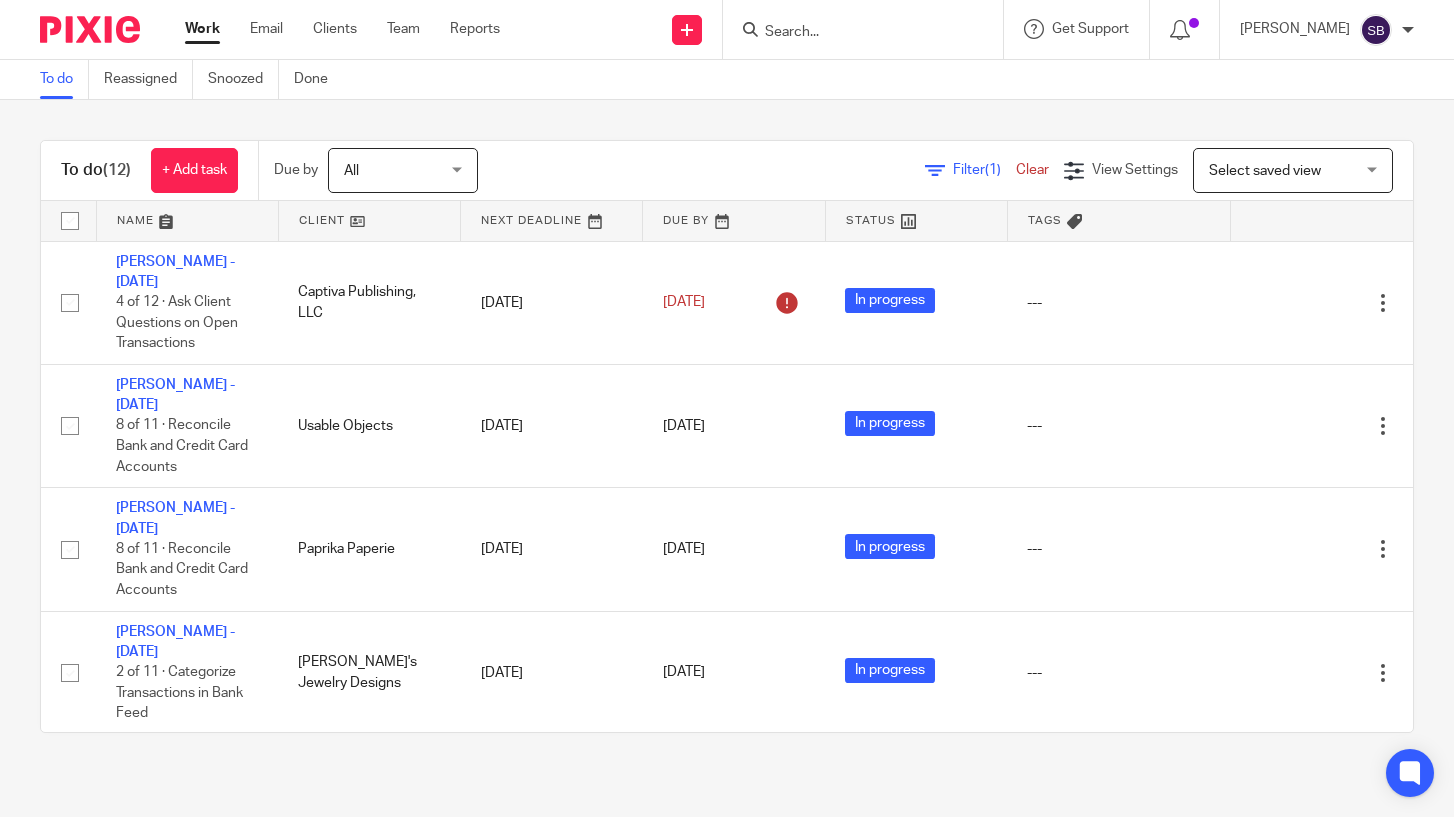 scroll, scrollTop: 0, scrollLeft: 0, axis: both 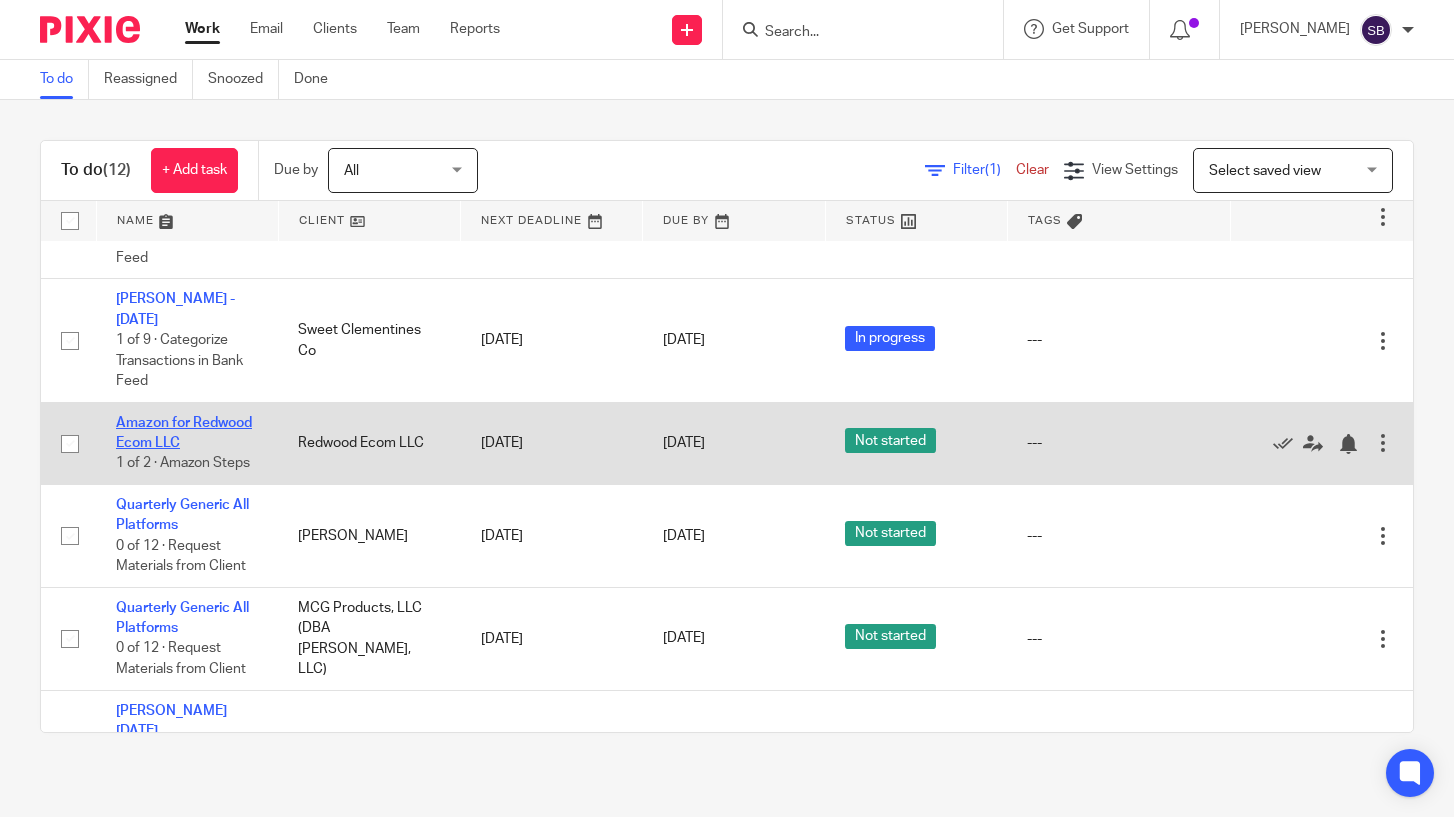 click on "Amazon for Redwood Ecom LLC" at bounding box center [184, 433] 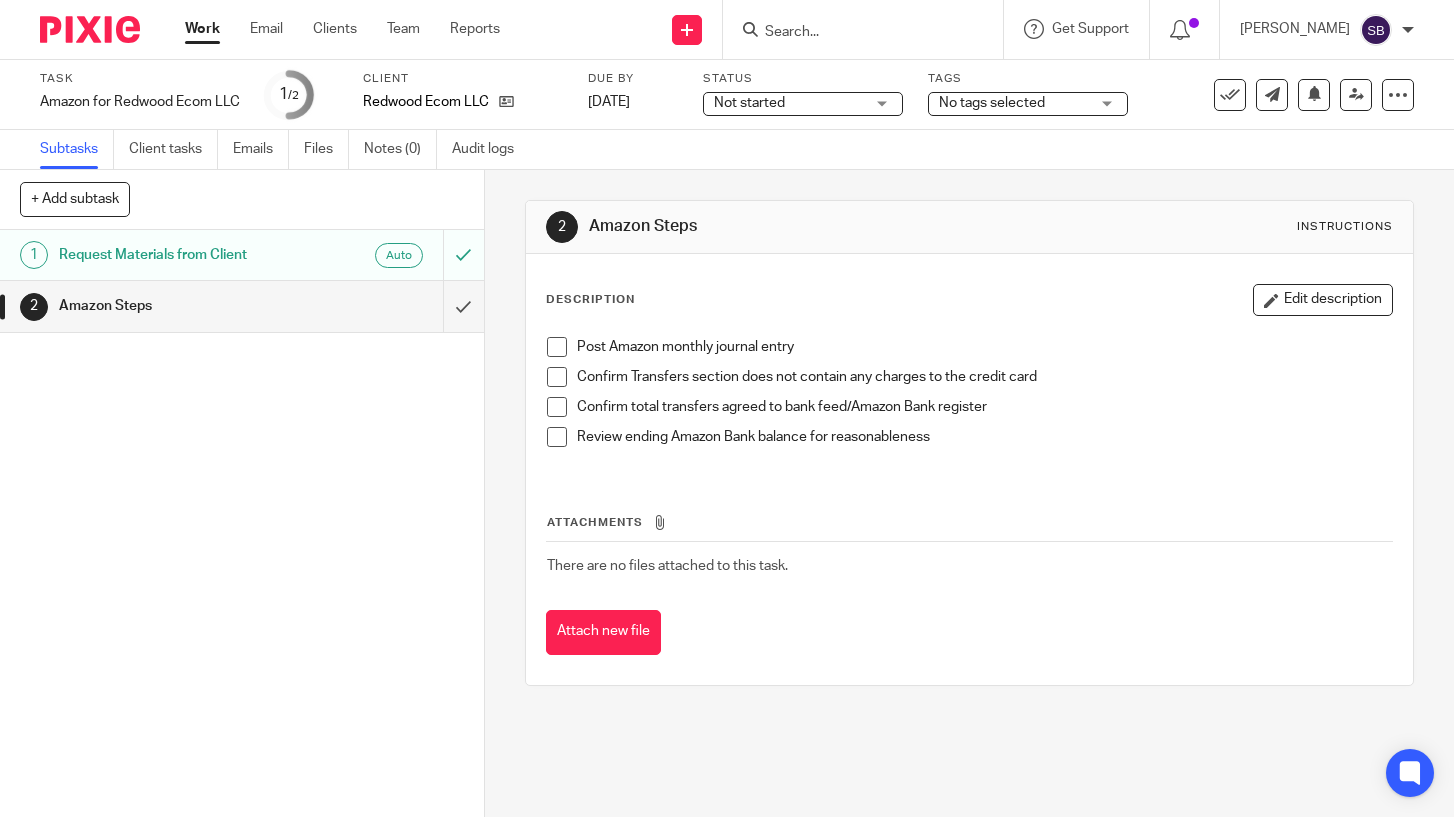 scroll, scrollTop: 0, scrollLeft: 0, axis: both 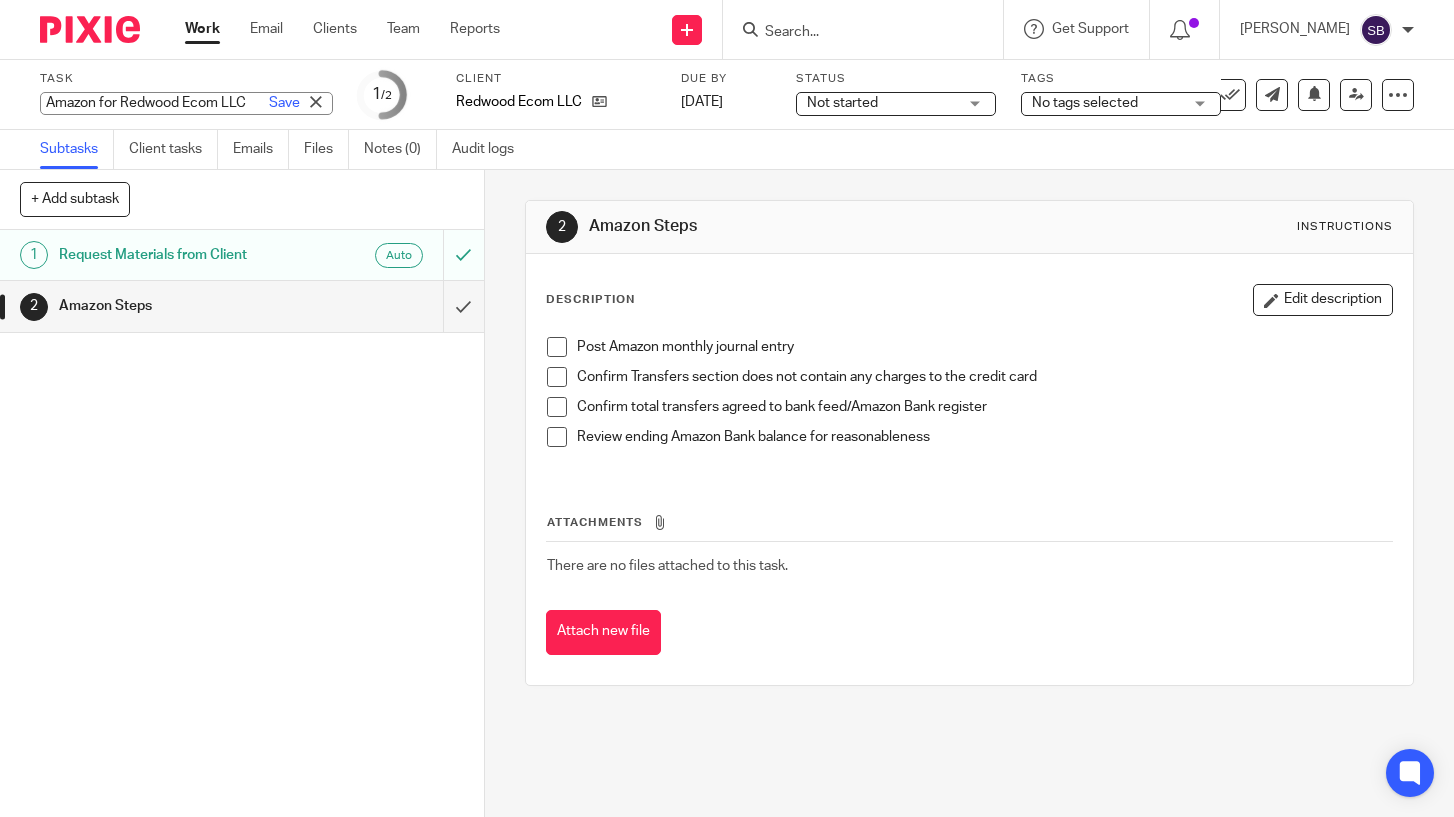 click on "Amazon for Redwood Ecom LLC   Save
Amazon for Redwood Ecom LLC" at bounding box center [186, 103] 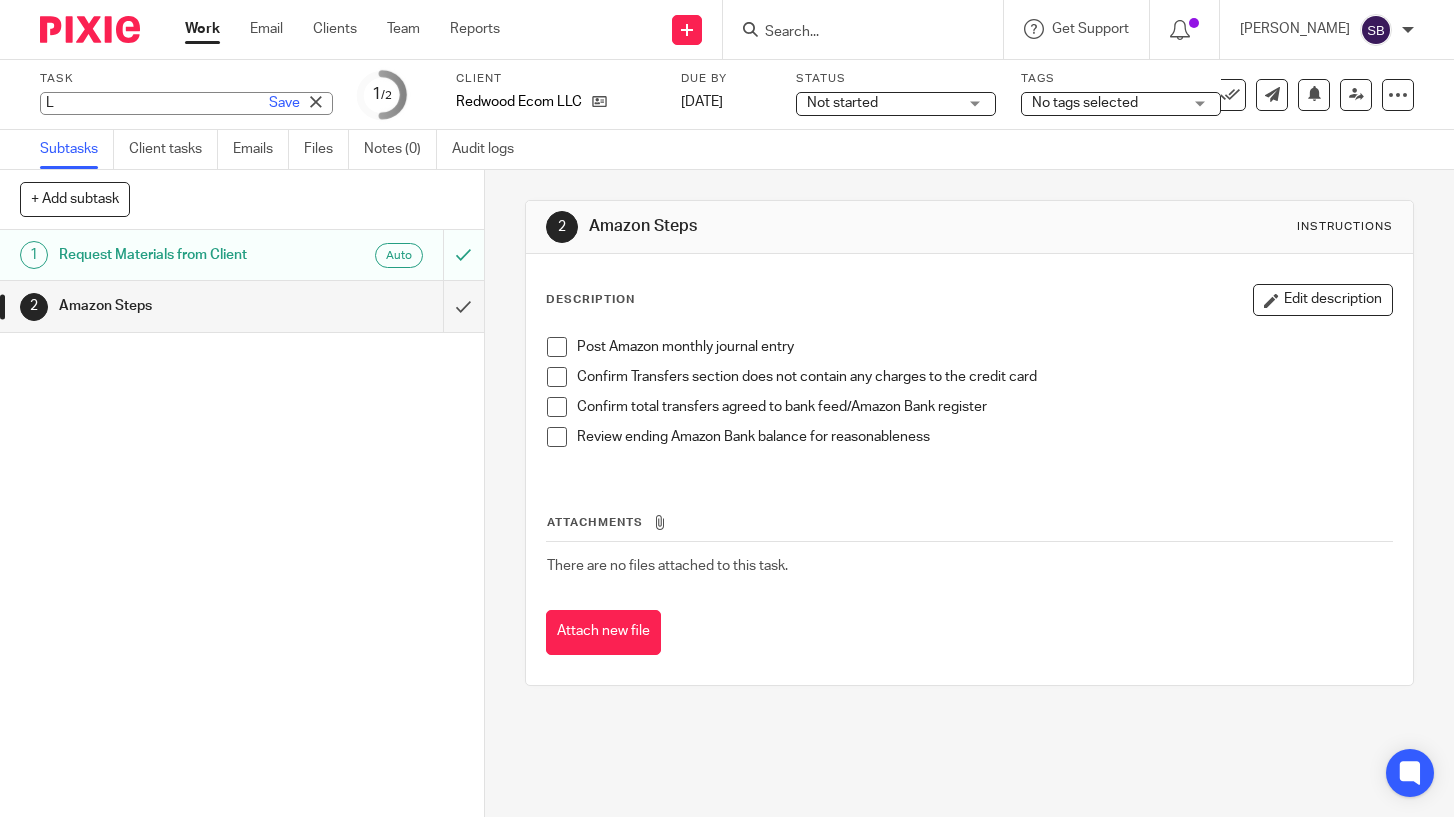 scroll, scrollTop: 0, scrollLeft: 0, axis: both 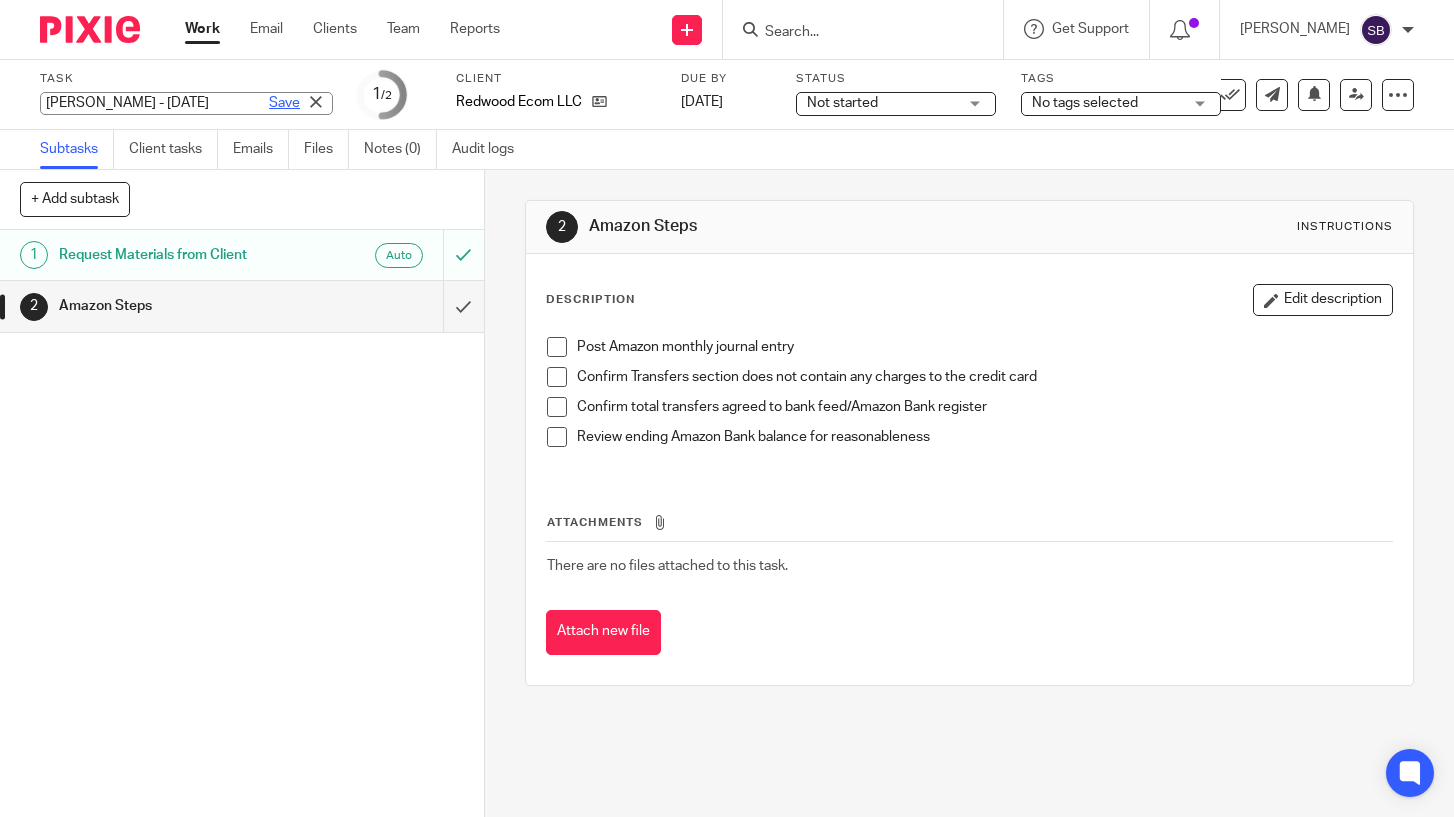 type on "[PERSON_NAME] - [DATE]" 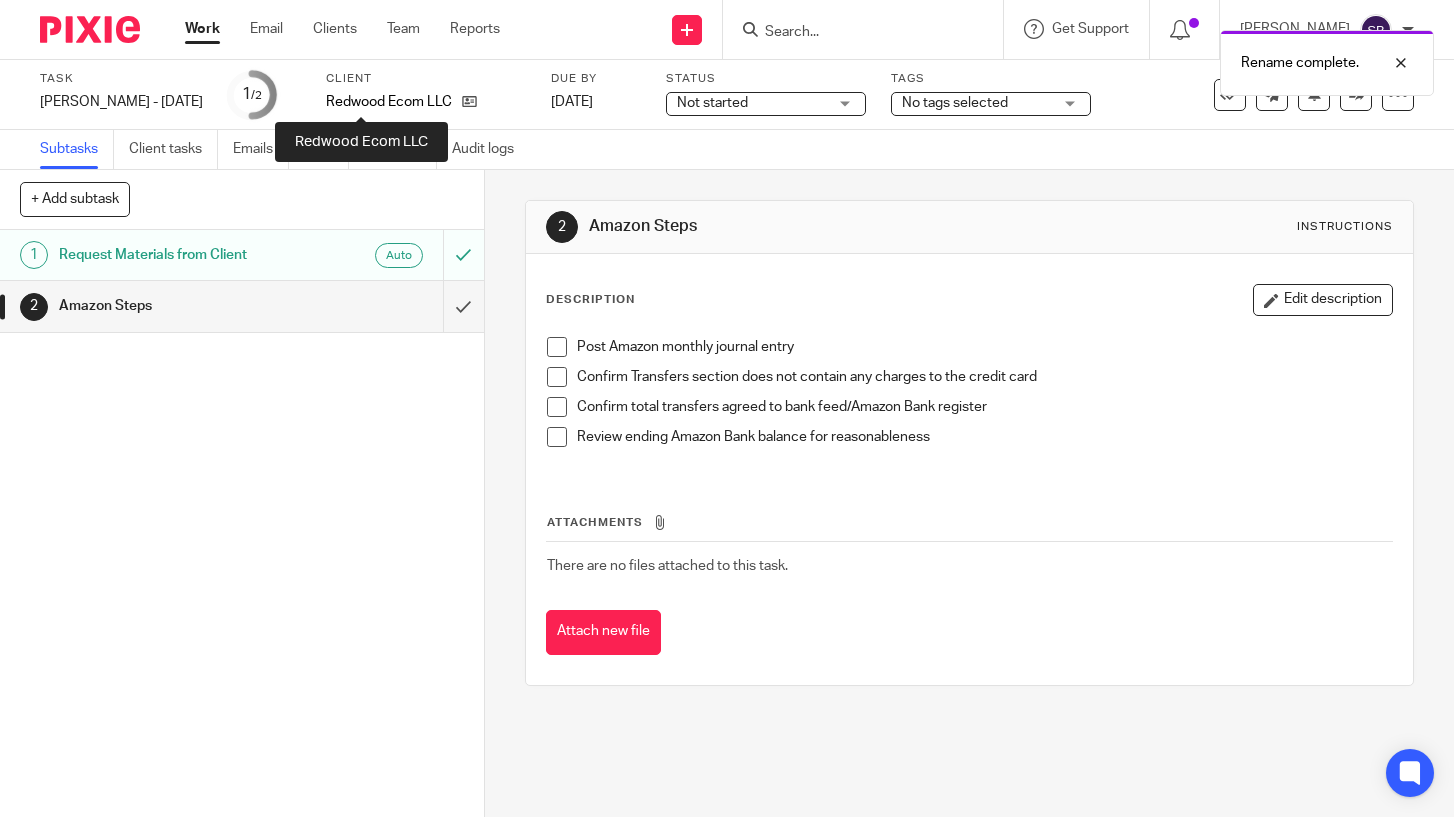 click on "Redwood Ecom LLC" at bounding box center (389, 102) 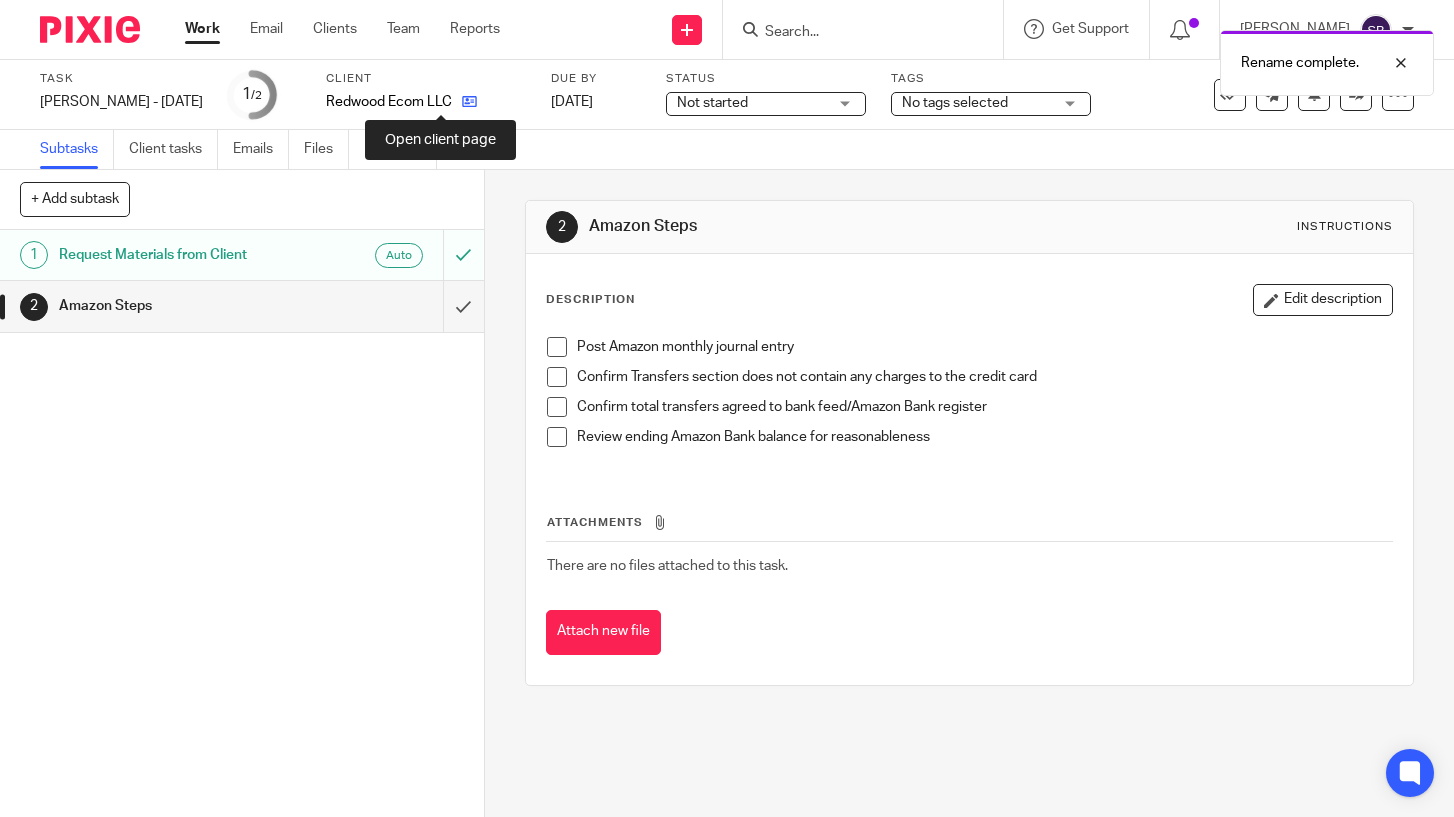 click at bounding box center [469, 101] 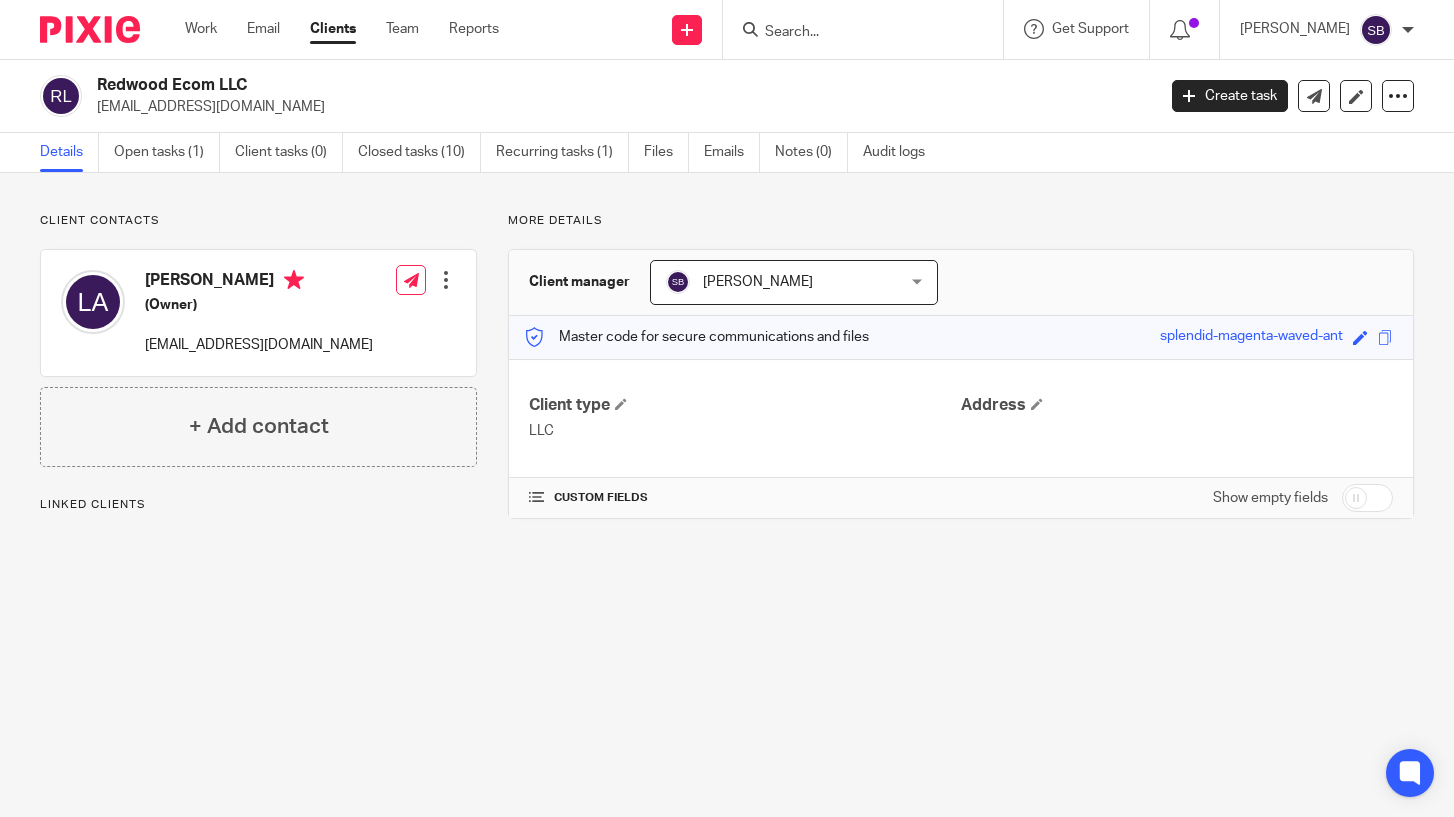 scroll, scrollTop: 0, scrollLeft: 0, axis: both 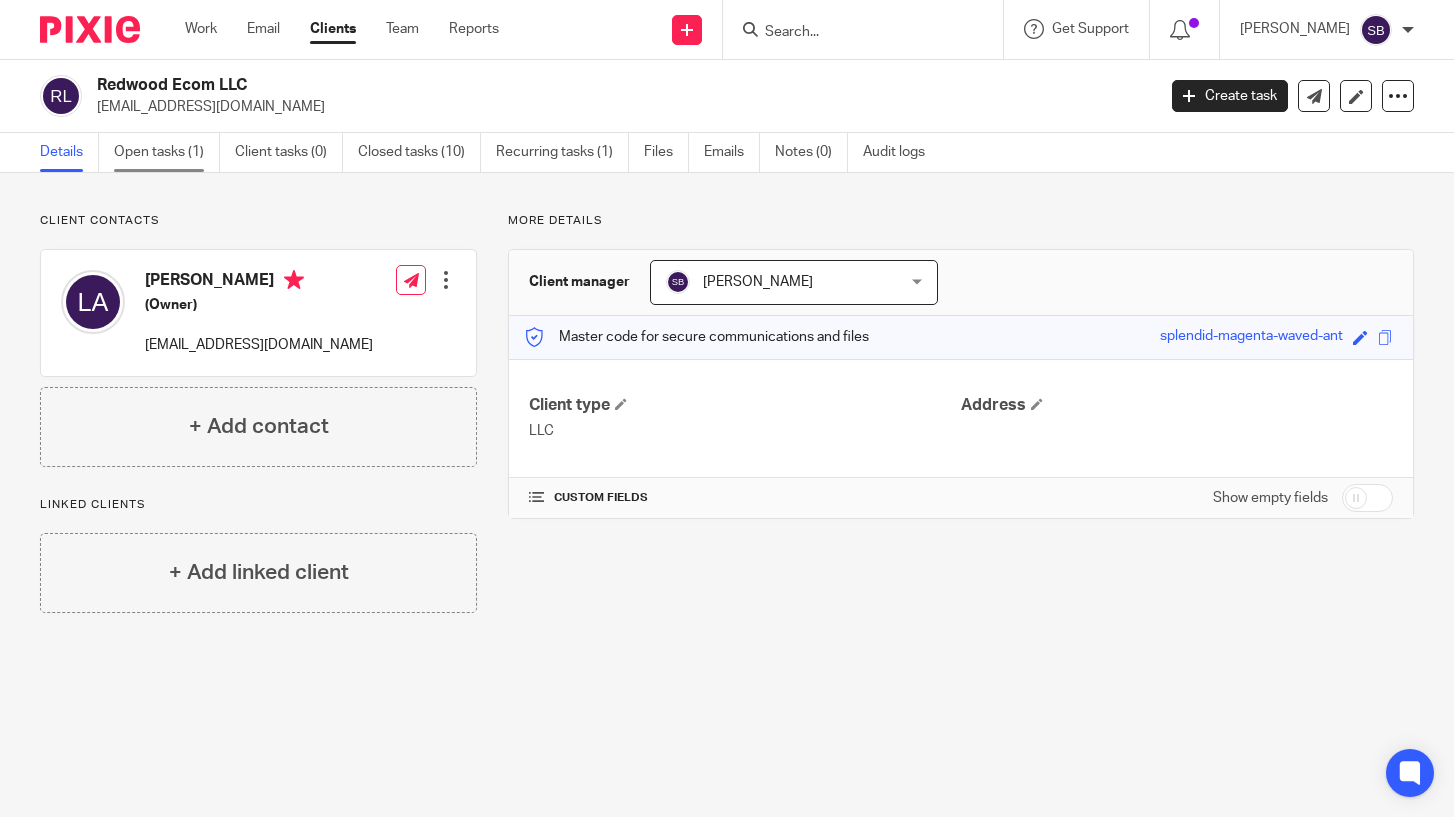 click on "Open tasks (1)" at bounding box center [167, 152] 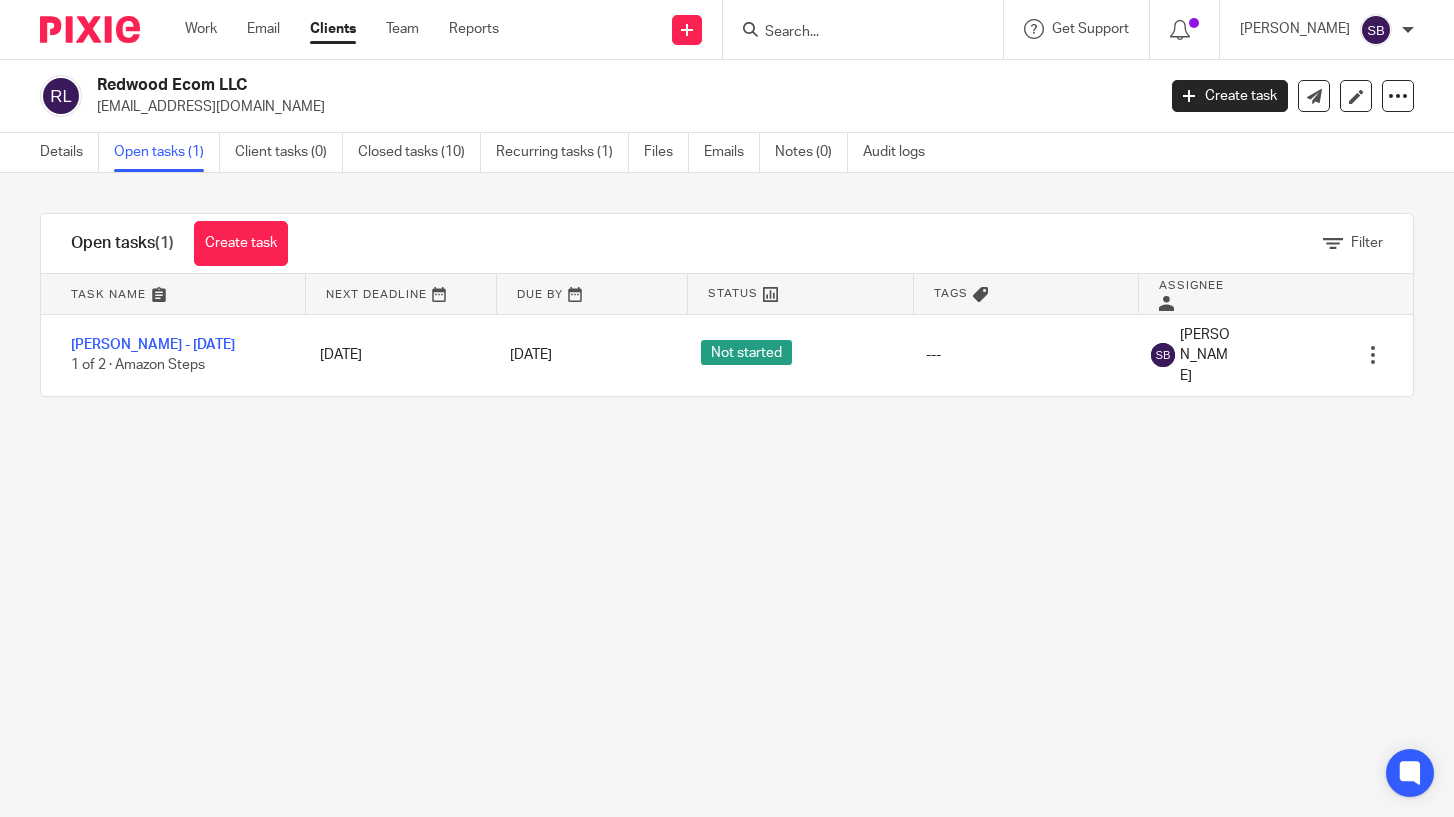 scroll, scrollTop: 0, scrollLeft: 0, axis: both 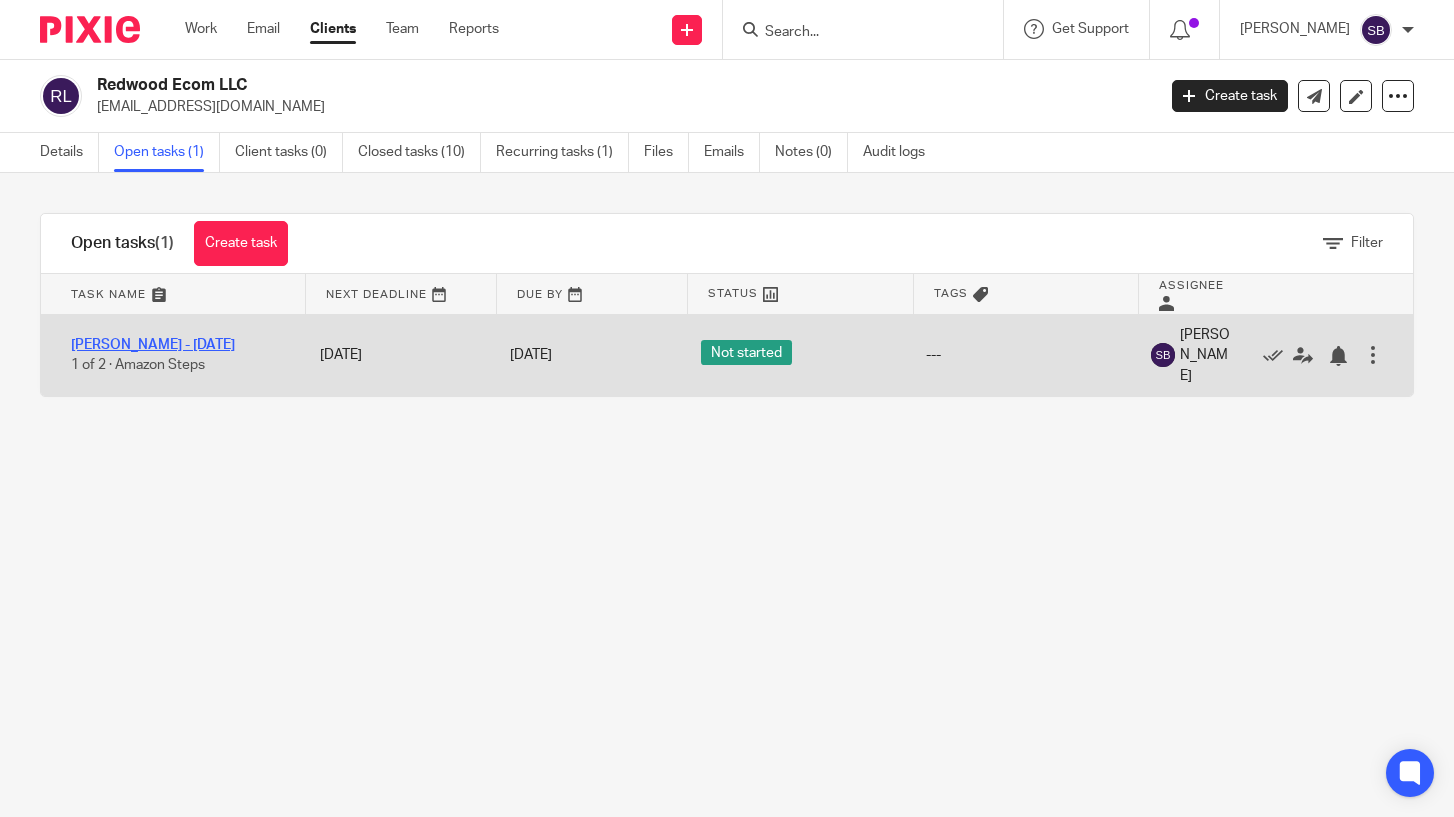 click on "[PERSON_NAME] - [DATE]" at bounding box center (153, 345) 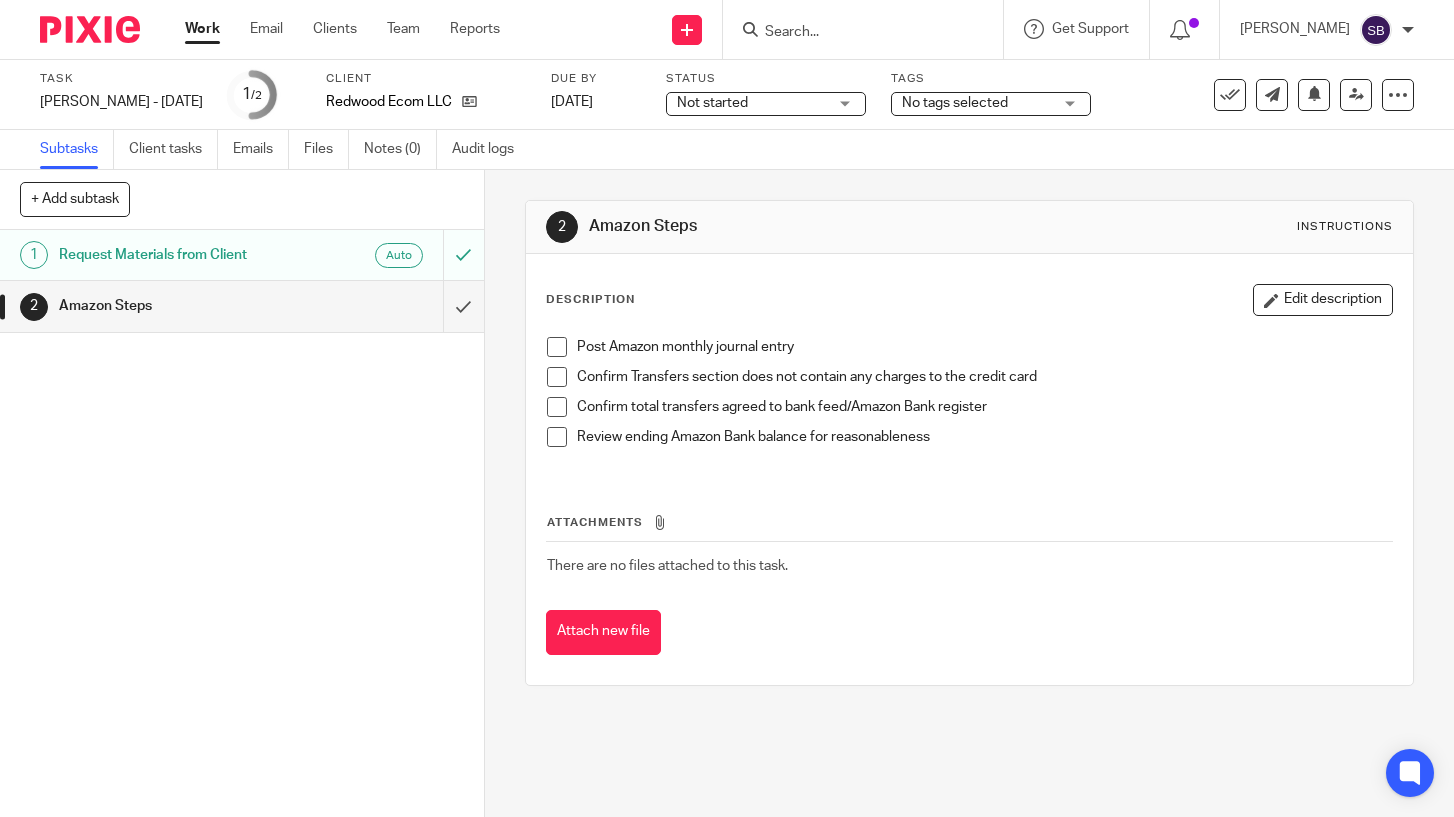 scroll, scrollTop: 0, scrollLeft: 0, axis: both 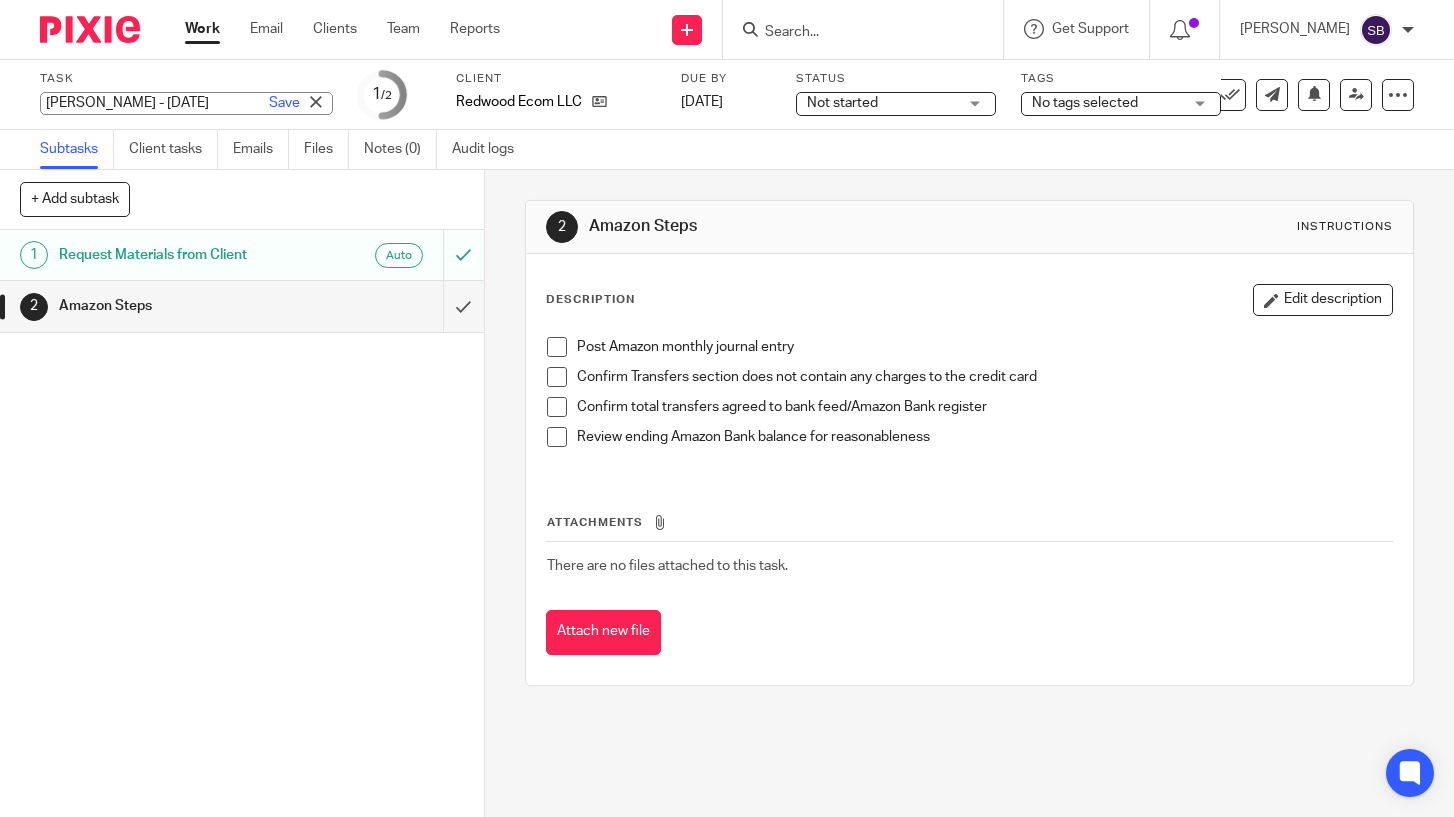 click on "[PERSON_NAME] - [DATE]   Save
[PERSON_NAME] - [DATE]" at bounding box center [186, 103] 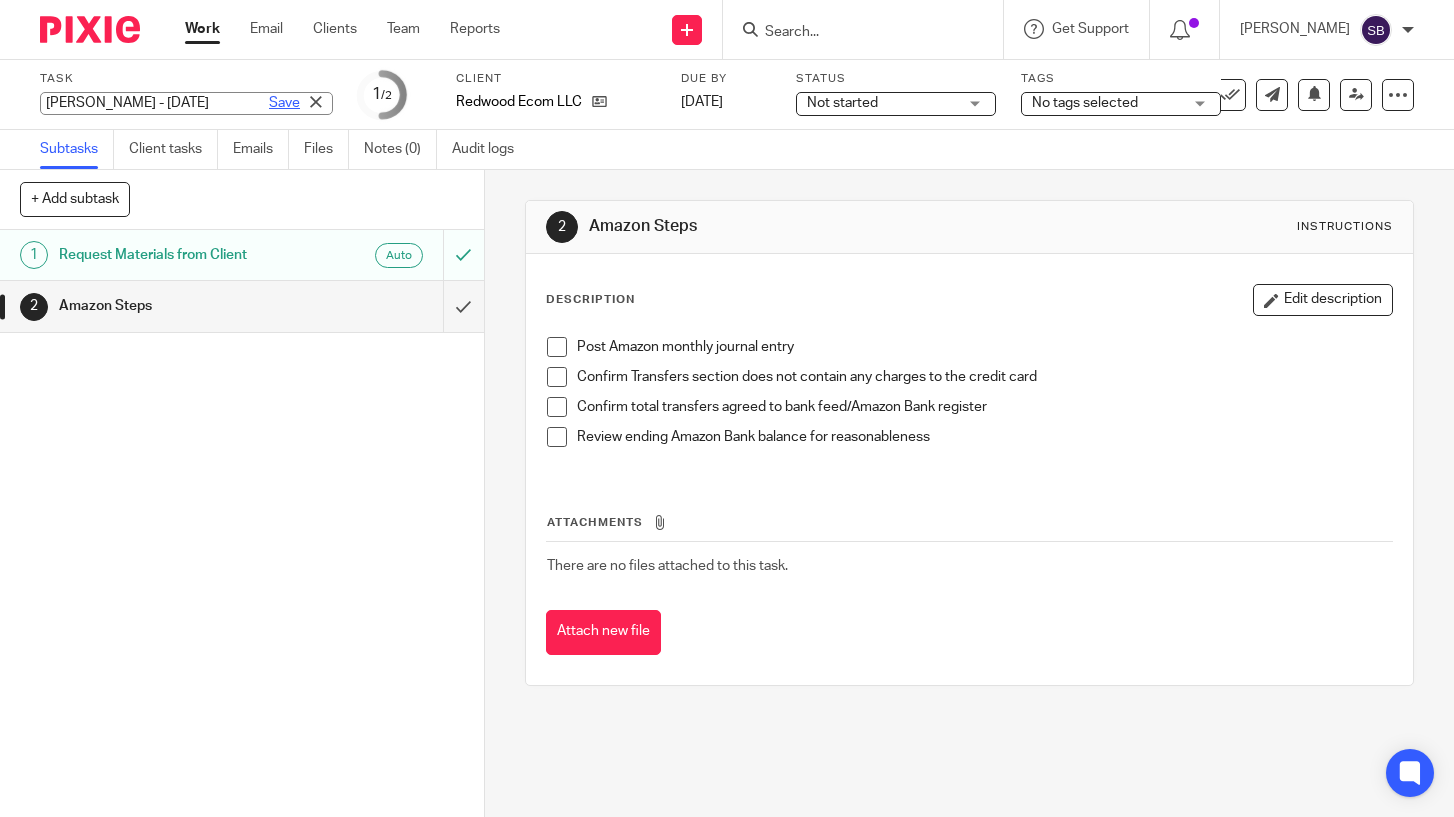type on "[PERSON_NAME] - [DATE]" 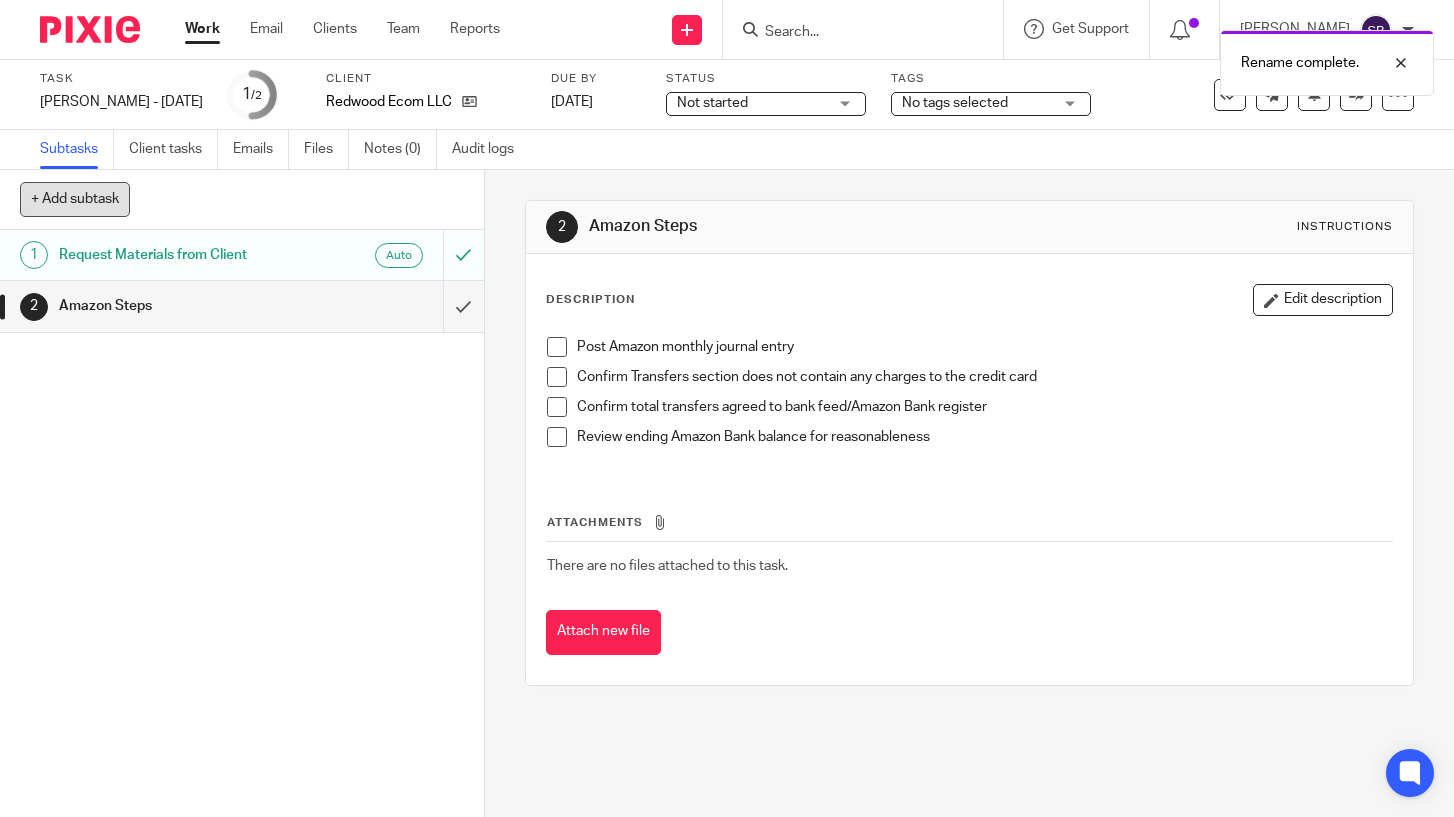 click on "+ Add subtask" at bounding box center (75, 199) 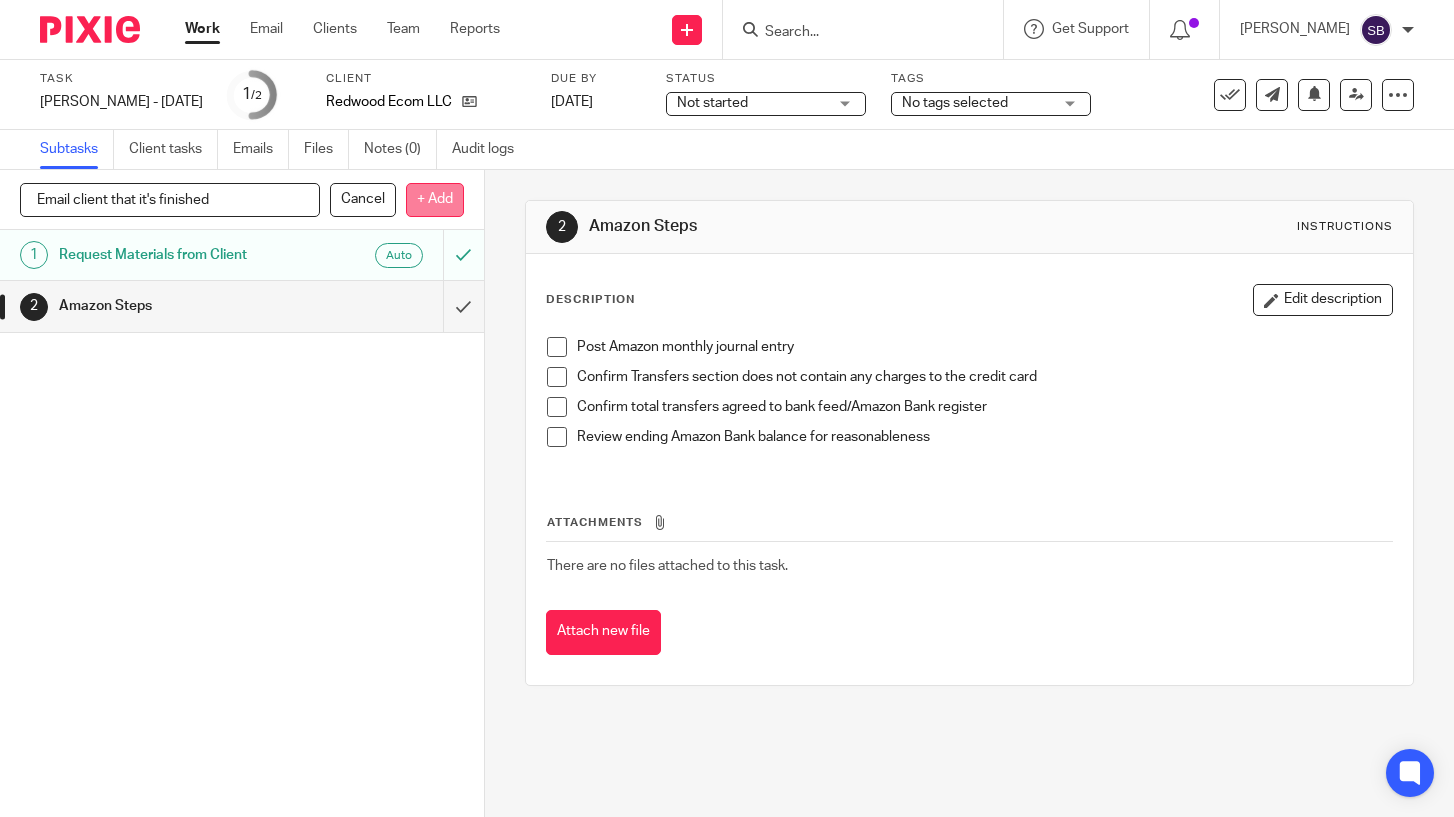 type on "Email client that it's finished" 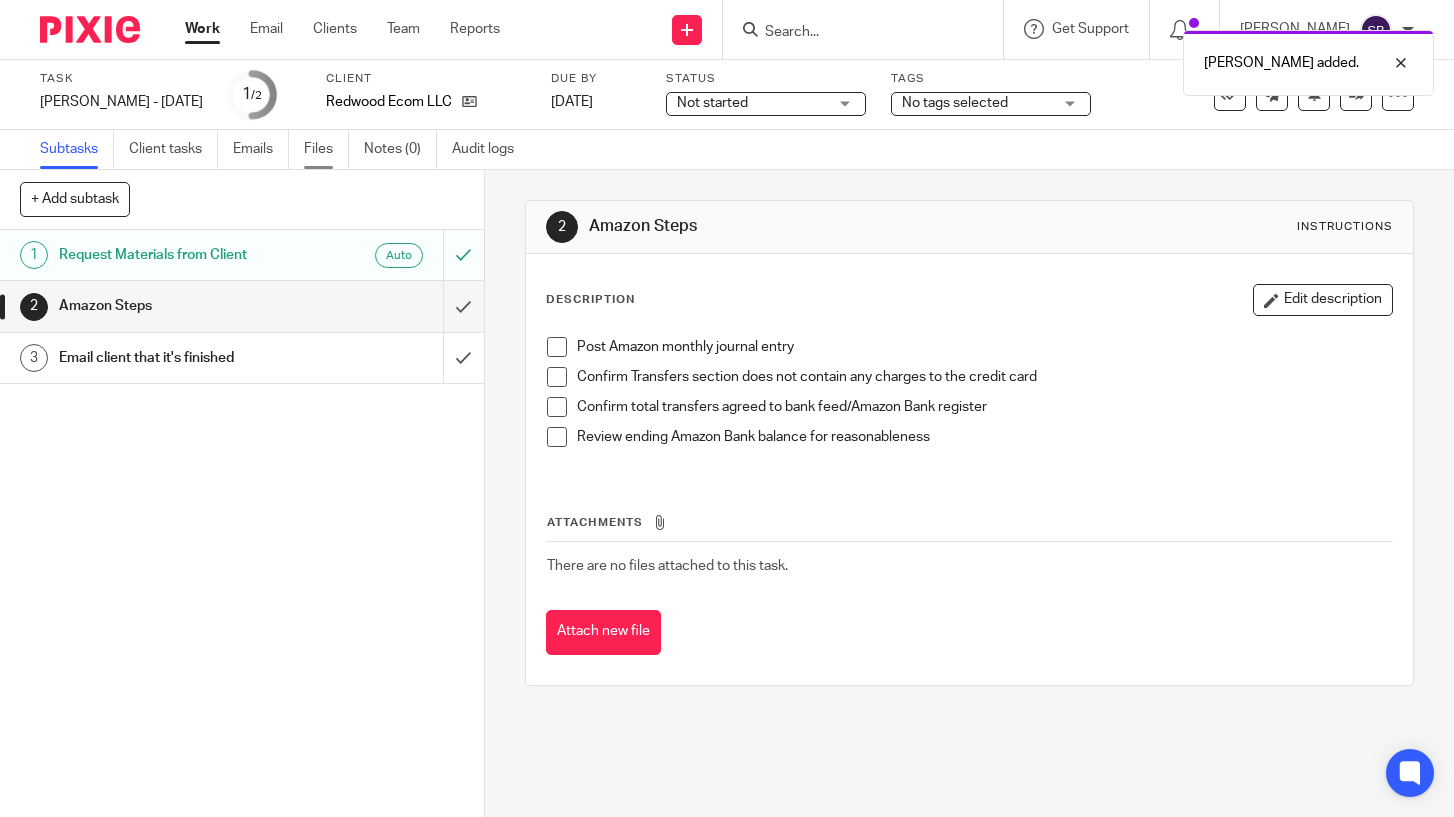 click on "Files" at bounding box center [326, 149] 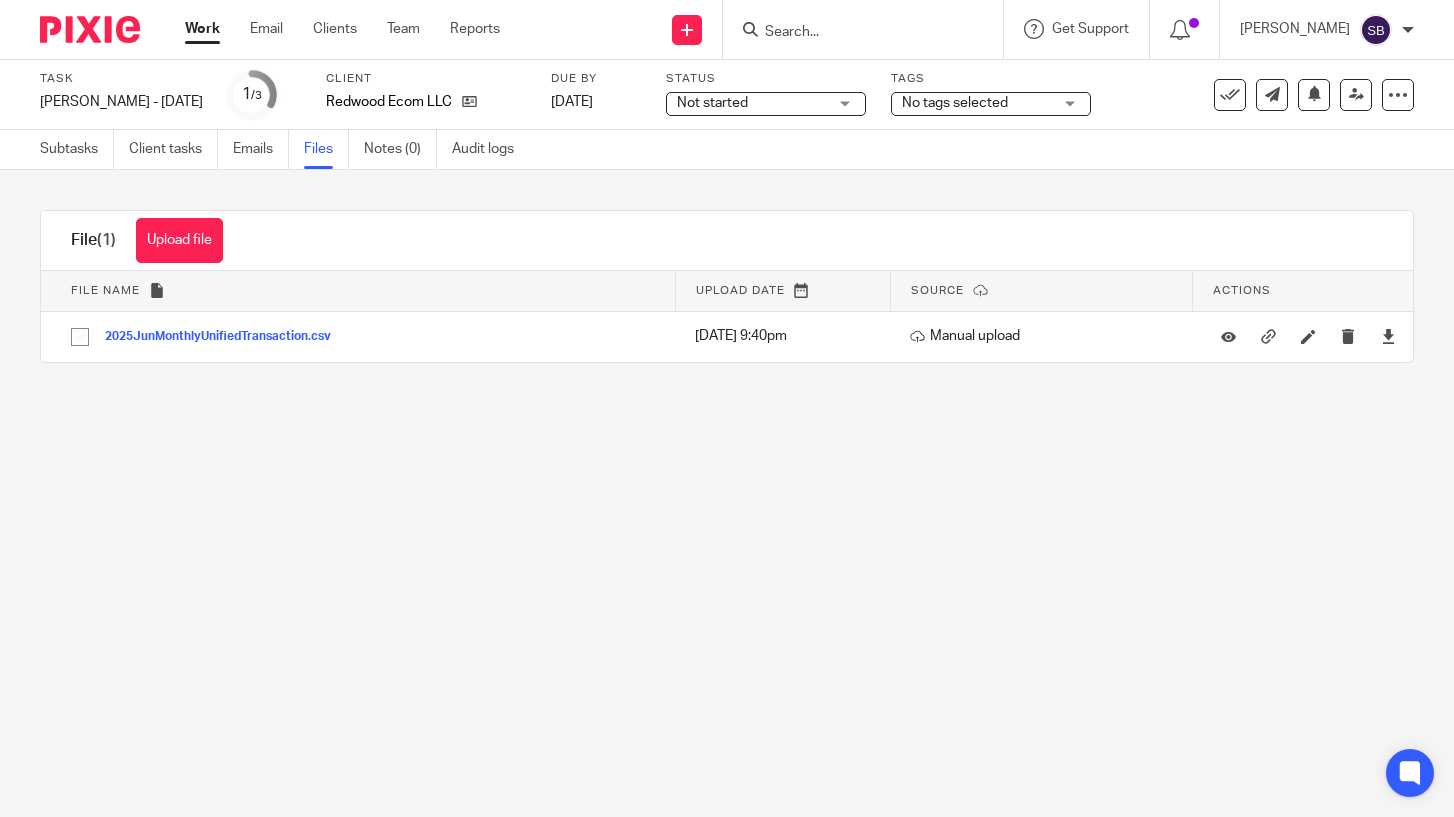 scroll, scrollTop: 0, scrollLeft: 0, axis: both 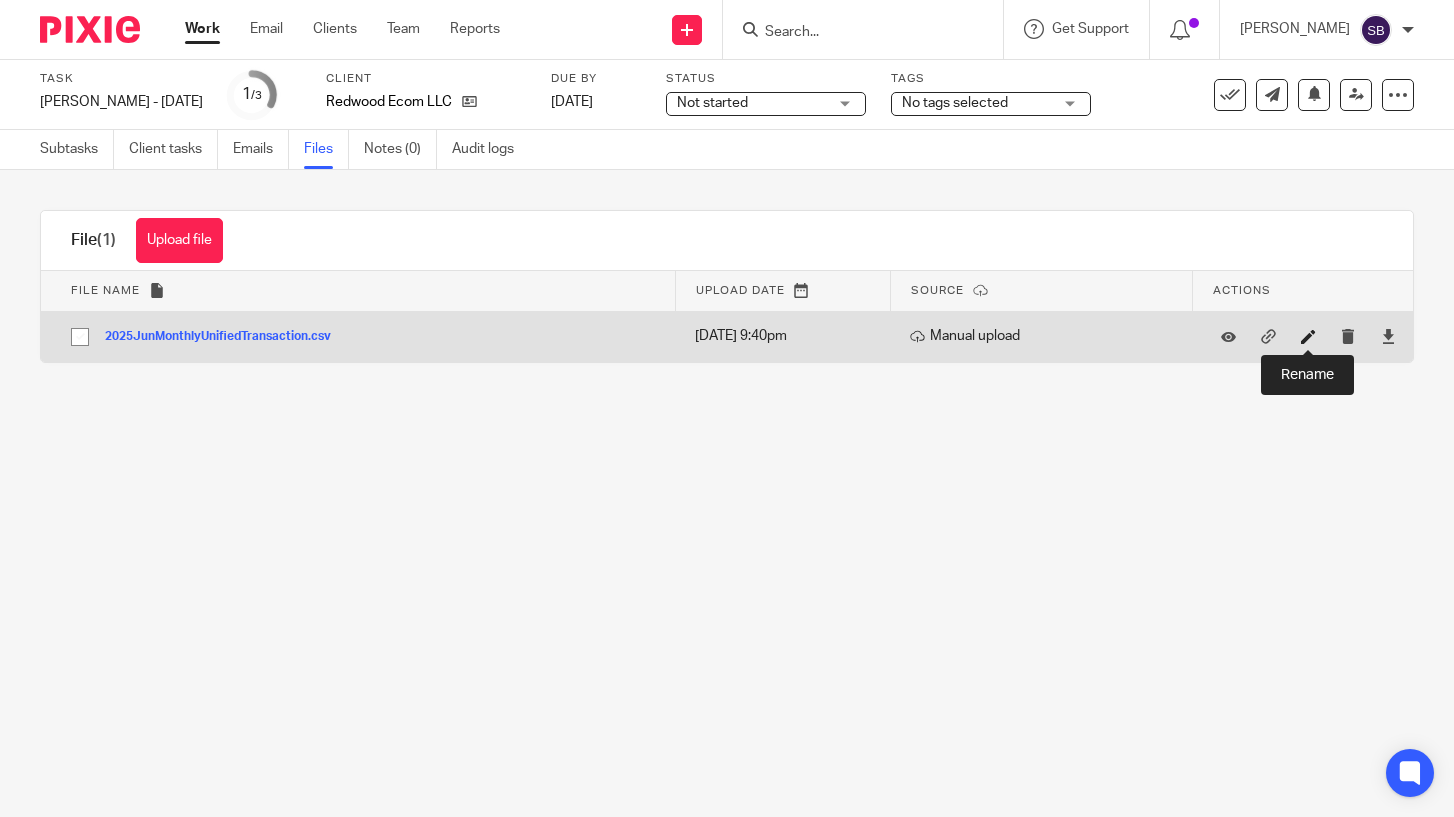 click at bounding box center [1308, 336] 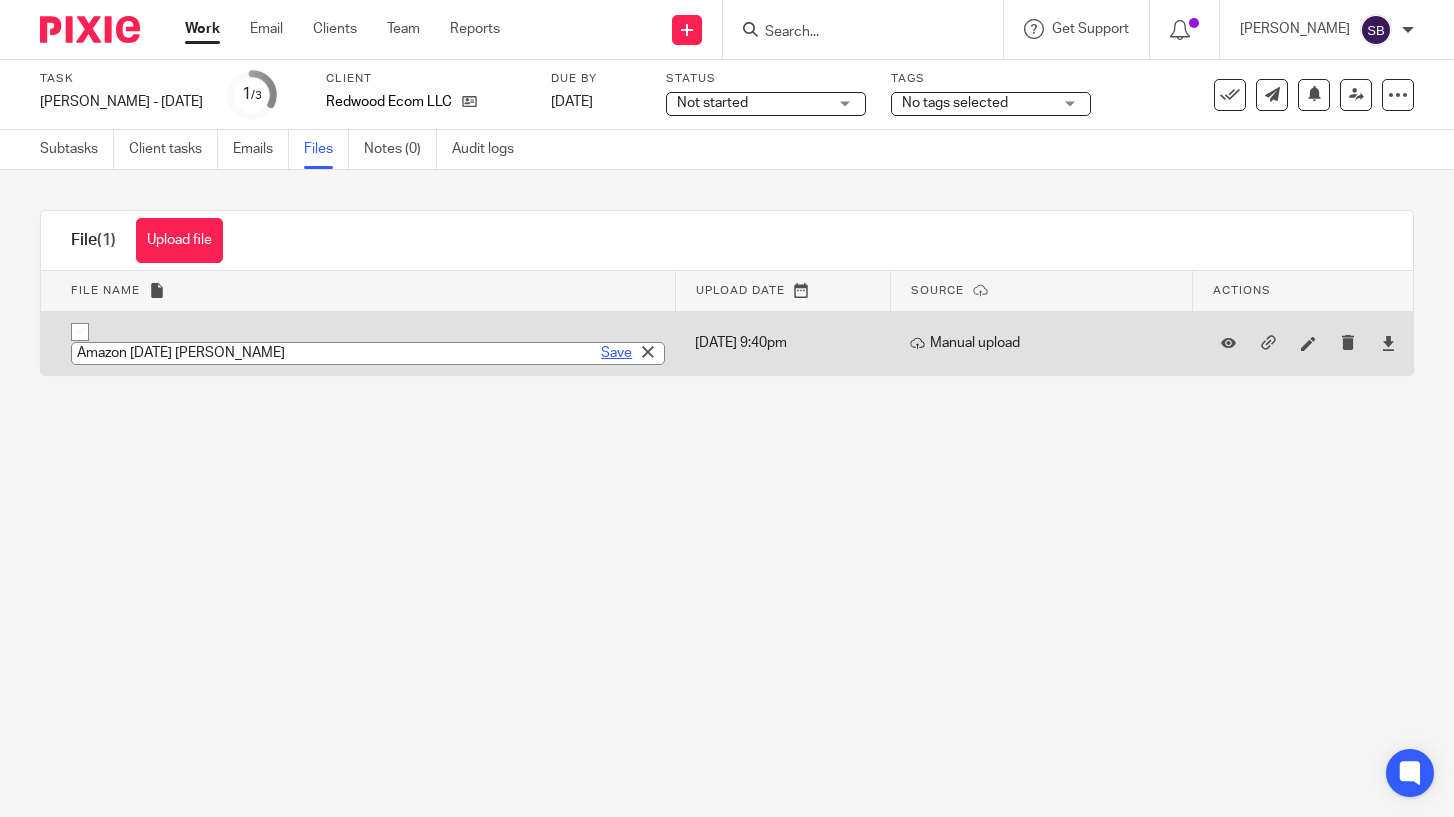 type on "Amazon June 2025 Liz A" 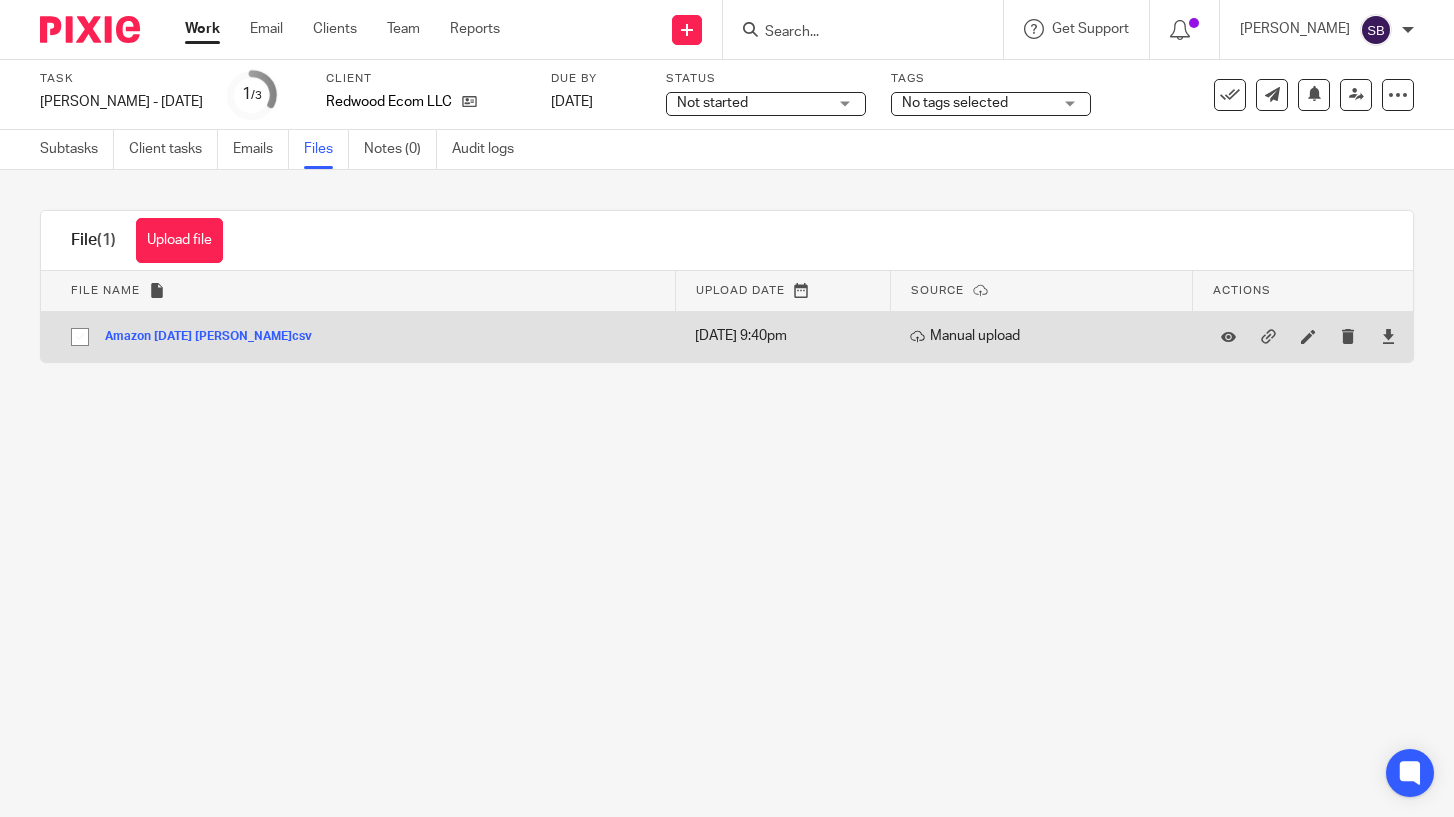 click on "Amazon June 2025 Liz A.csv" at bounding box center [216, 337] 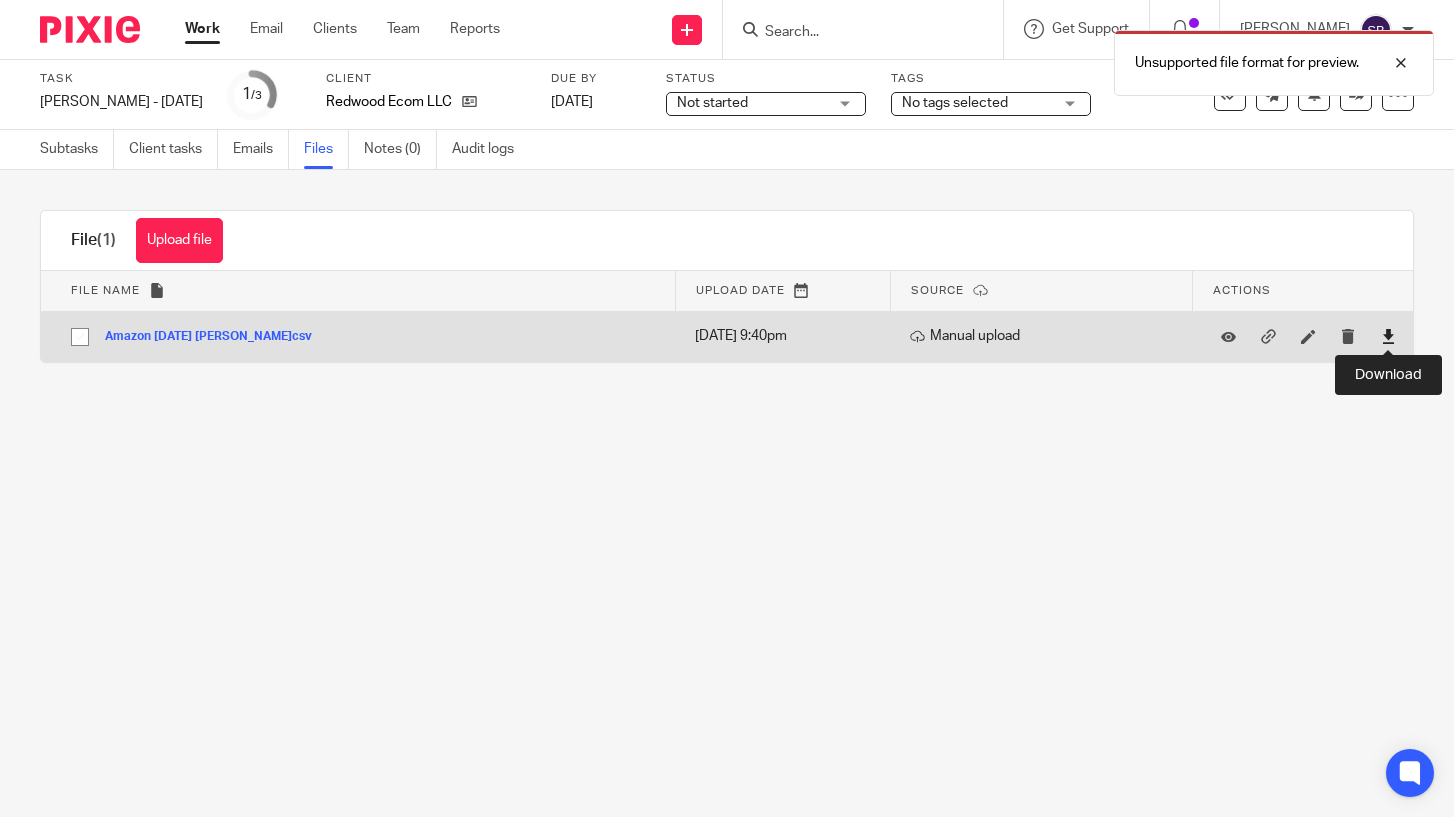 click at bounding box center [1388, 336] 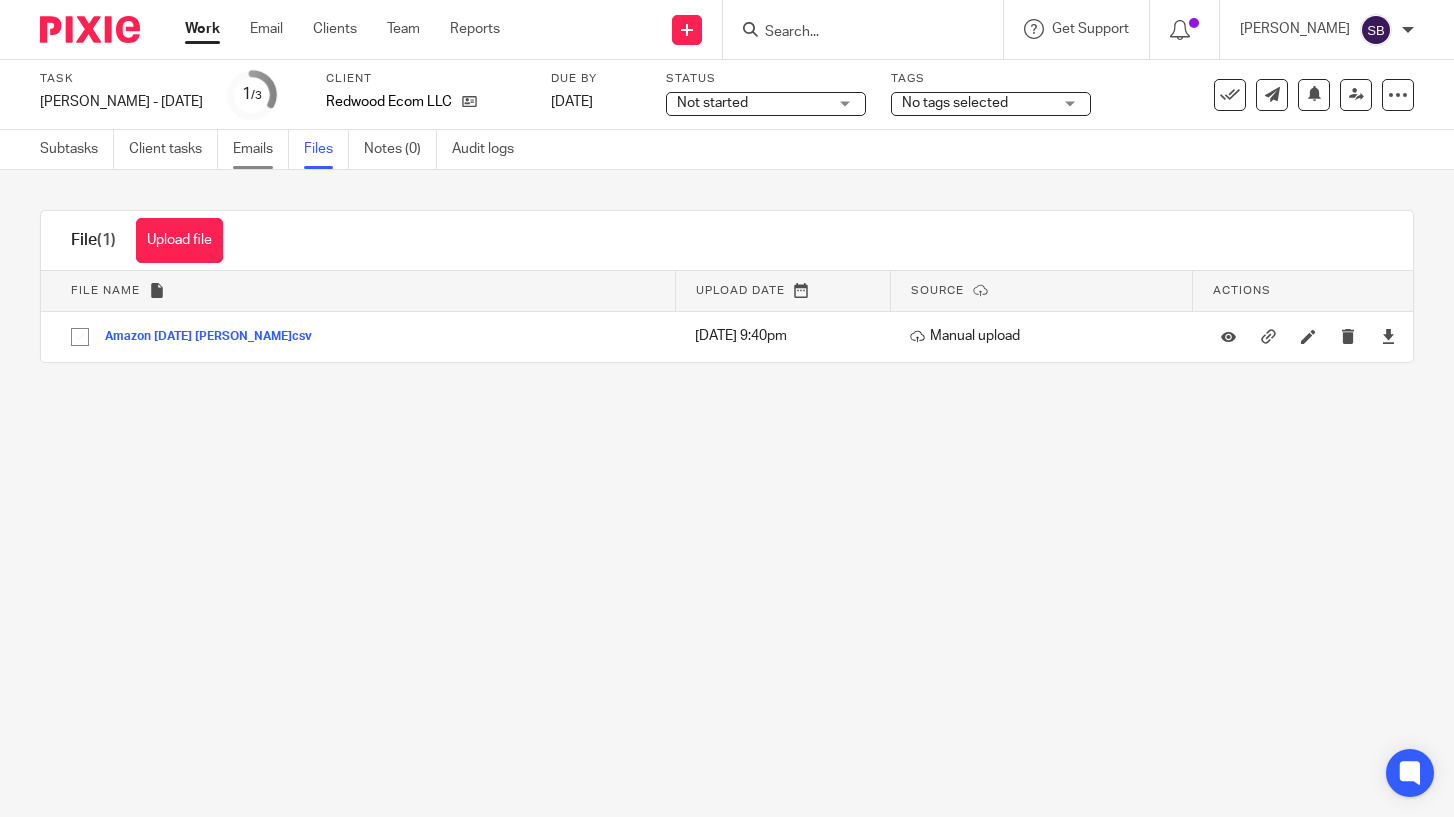 click on "Emails" at bounding box center [261, 149] 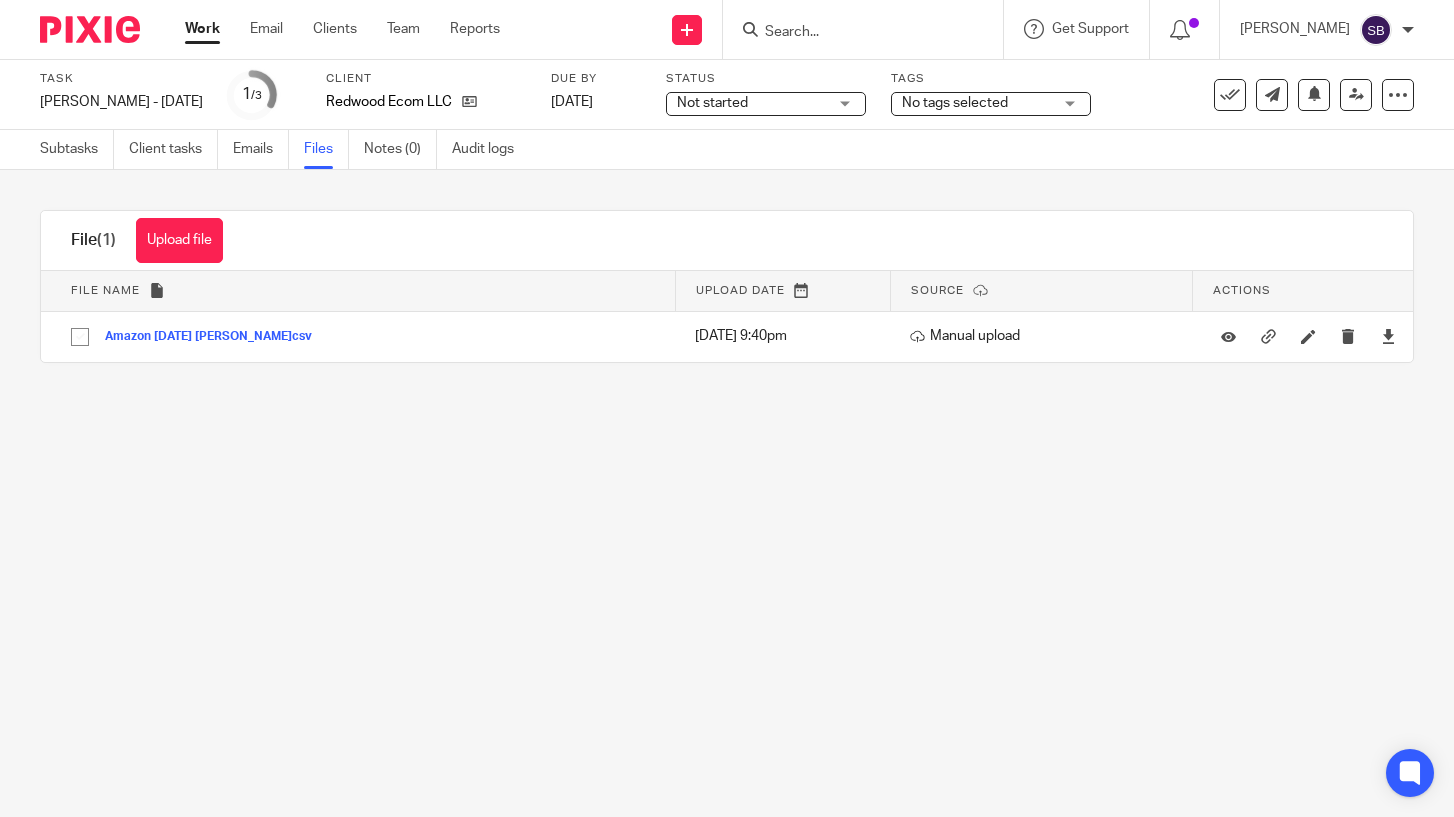scroll, scrollTop: 0, scrollLeft: 0, axis: both 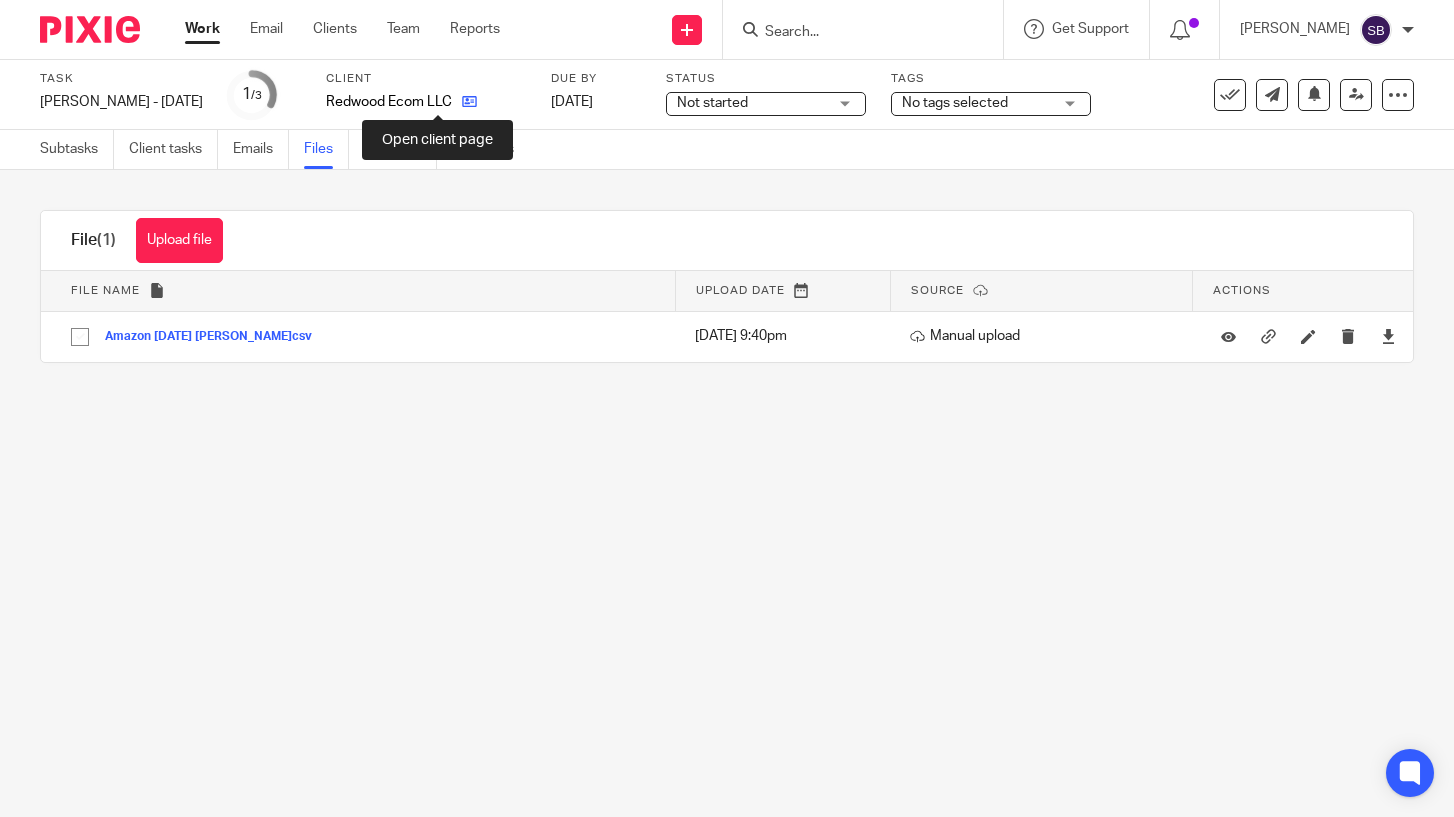 click at bounding box center [469, 101] 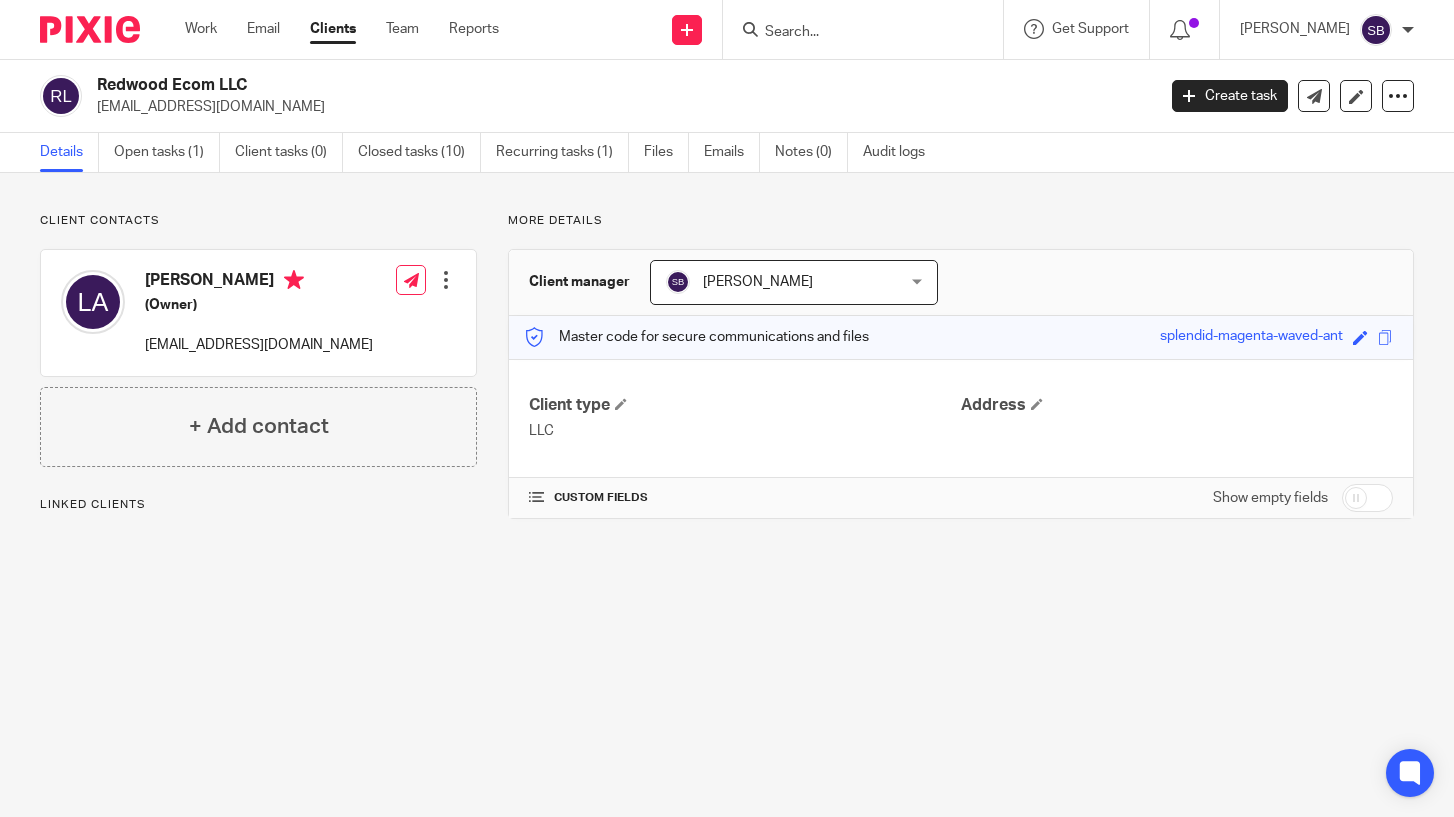 scroll, scrollTop: 0, scrollLeft: 0, axis: both 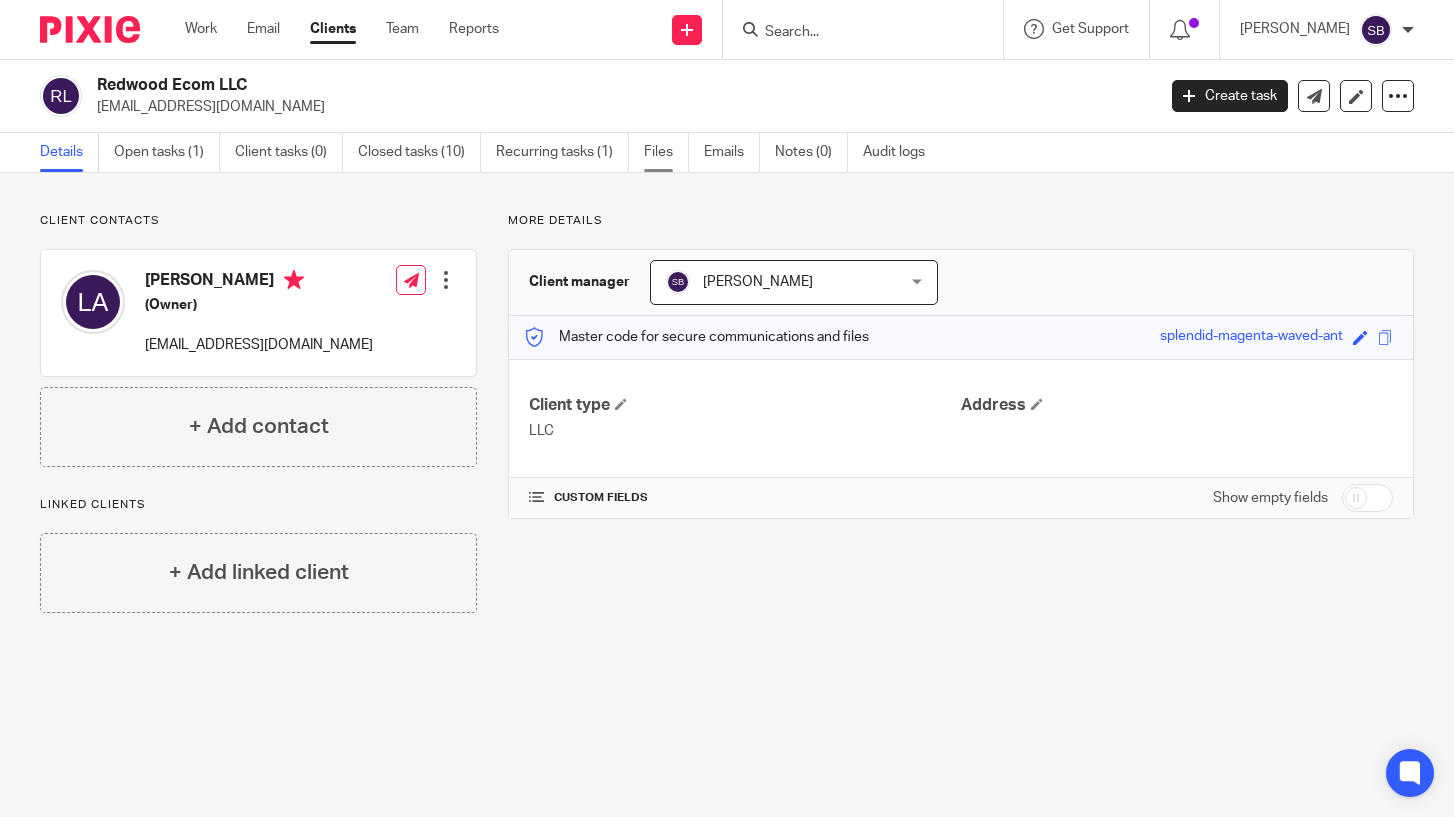 click on "Files" at bounding box center (666, 152) 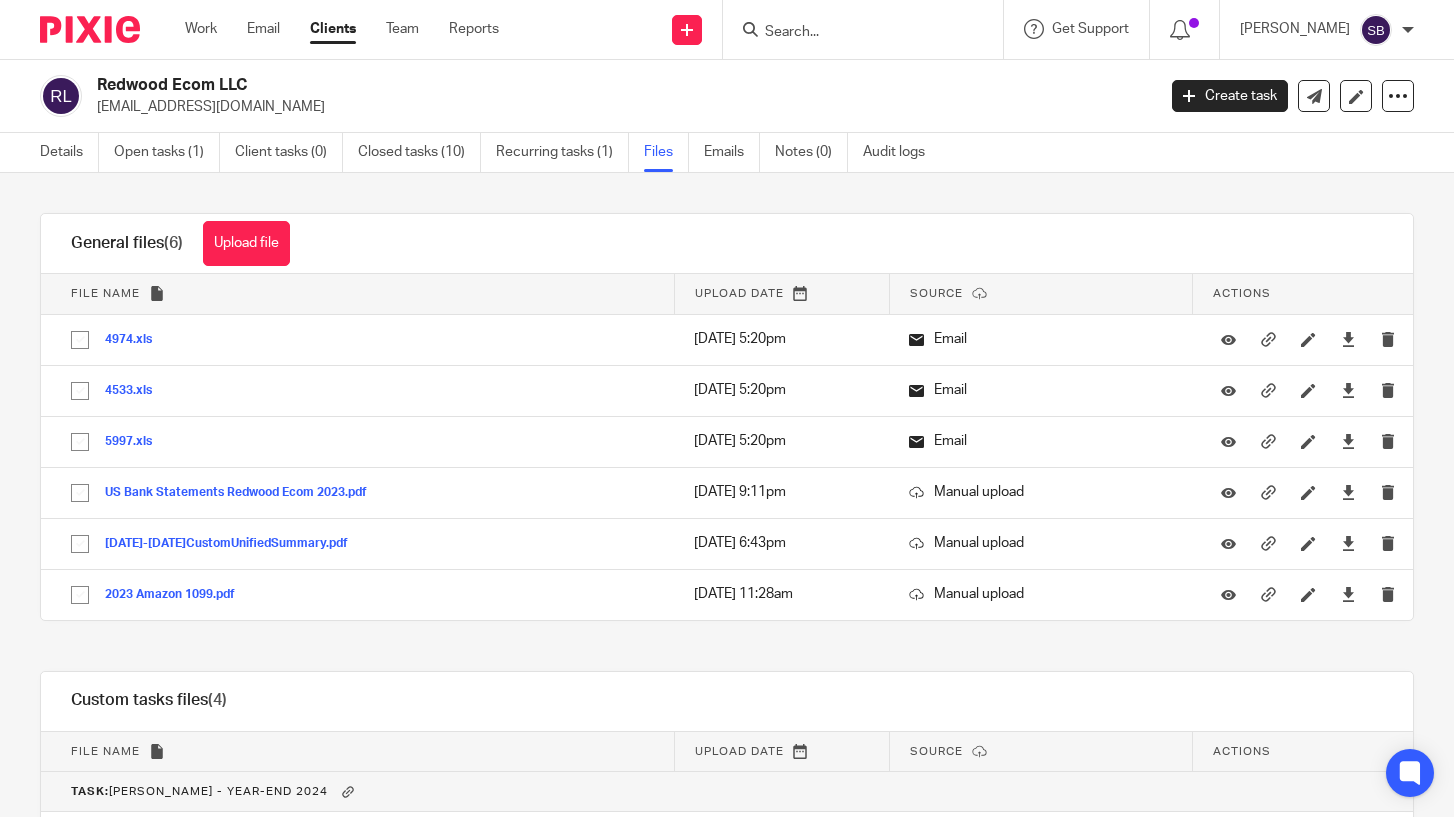 scroll, scrollTop: 0, scrollLeft: 0, axis: both 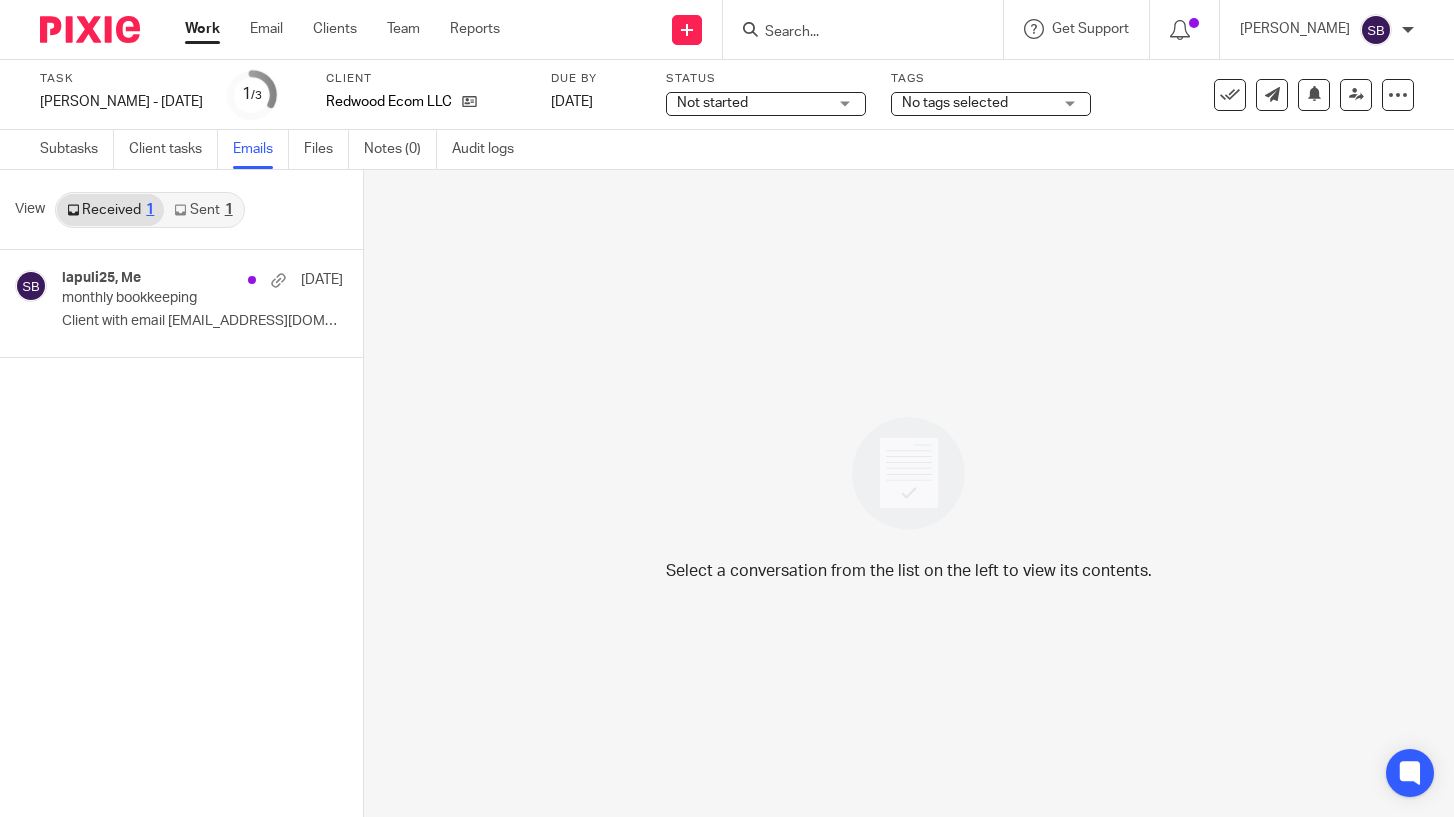 click on "Sent
1" at bounding box center (203, 210) 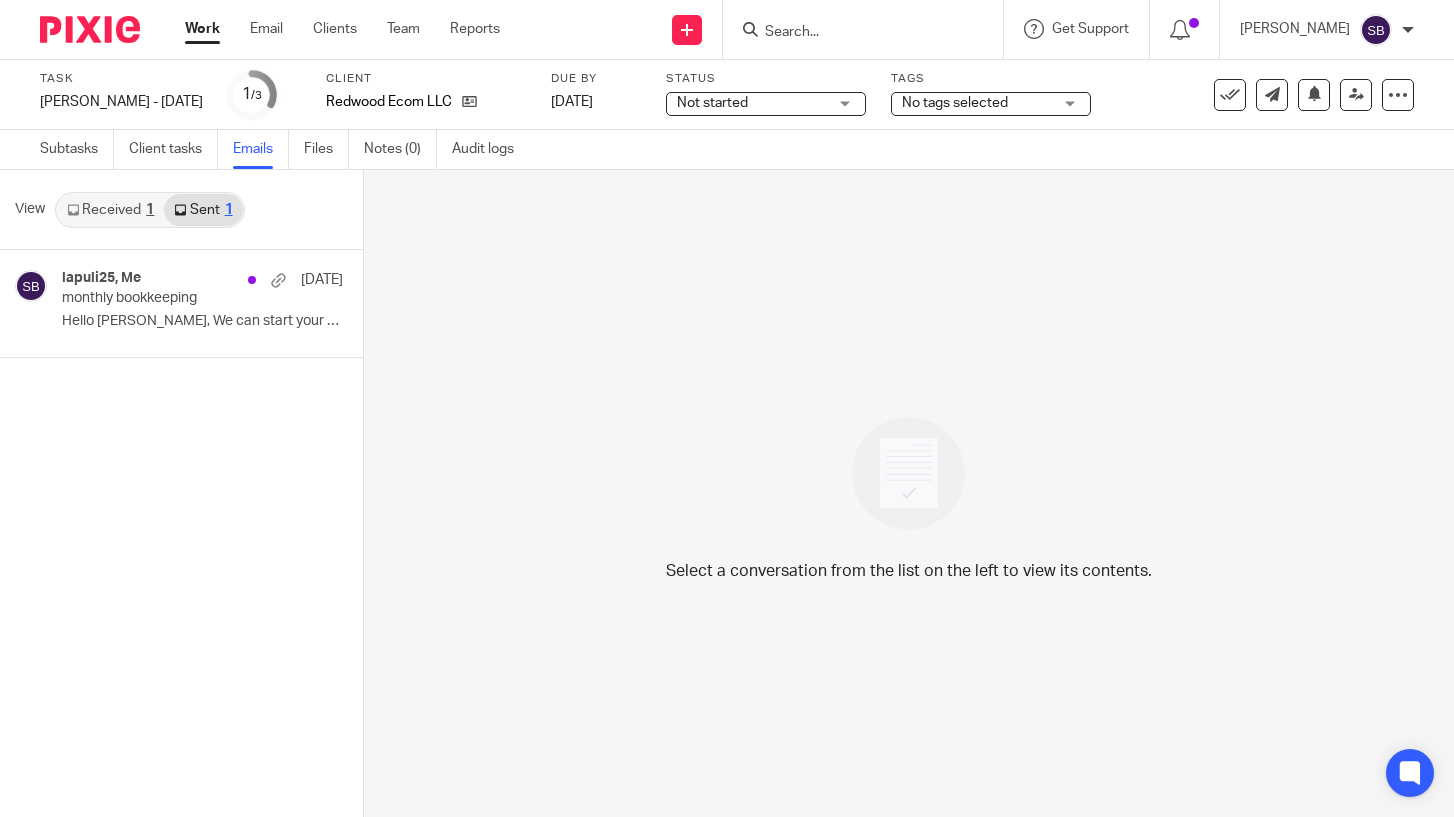 click on "Sent
1" at bounding box center [203, 210] 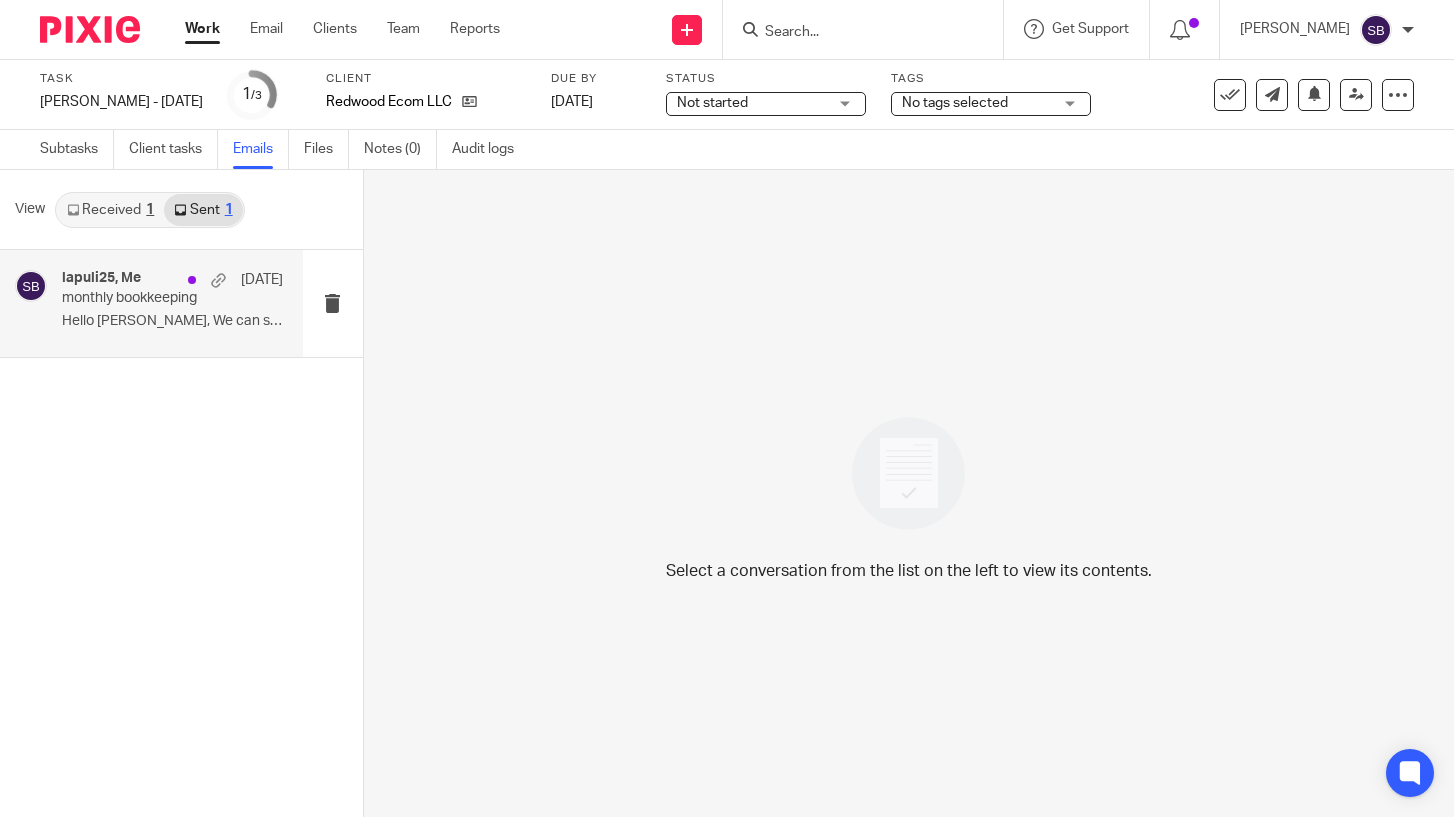click on "monthly bookkeeping" at bounding box center (150, 298) 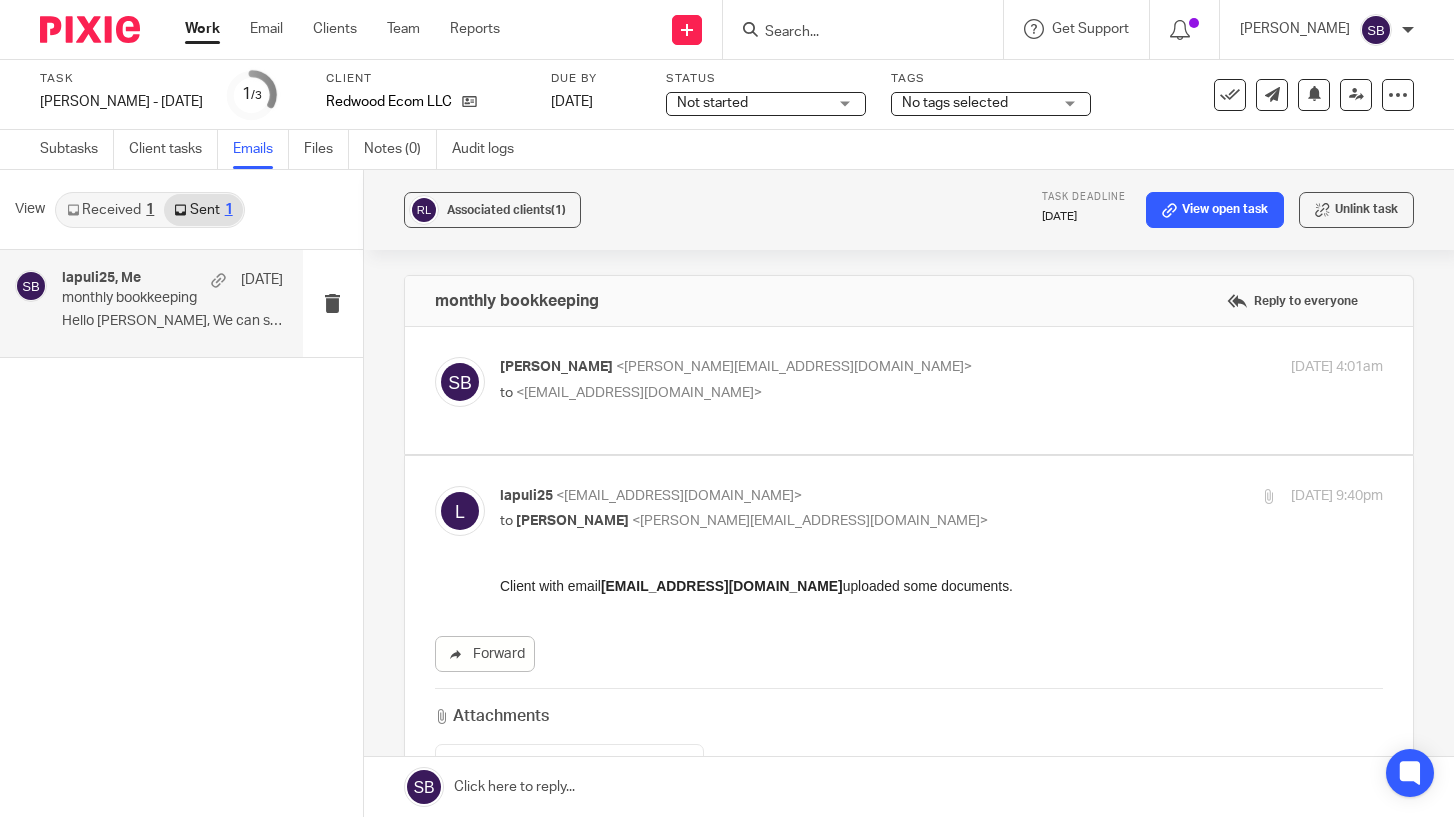 scroll, scrollTop: 0, scrollLeft: 0, axis: both 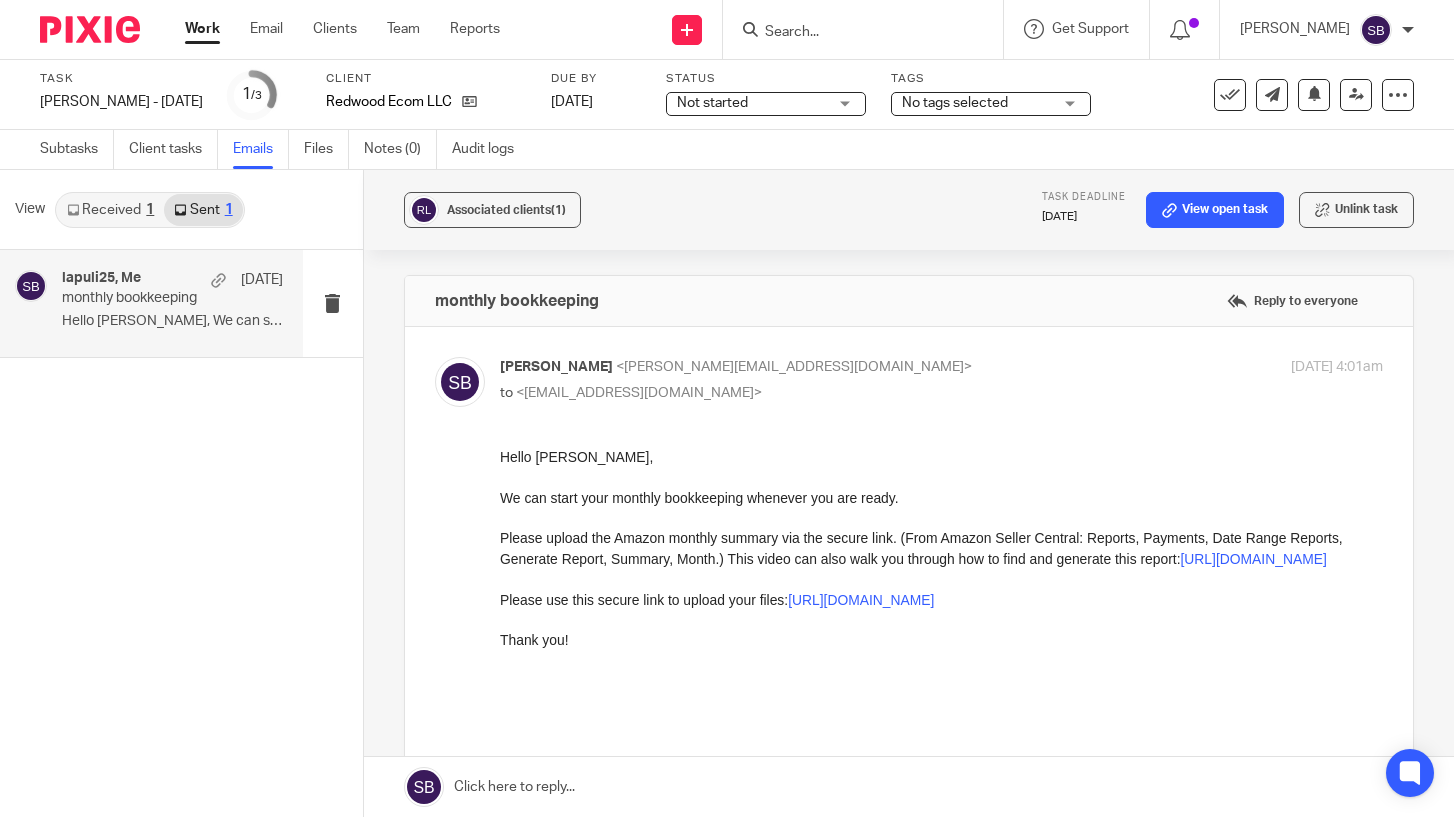 drag, startPoint x: 997, startPoint y: 983, endPoint x: 689, endPoint y: 644, distance: 458.02292 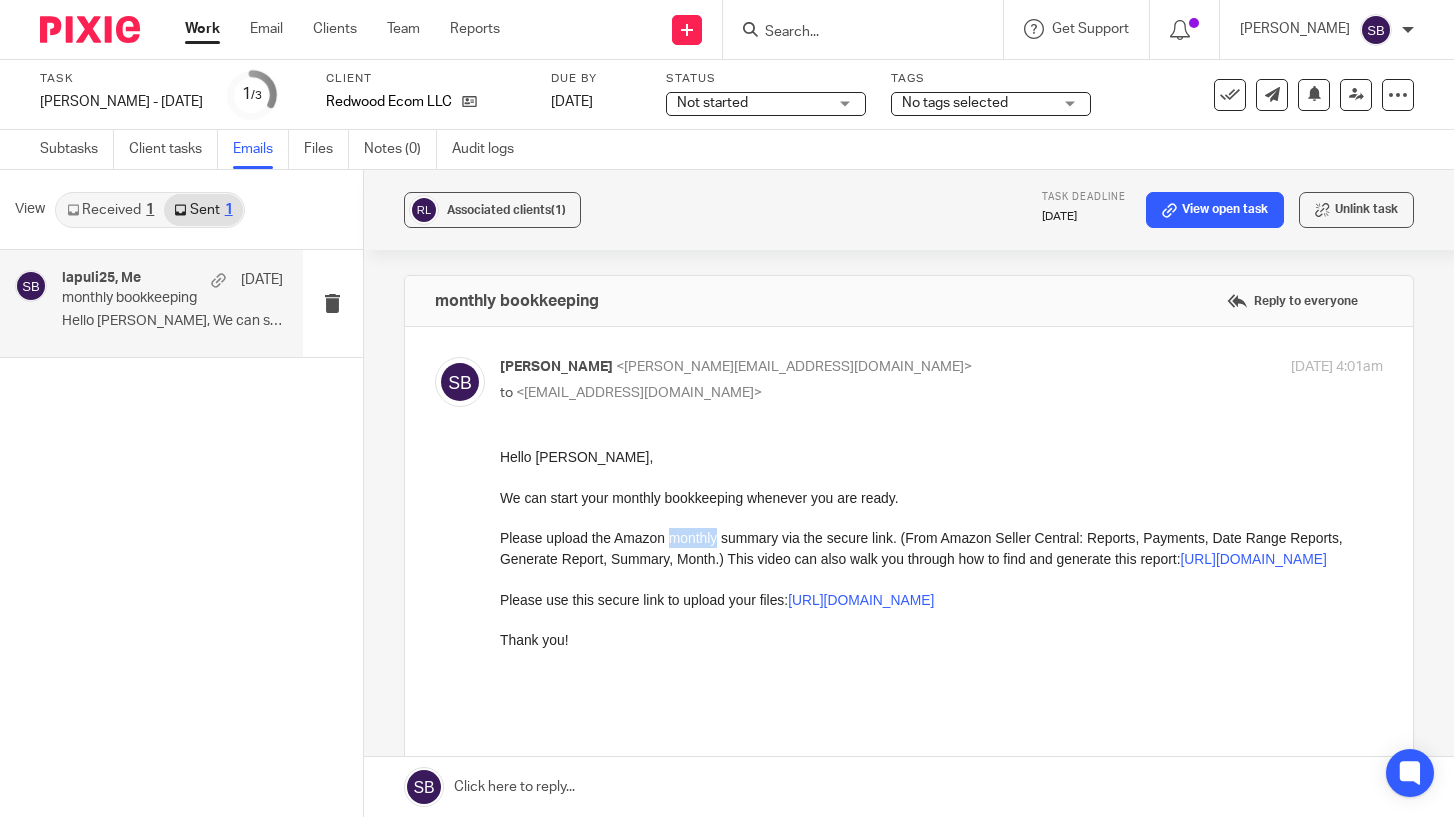 click on "Please upload the Amazon monthly summary via the secure link. (From Amazon Seller Central: Reports, Payments, Date Range Reports, Generate Report, Summary, Month.) This video can also walk you through how to find and generate this report:  https://www.loom.com/share/a91d84f3fba243c792e9f79b33d3946c" at bounding box center (941, 548) 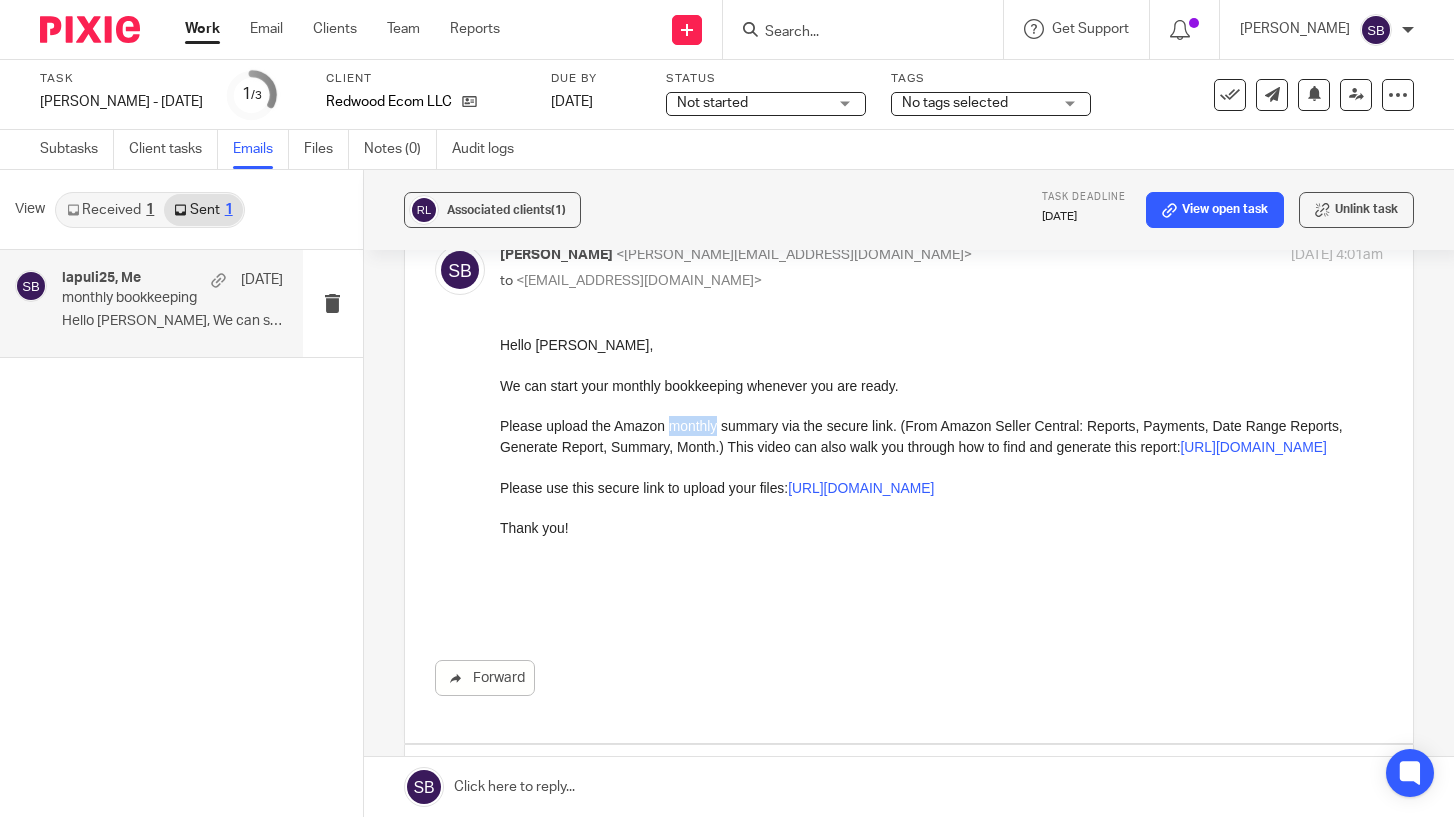 scroll, scrollTop: 164, scrollLeft: 0, axis: vertical 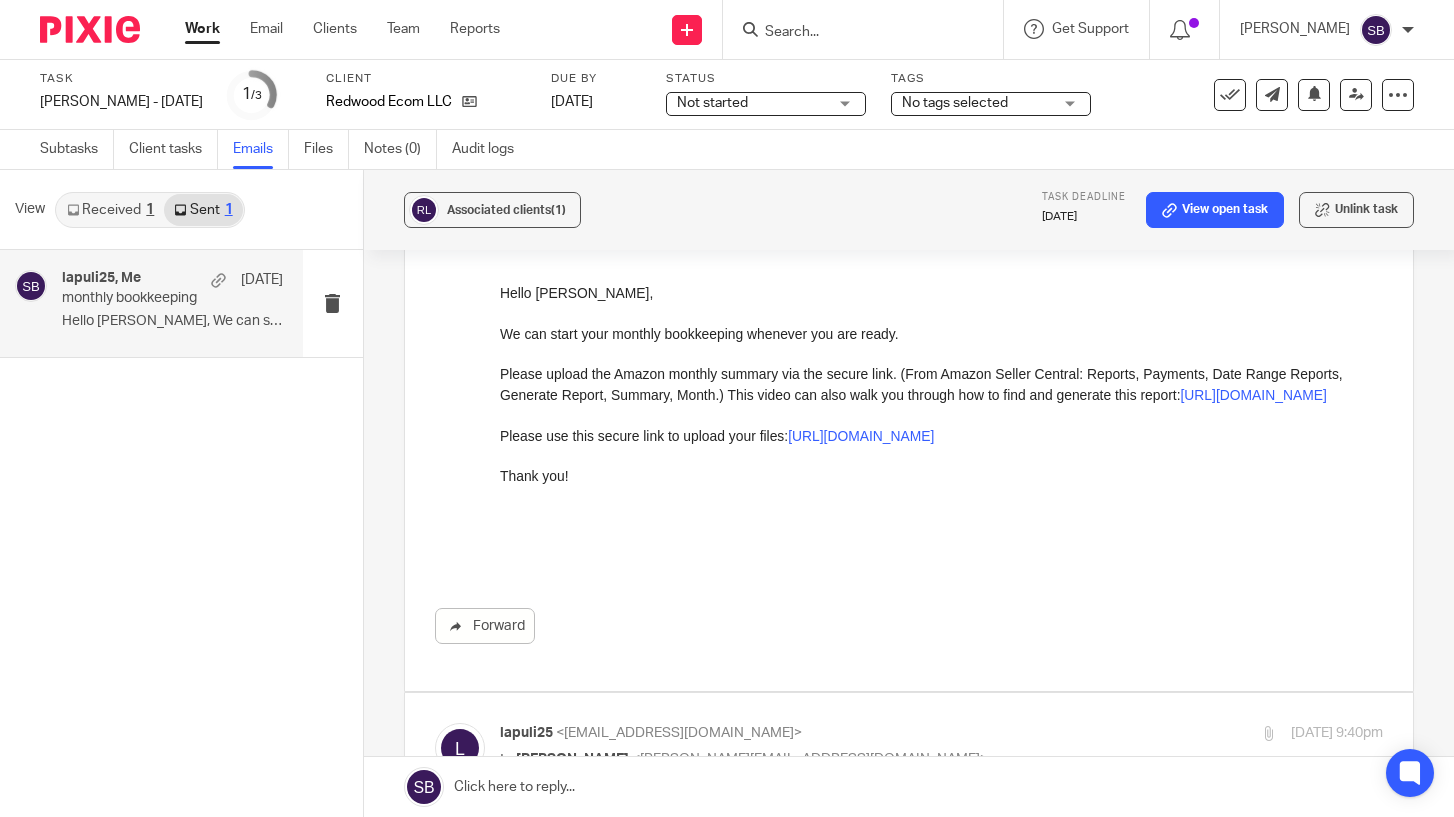click at bounding box center (941, 456) 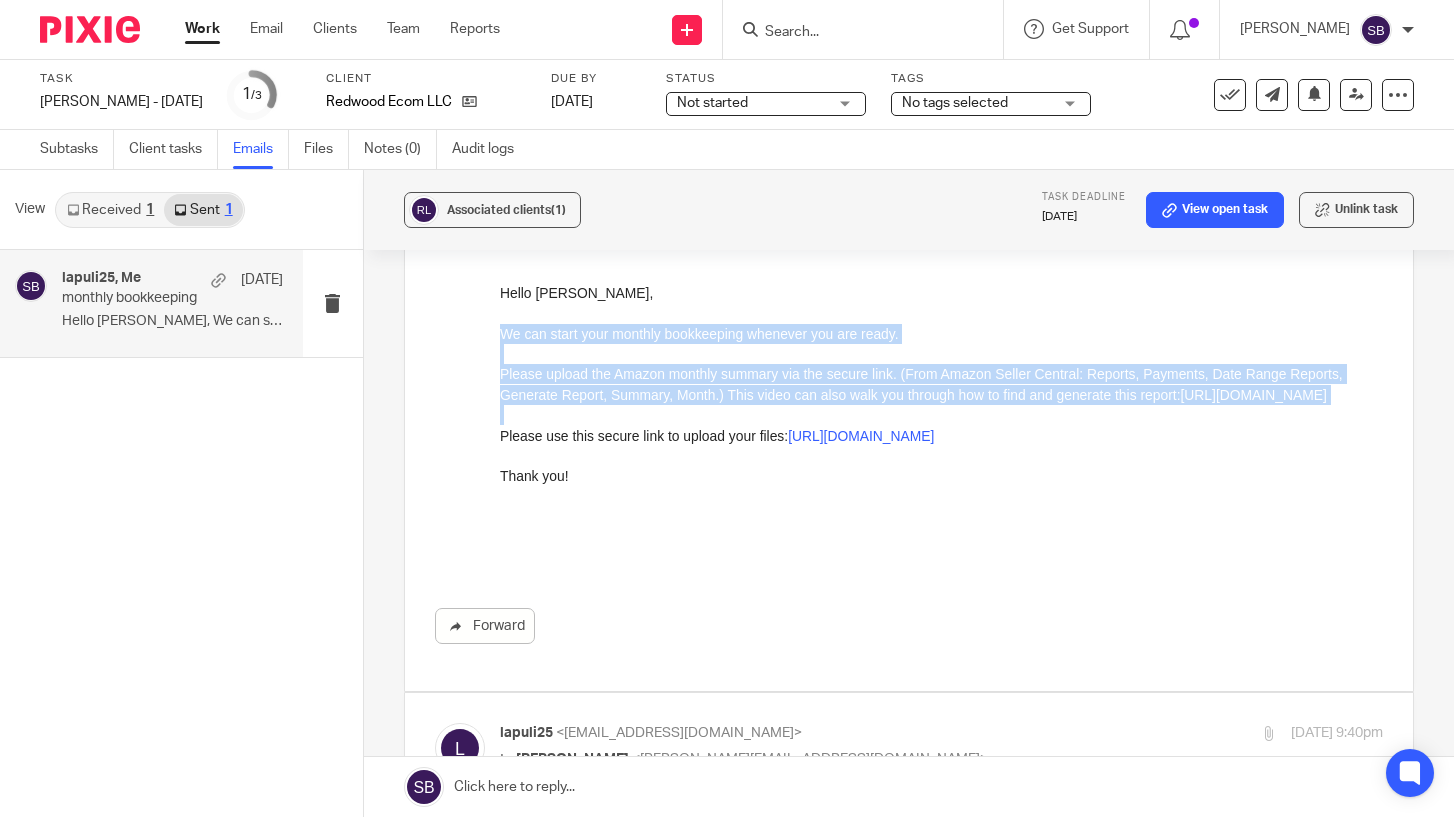drag, startPoint x: 500, startPoint y: 334, endPoint x: 1314, endPoint y: 442, distance: 821.13336 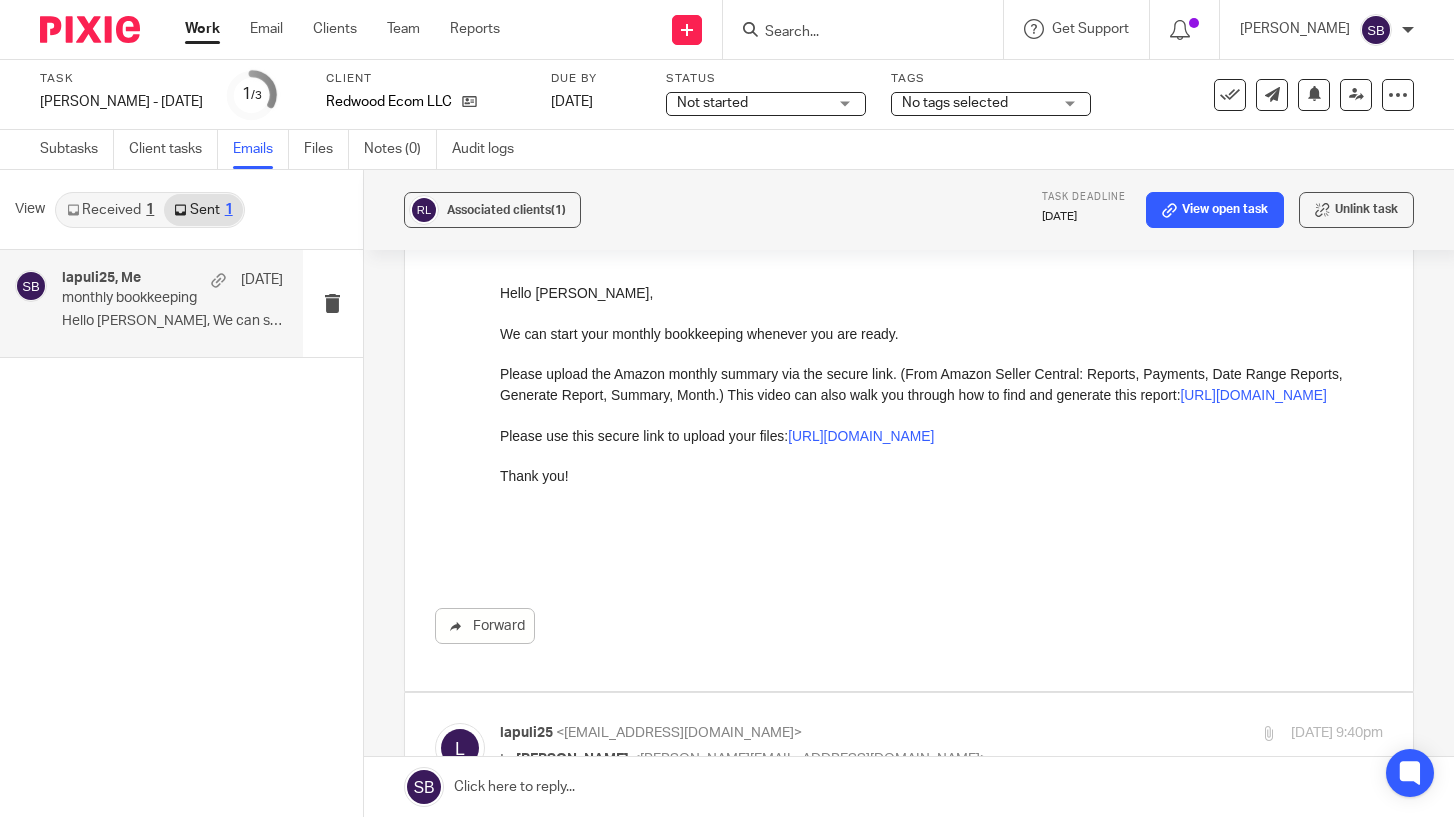click at bounding box center [941, 527] 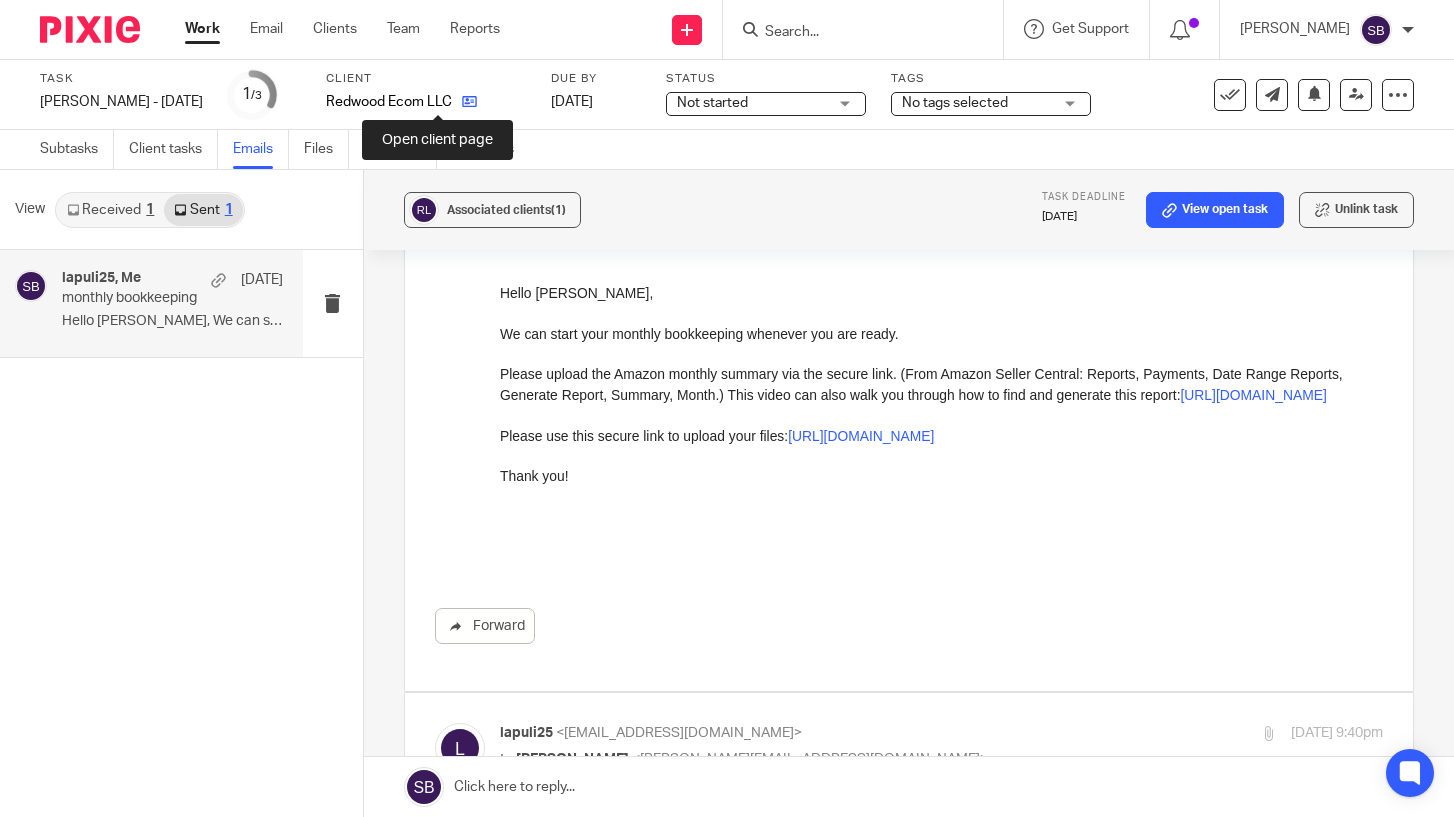 click at bounding box center [469, 101] 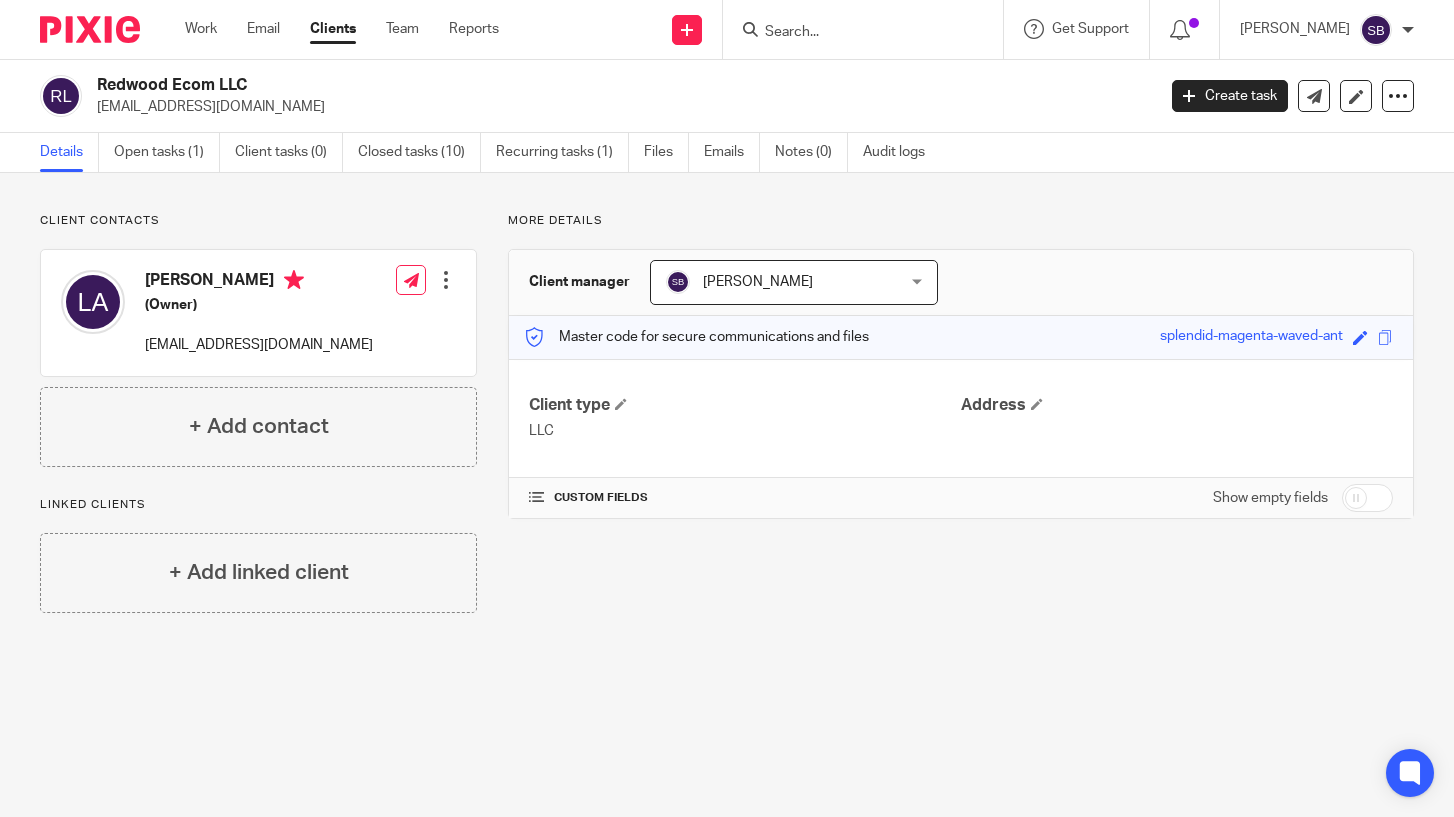 scroll, scrollTop: 0, scrollLeft: 0, axis: both 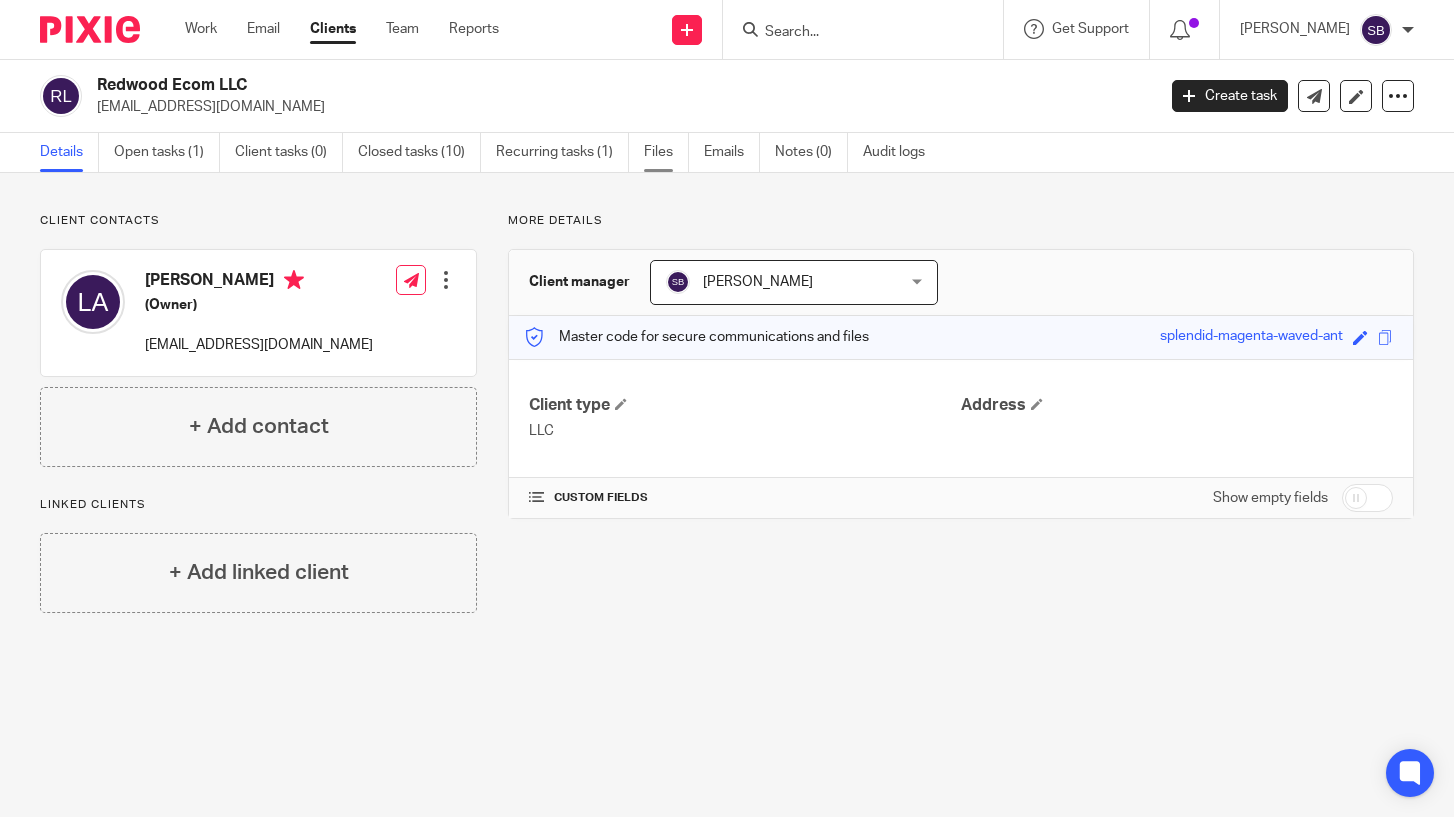 click on "Files" at bounding box center (666, 152) 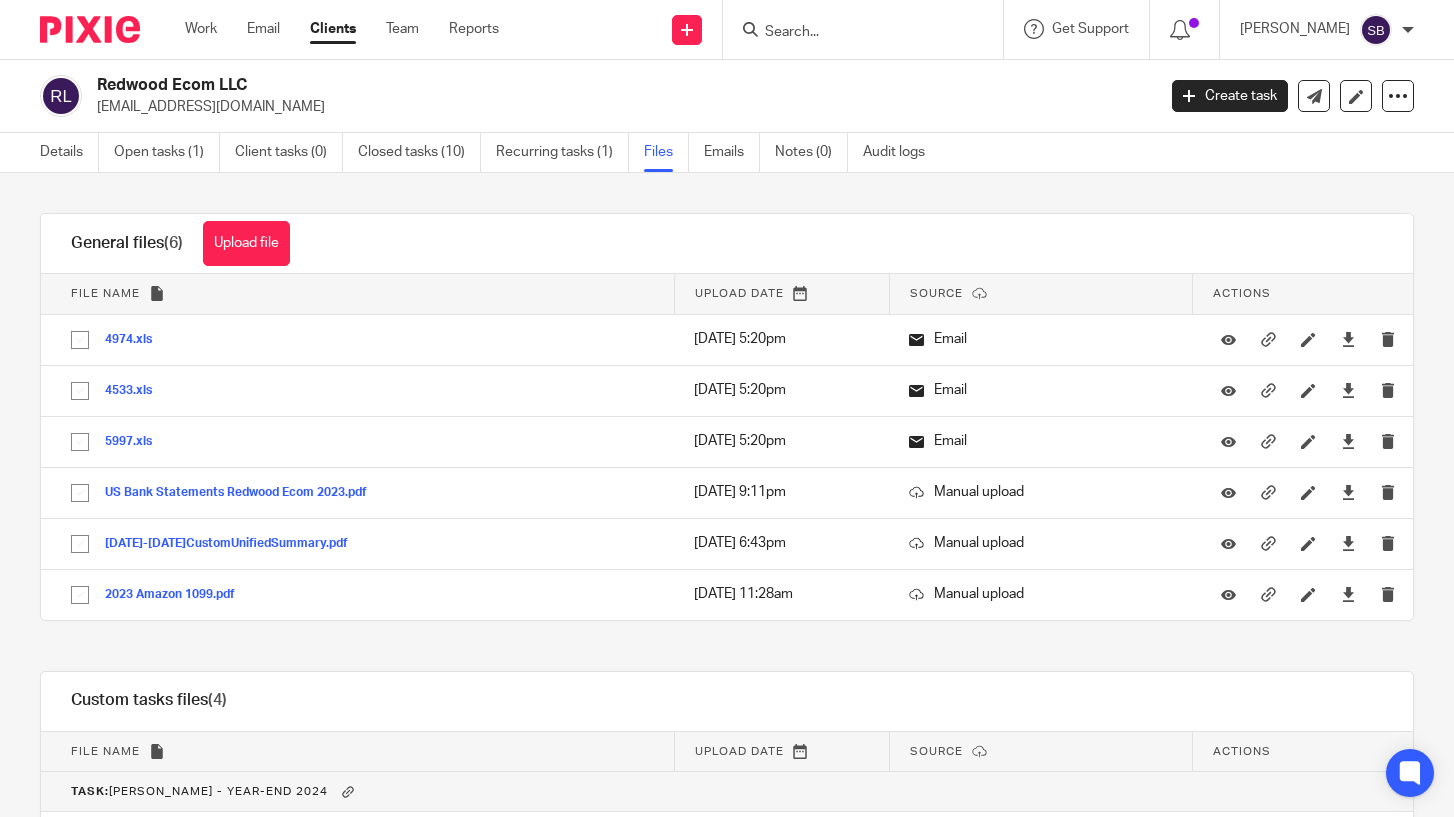 scroll, scrollTop: 0, scrollLeft: 0, axis: both 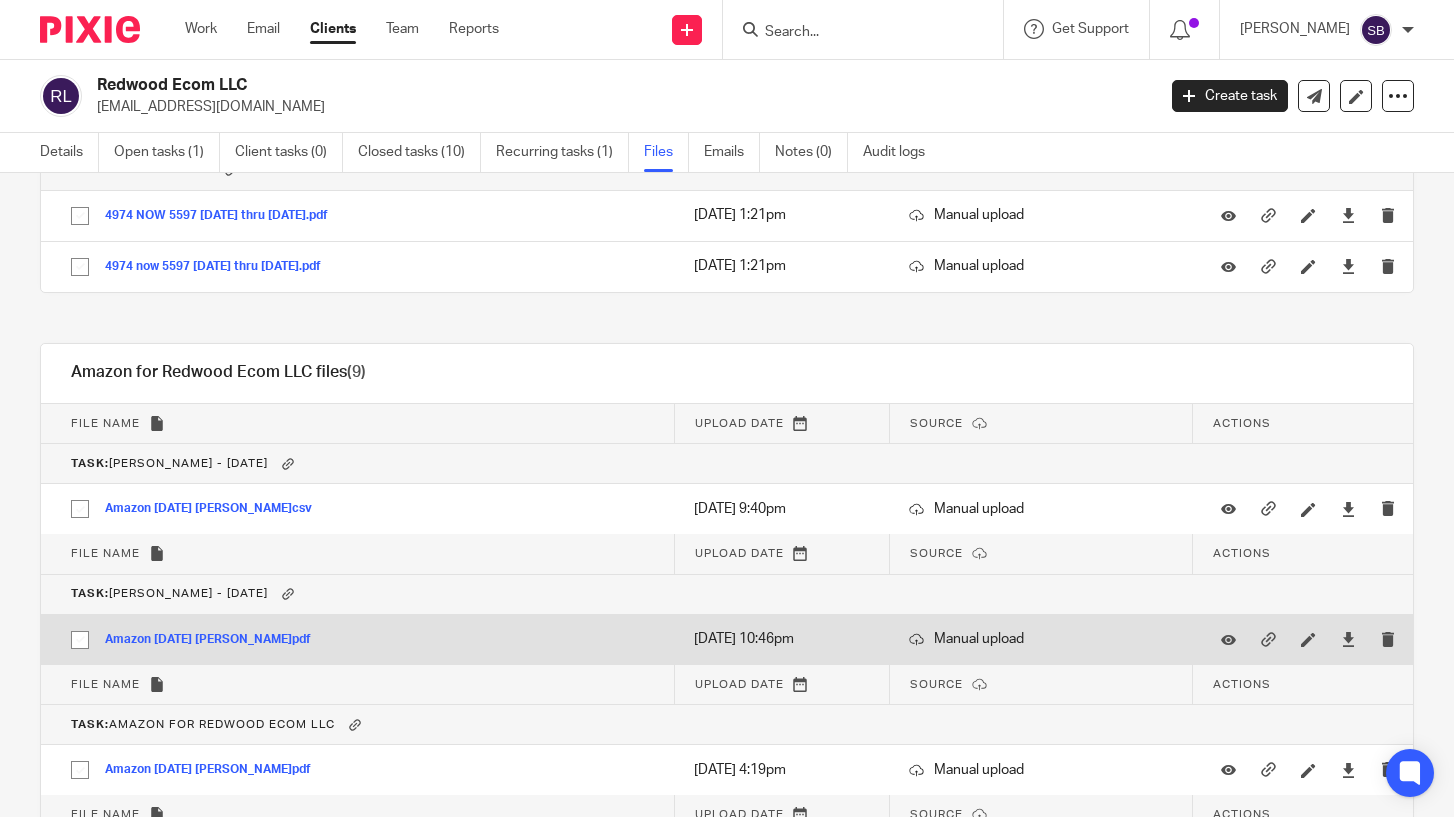 click on "Amazon May 25 Liz A..pdf" at bounding box center [215, 640] 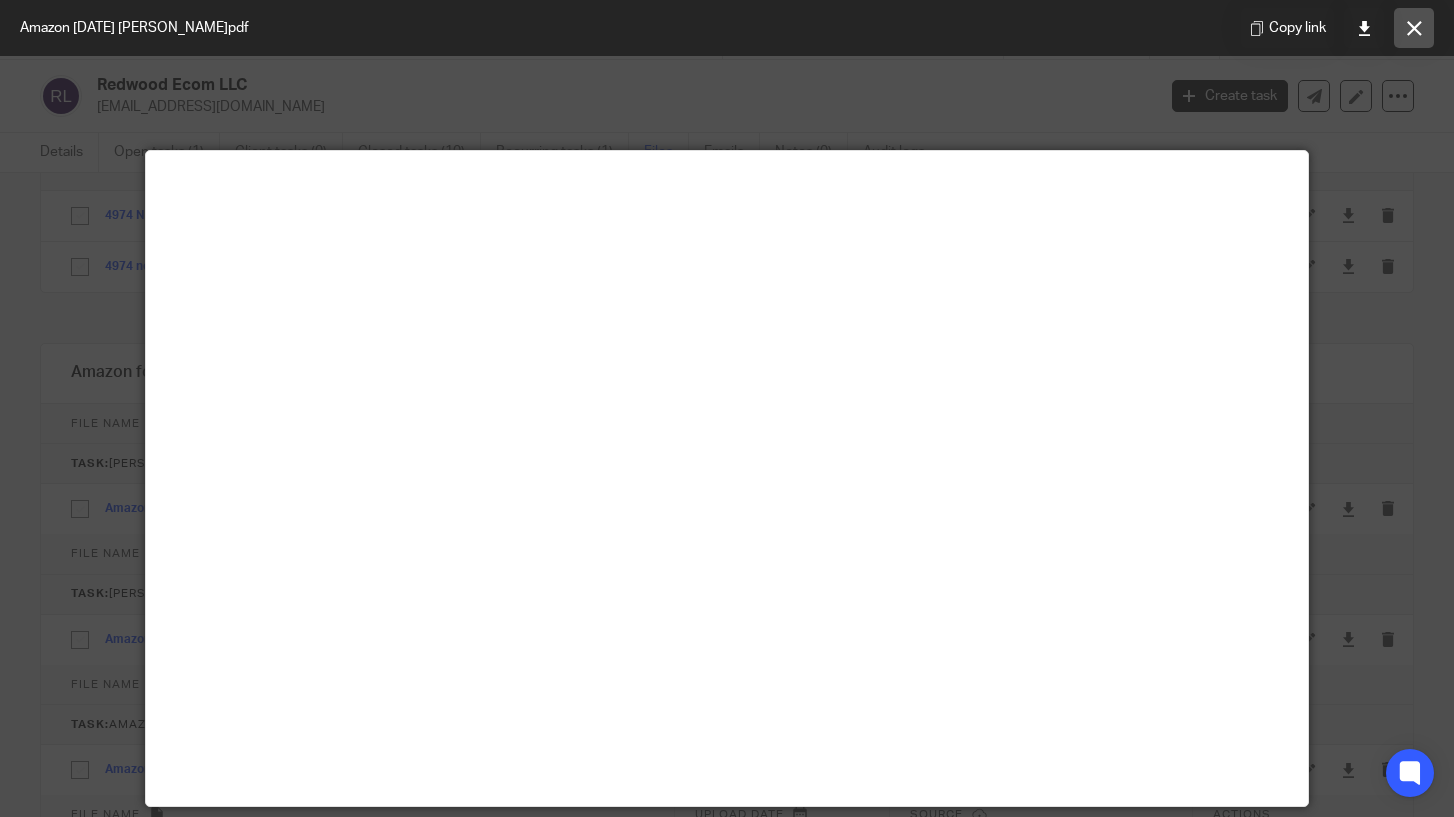 click at bounding box center [1414, 28] 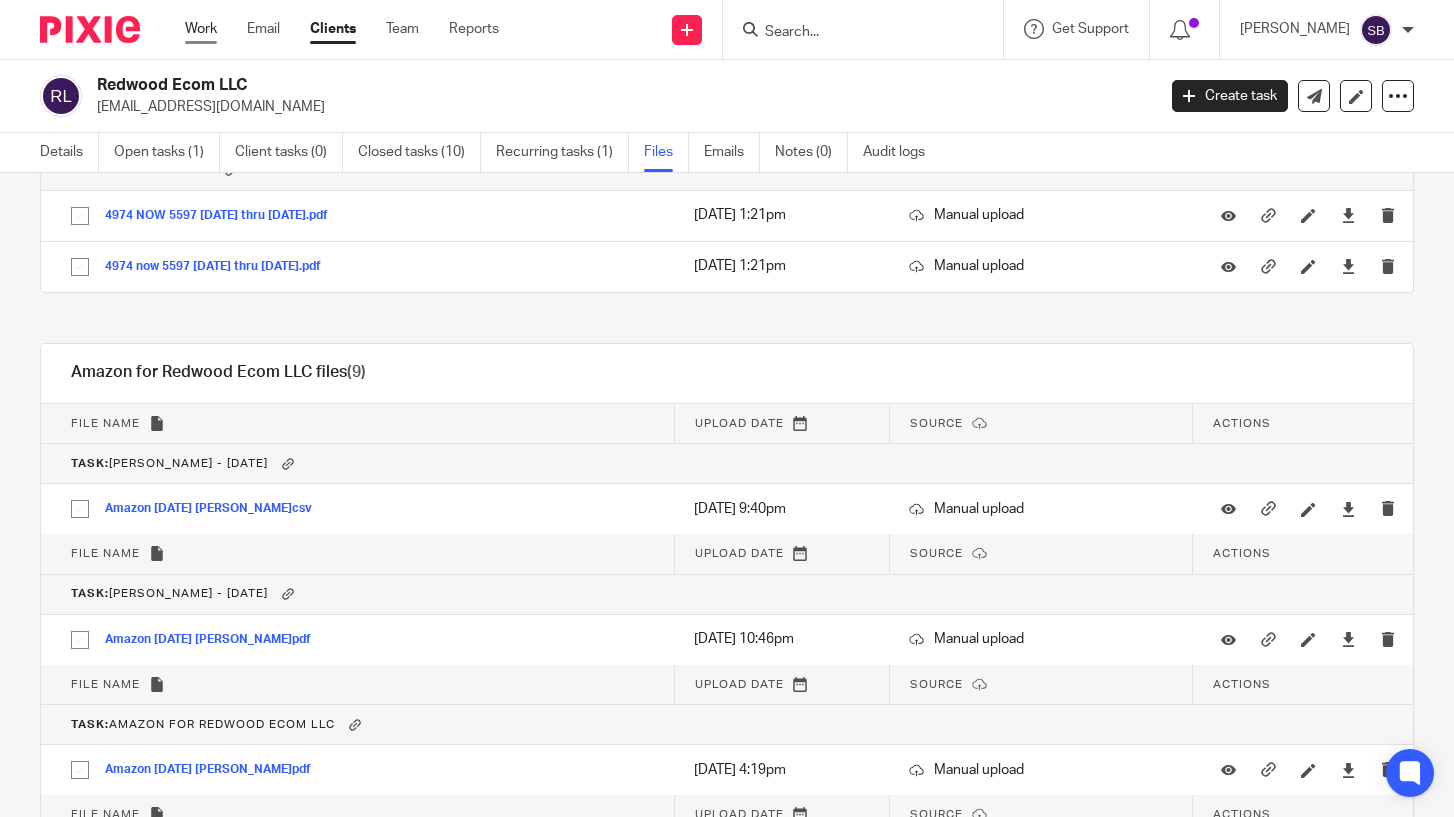 click on "Work" at bounding box center (201, 29) 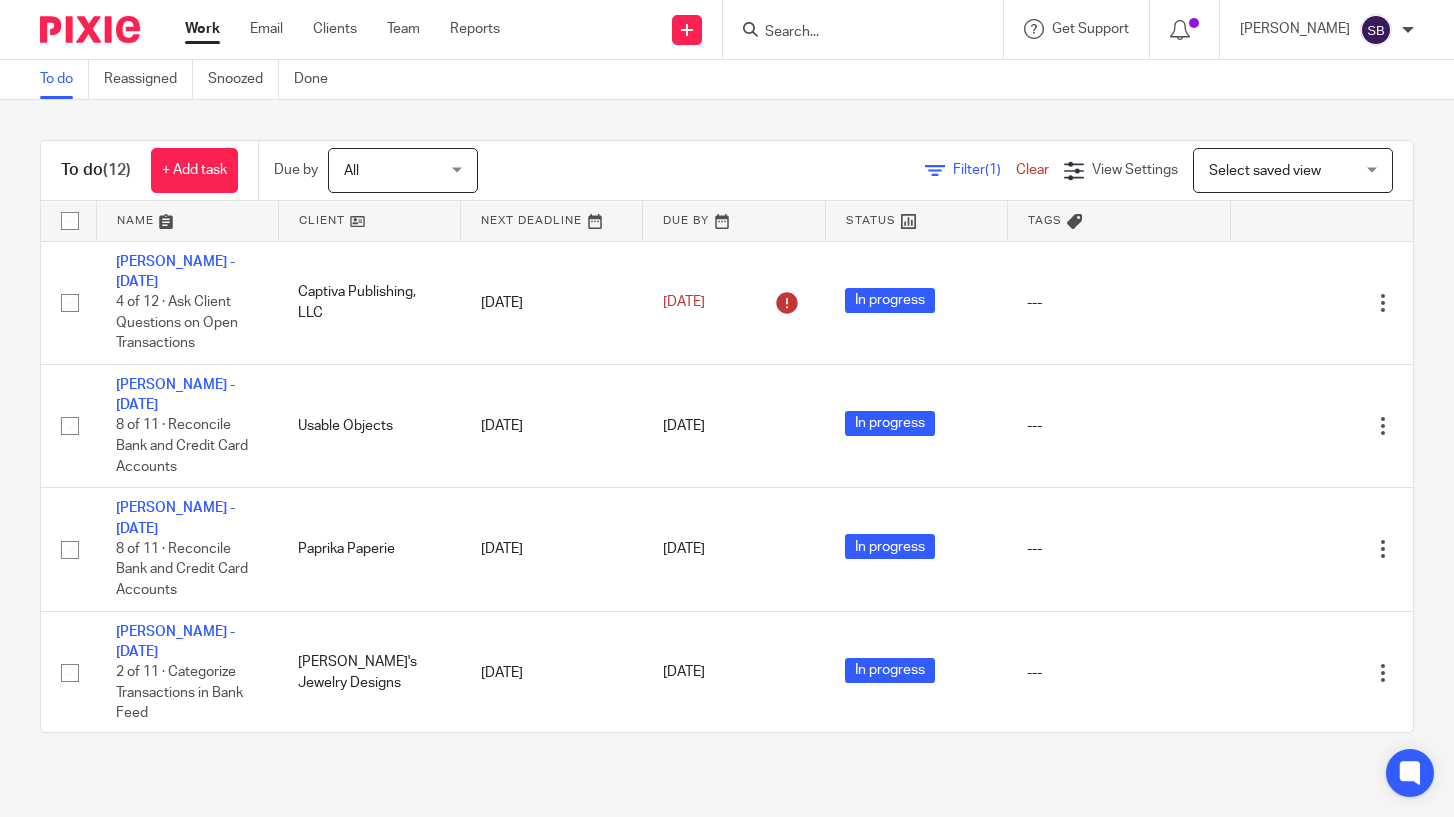 scroll, scrollTop: 0, scrollLeft: 0, axis: both 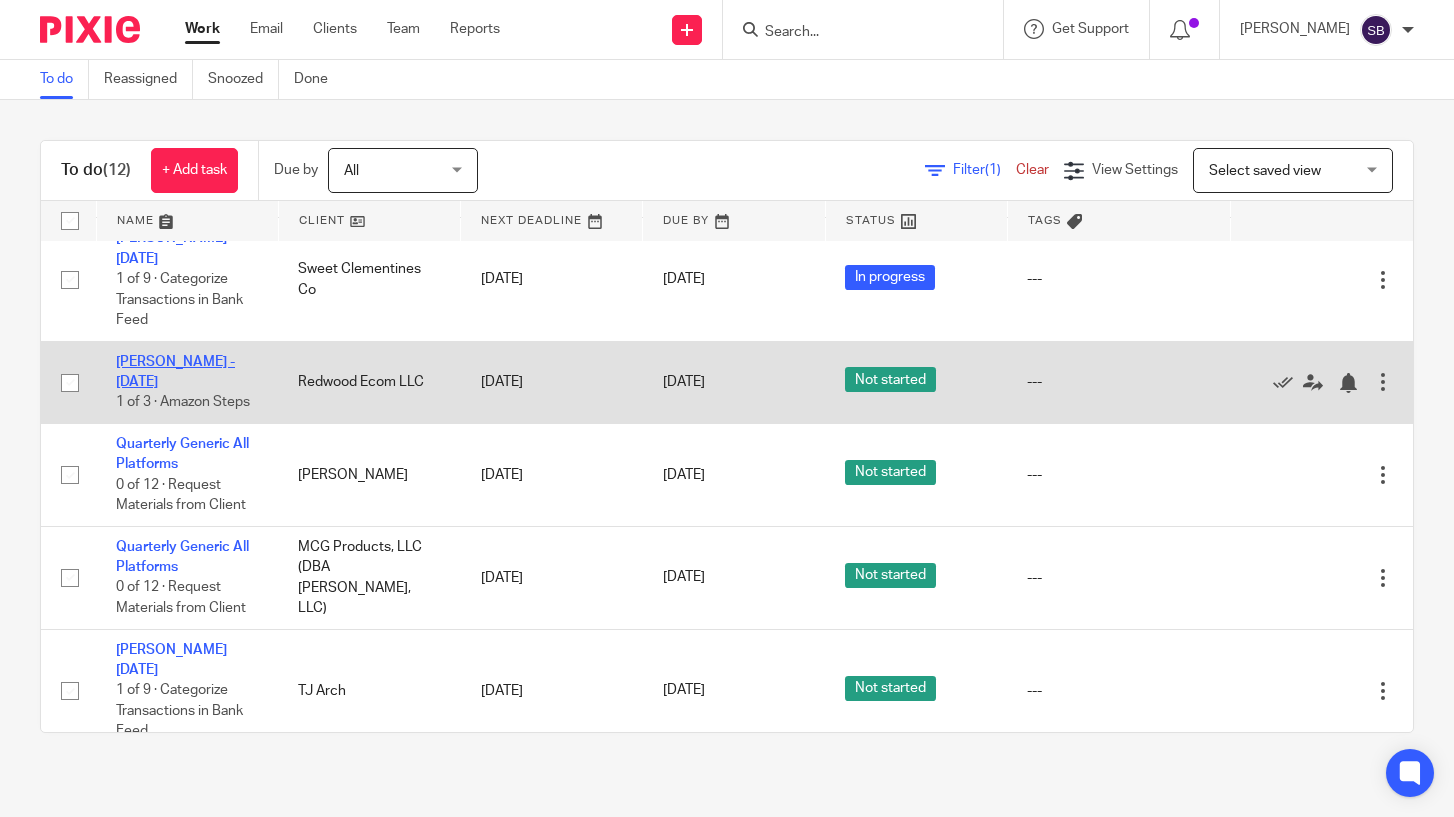 click on "[PERSON_NAME] - [DATE]" at bounding box center [175, 372] 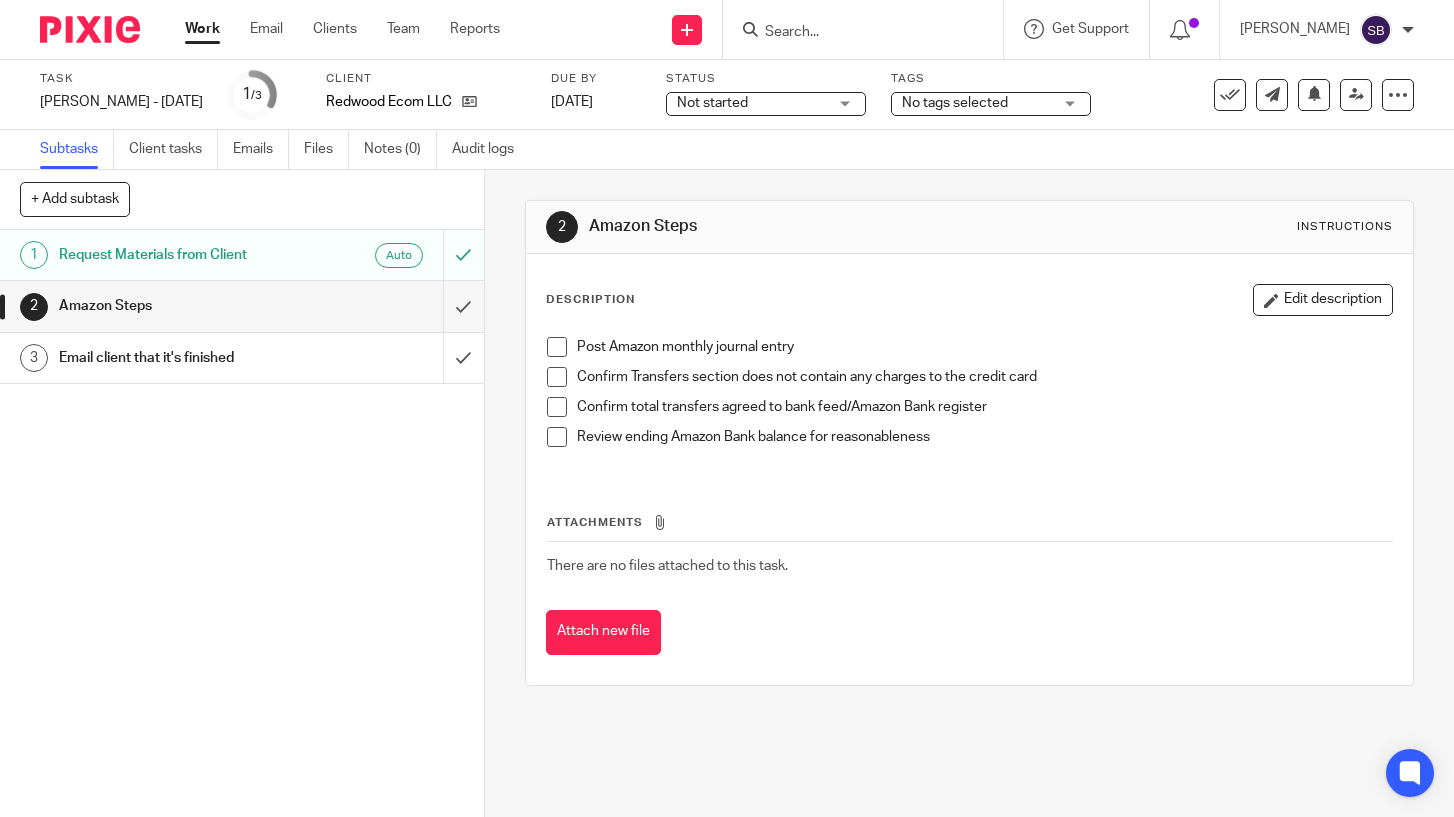 scroll, scrollTop: 0, scrollLeft: 0, axis: both 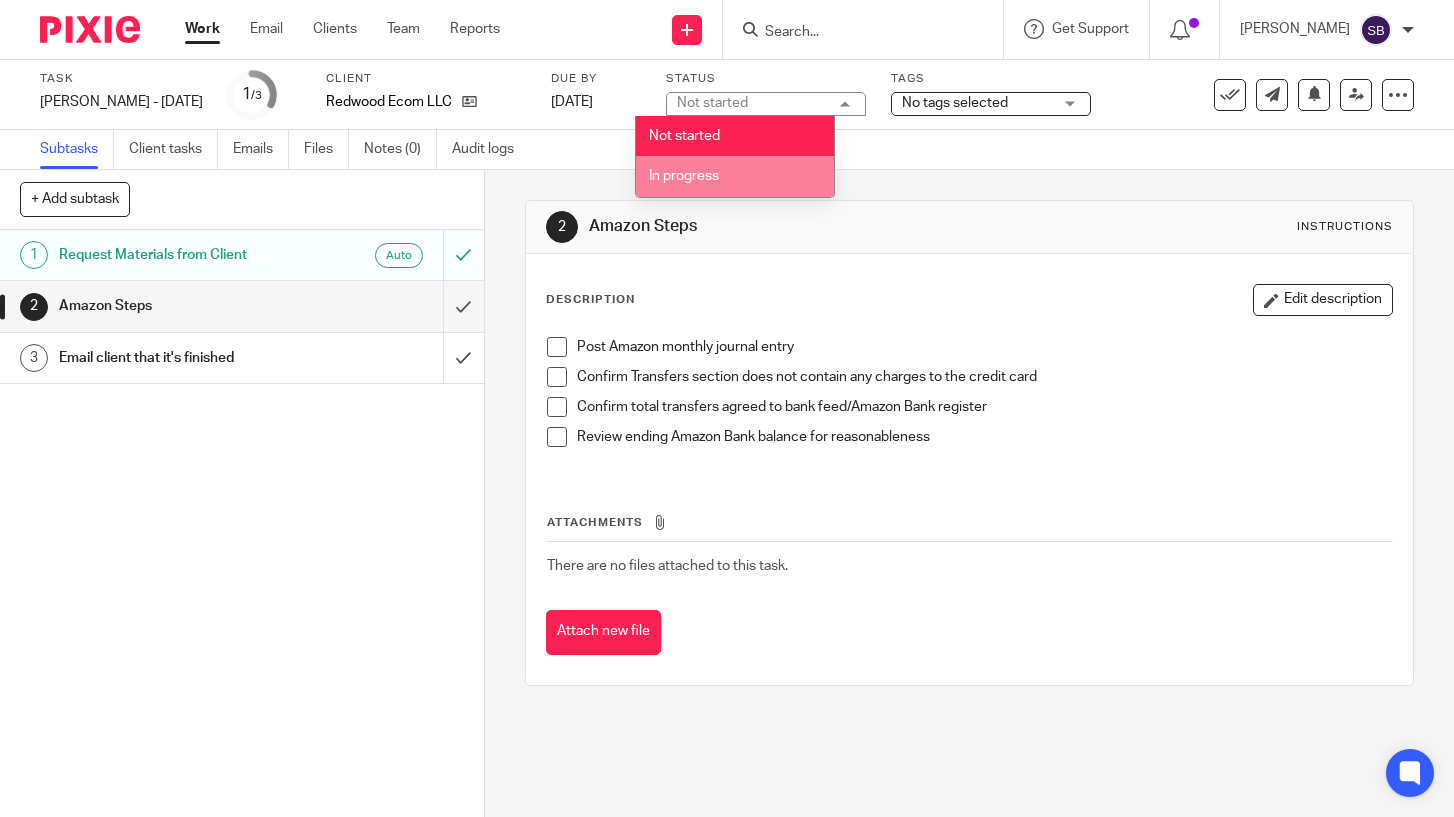 click on "In progress" at bounding box center [684, 176] 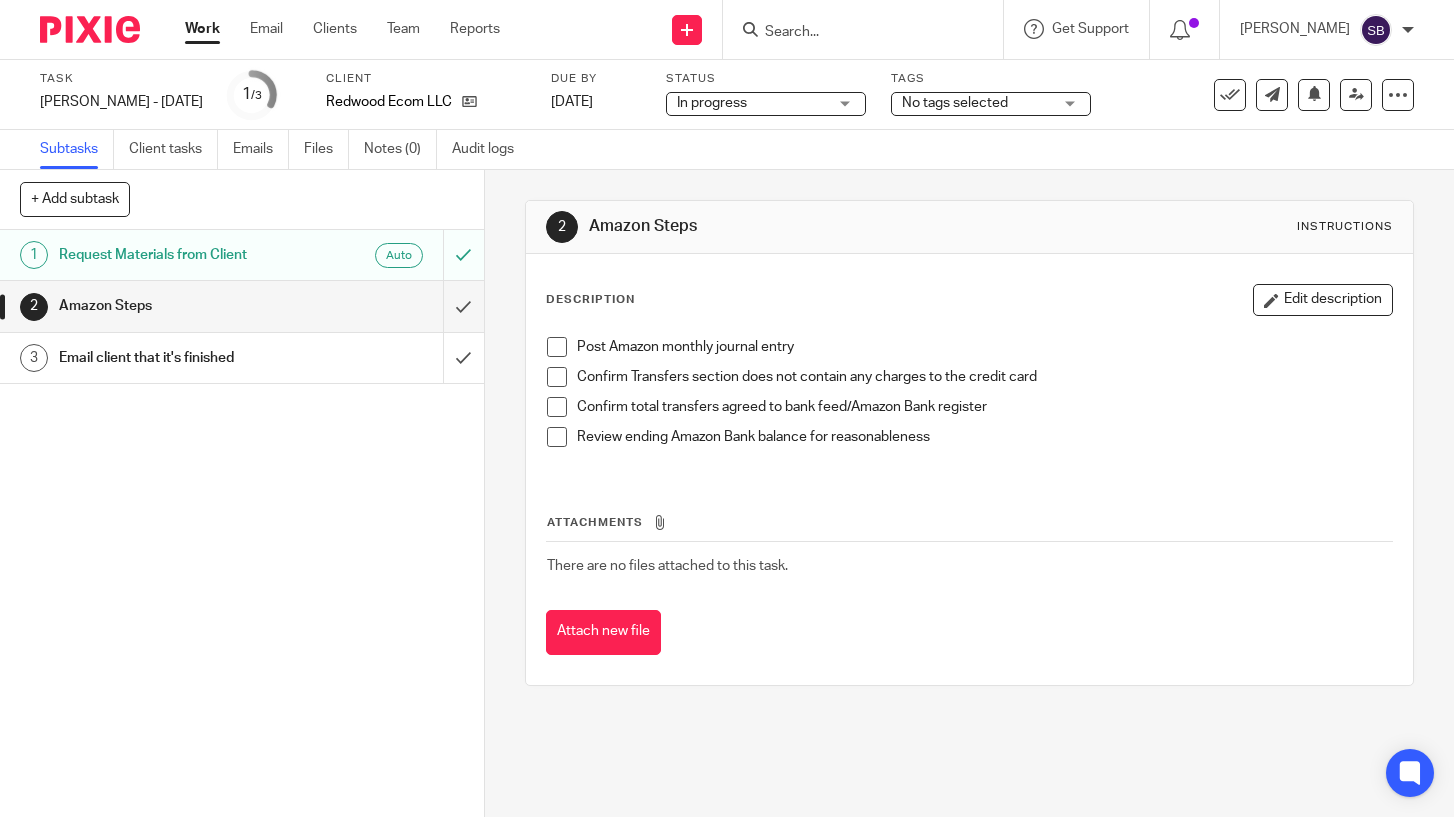 click on "Work" at bounding box center [202, 29] 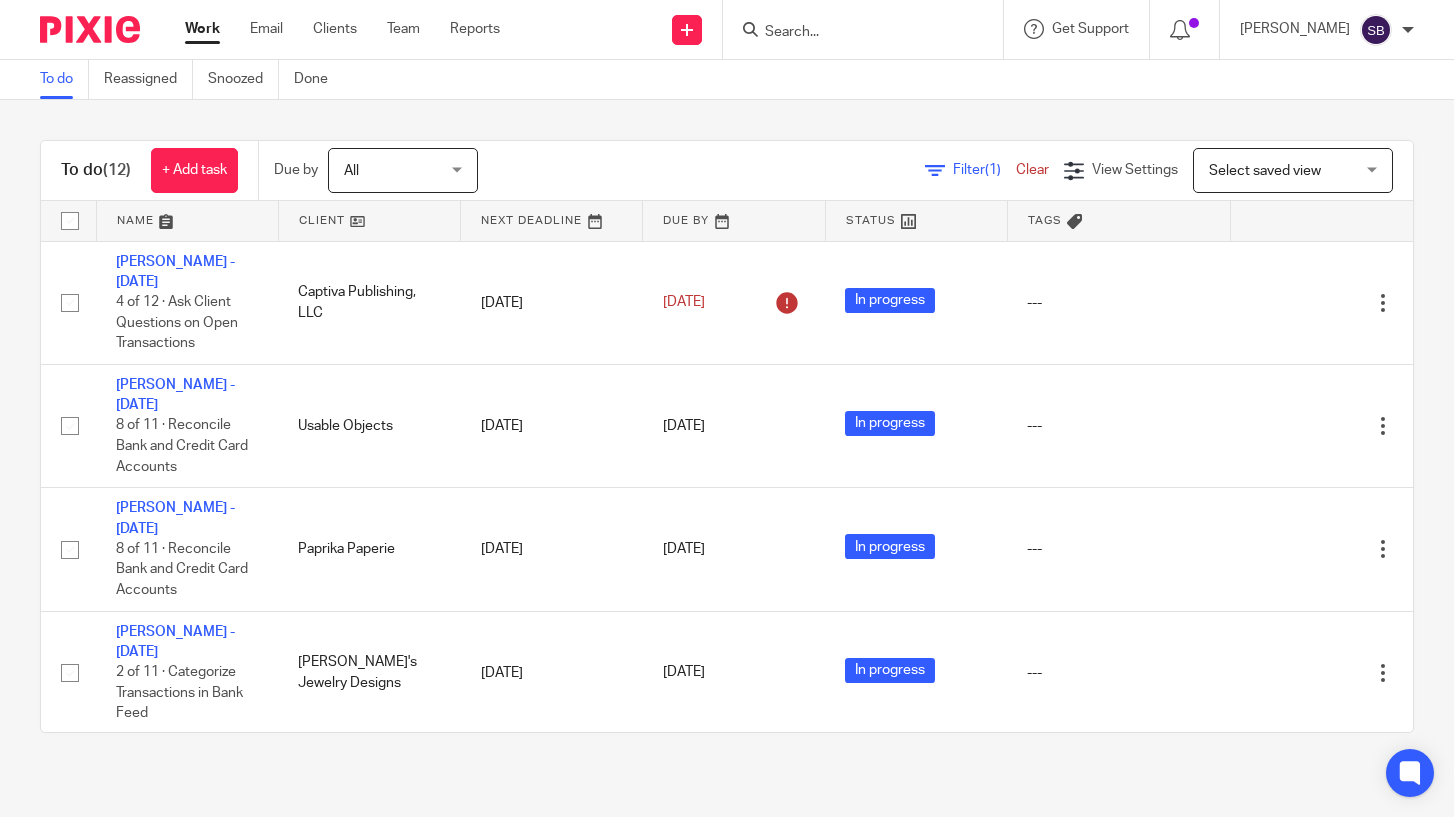 scroll, scrollTop: 0, scrollLeft: 0, axis: both 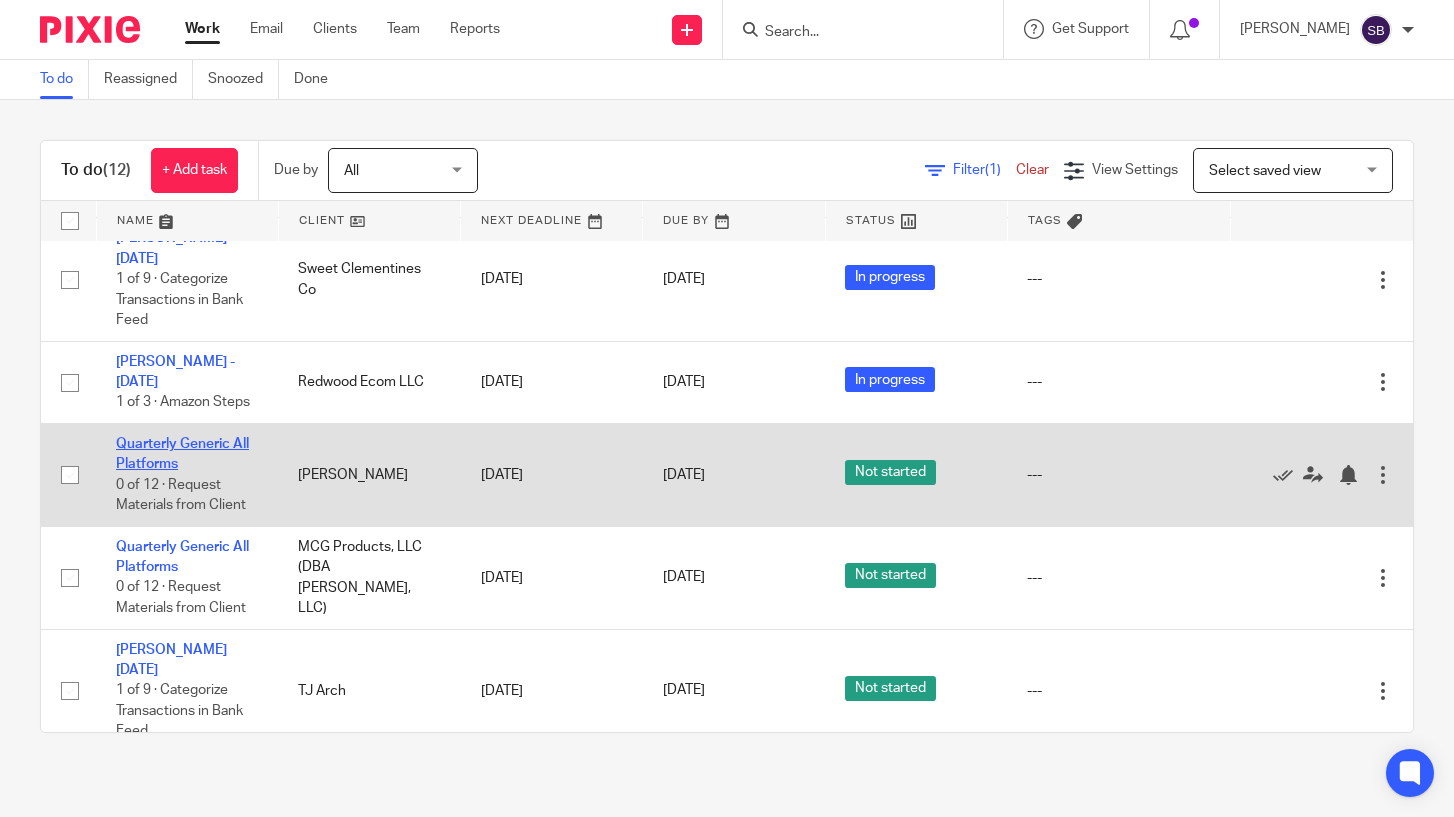 click on "Quarterly Generic All Platforms" at bounding box center [182, 454] 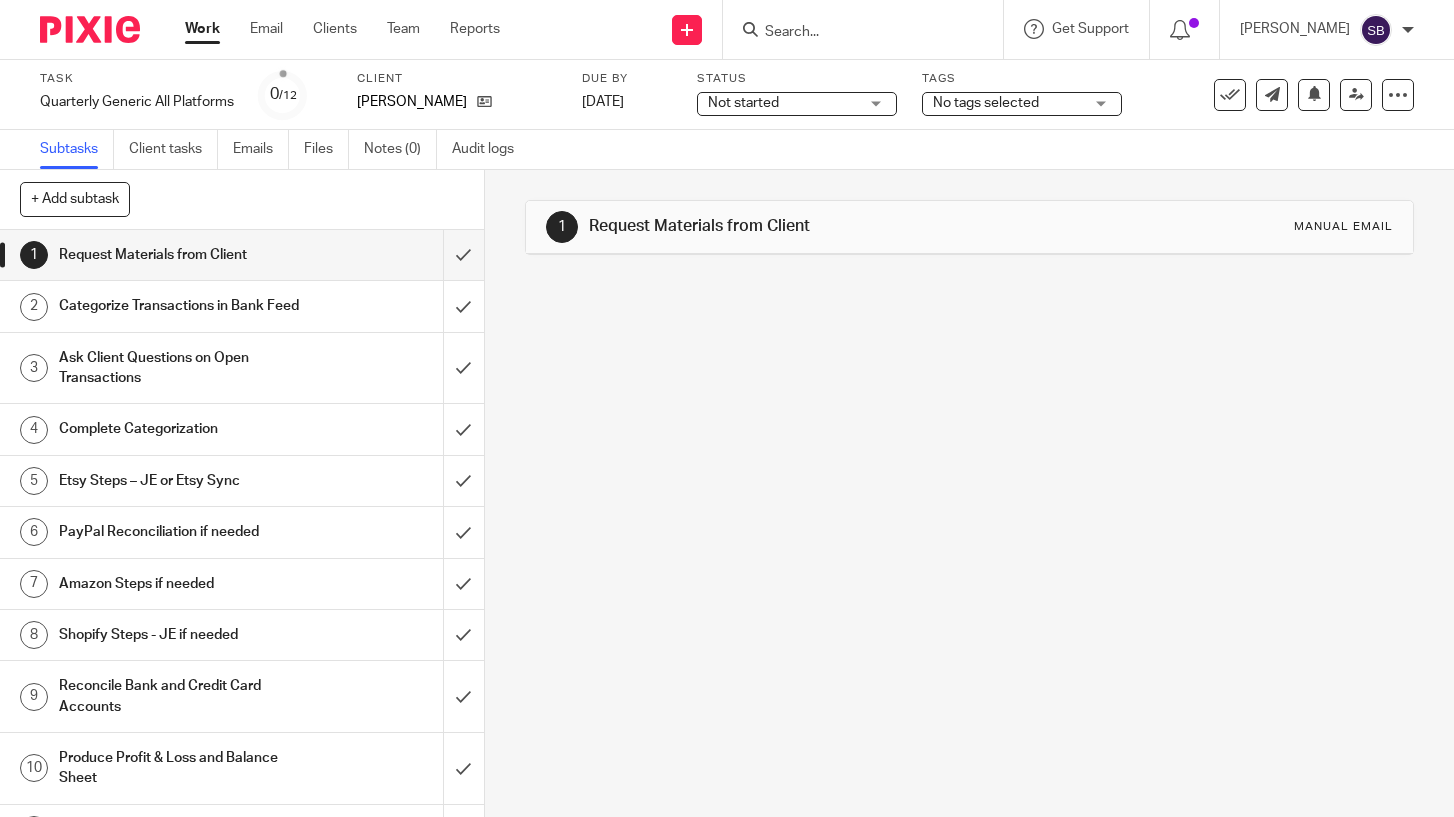 scroll, scrollTop: 0, scrollLeft: 0, axis: both 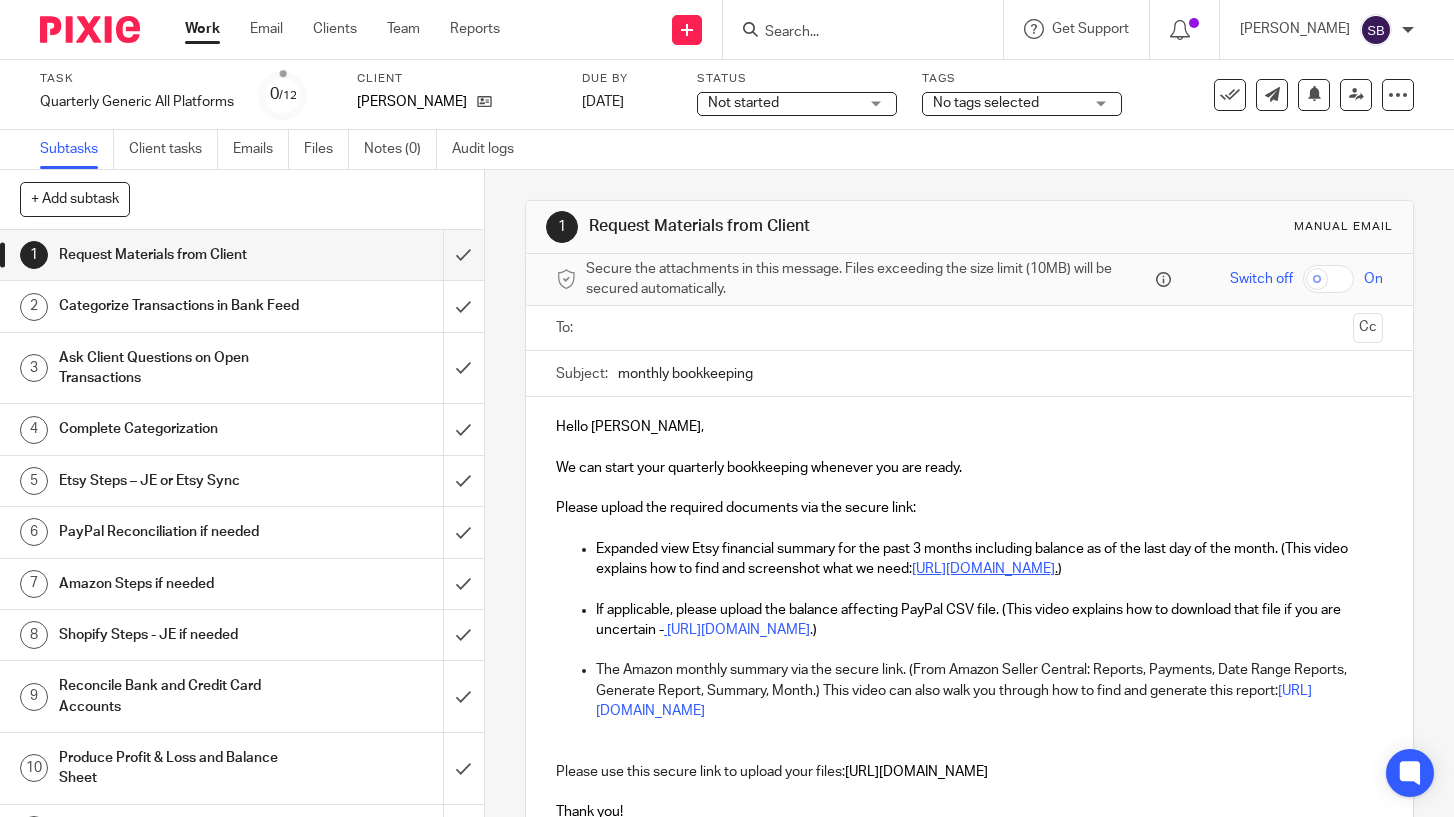 click on "Not started" at bounding box center (743, 103) 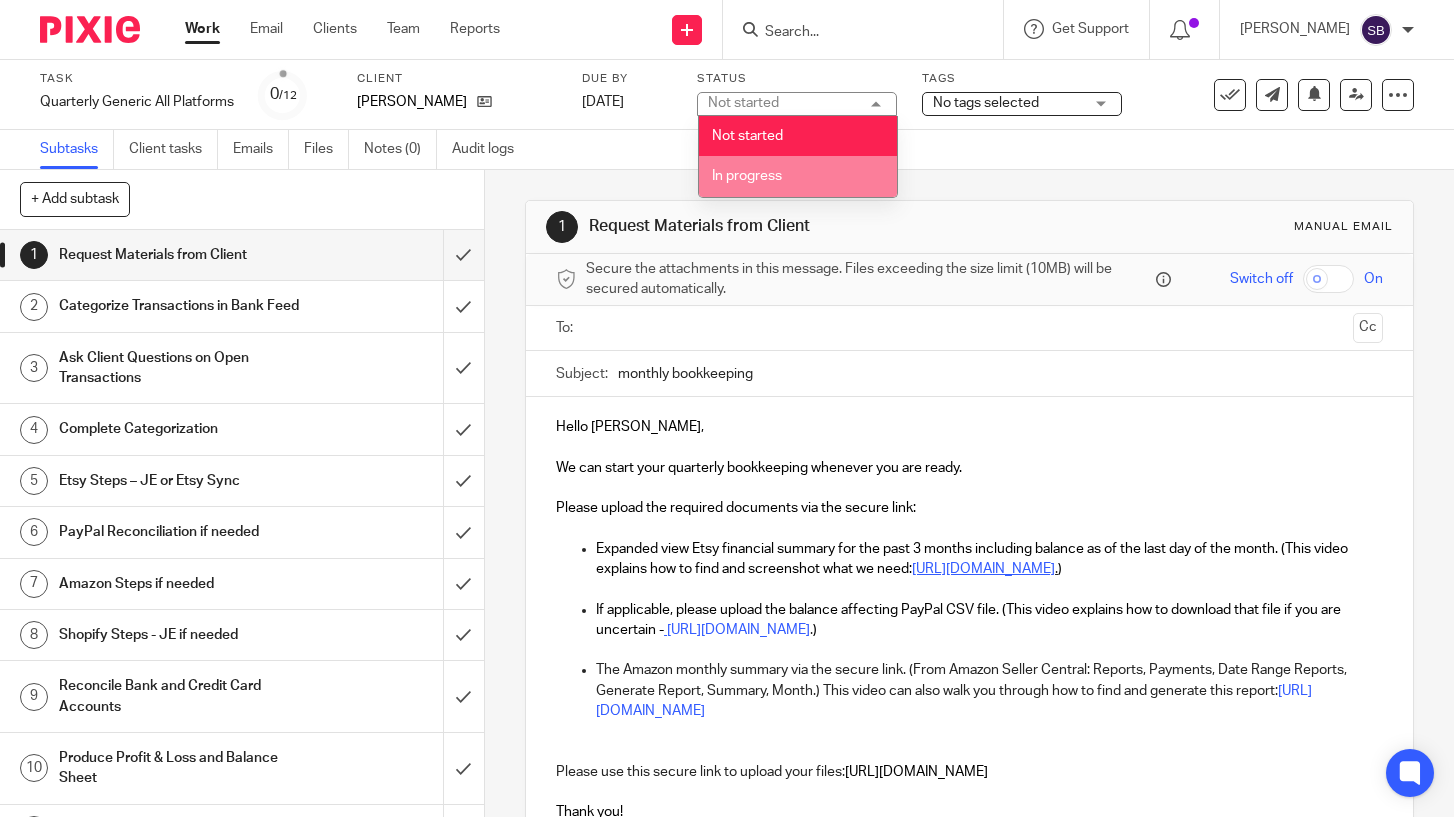 click on "In progress" at bounding box center [747, 176] 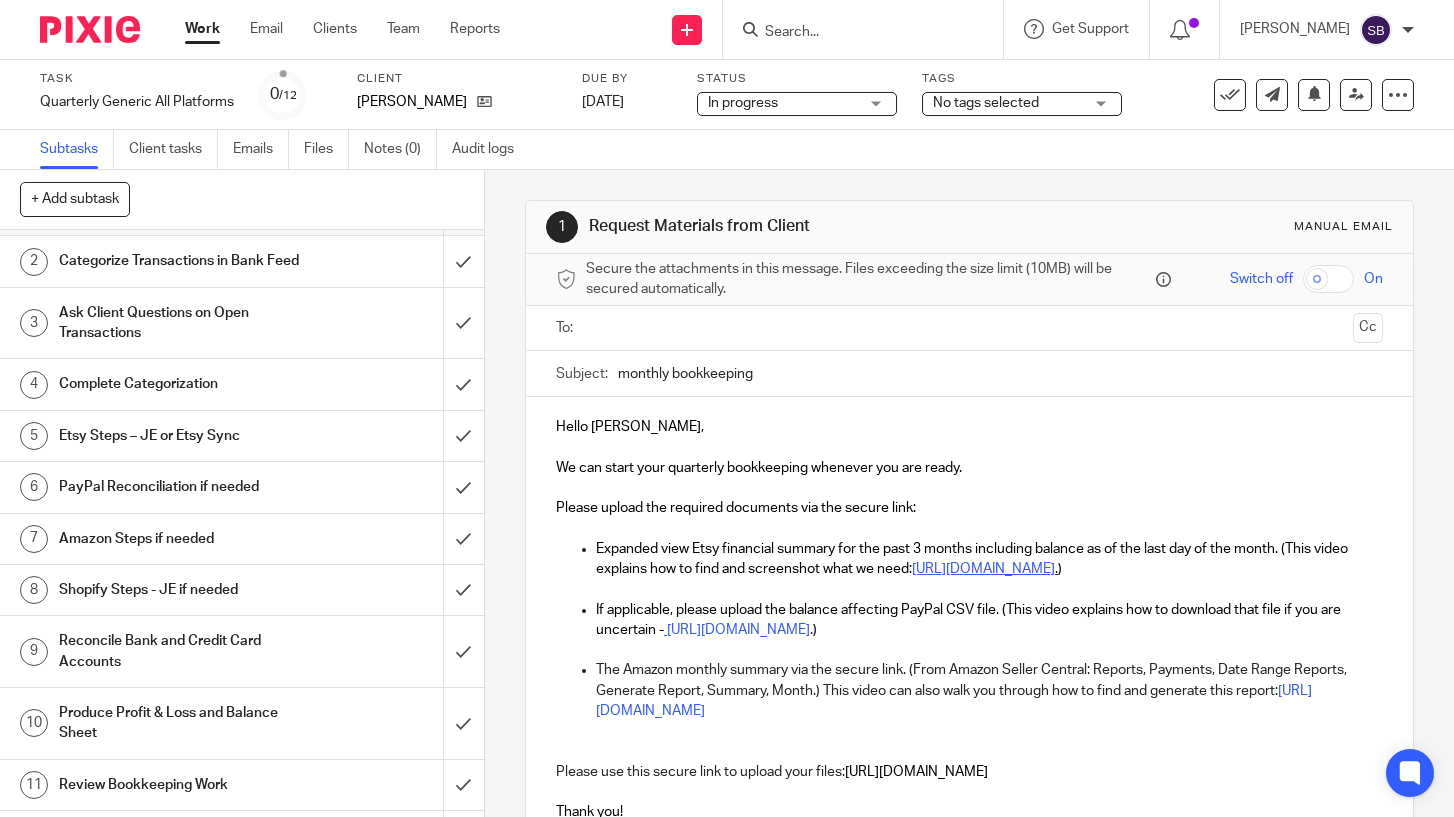 scroll, scrollTop: 90, scrollLeft: 0, axis: vertical 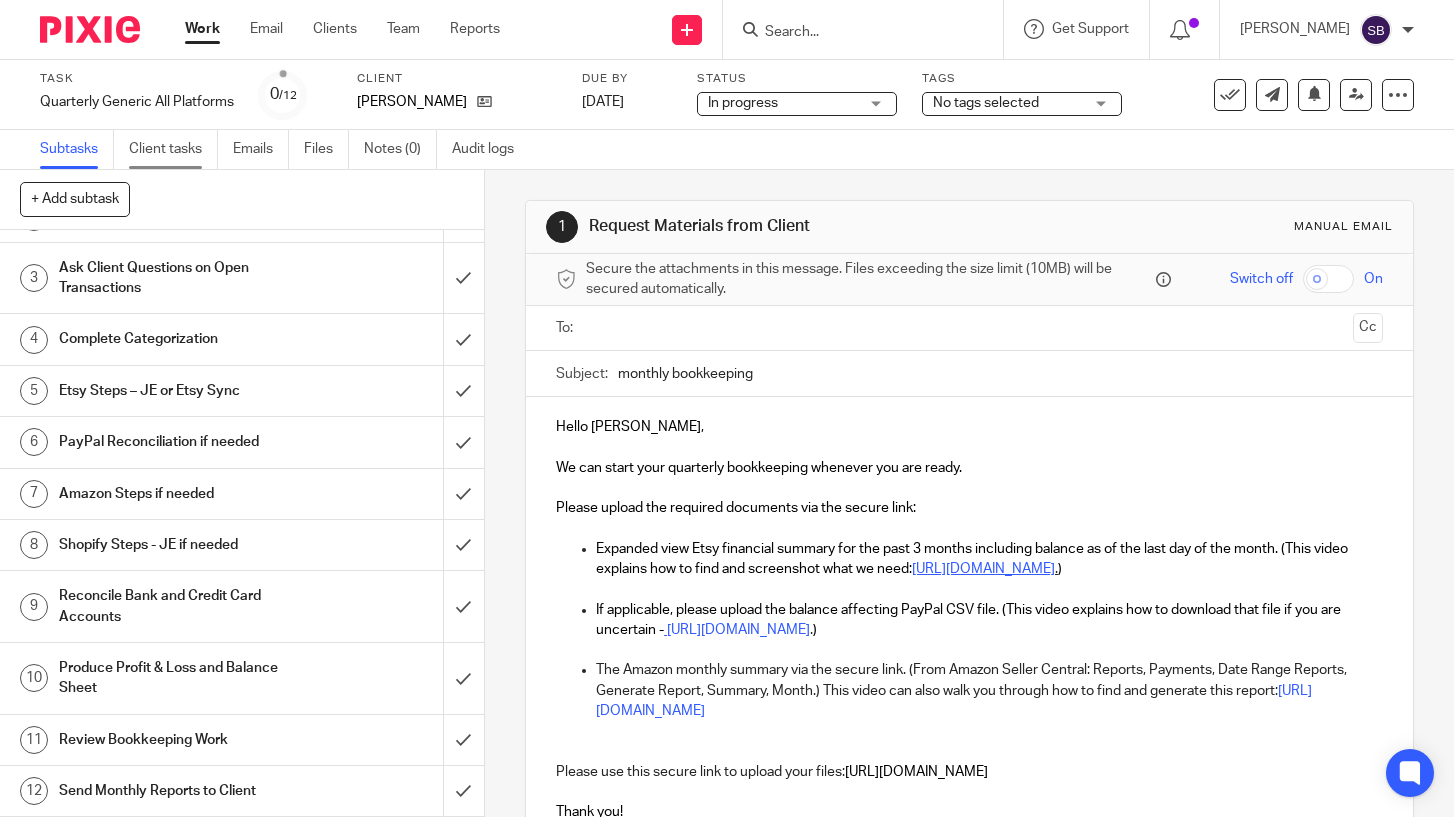 click on "Client tasks" at bounding box center (173, 149) 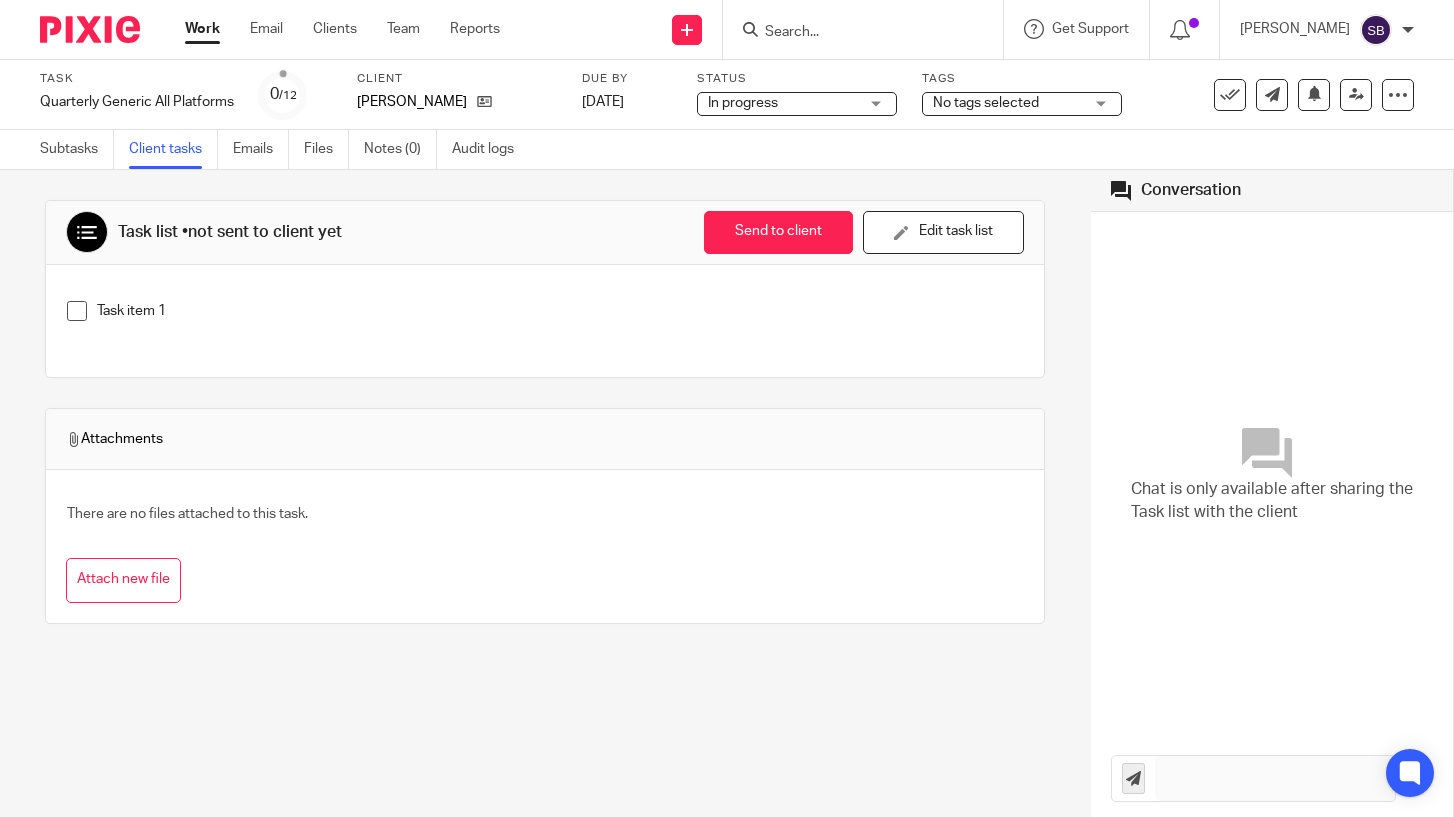 scroll, scrollTop: 0, scrollLeft: 0, axis: both 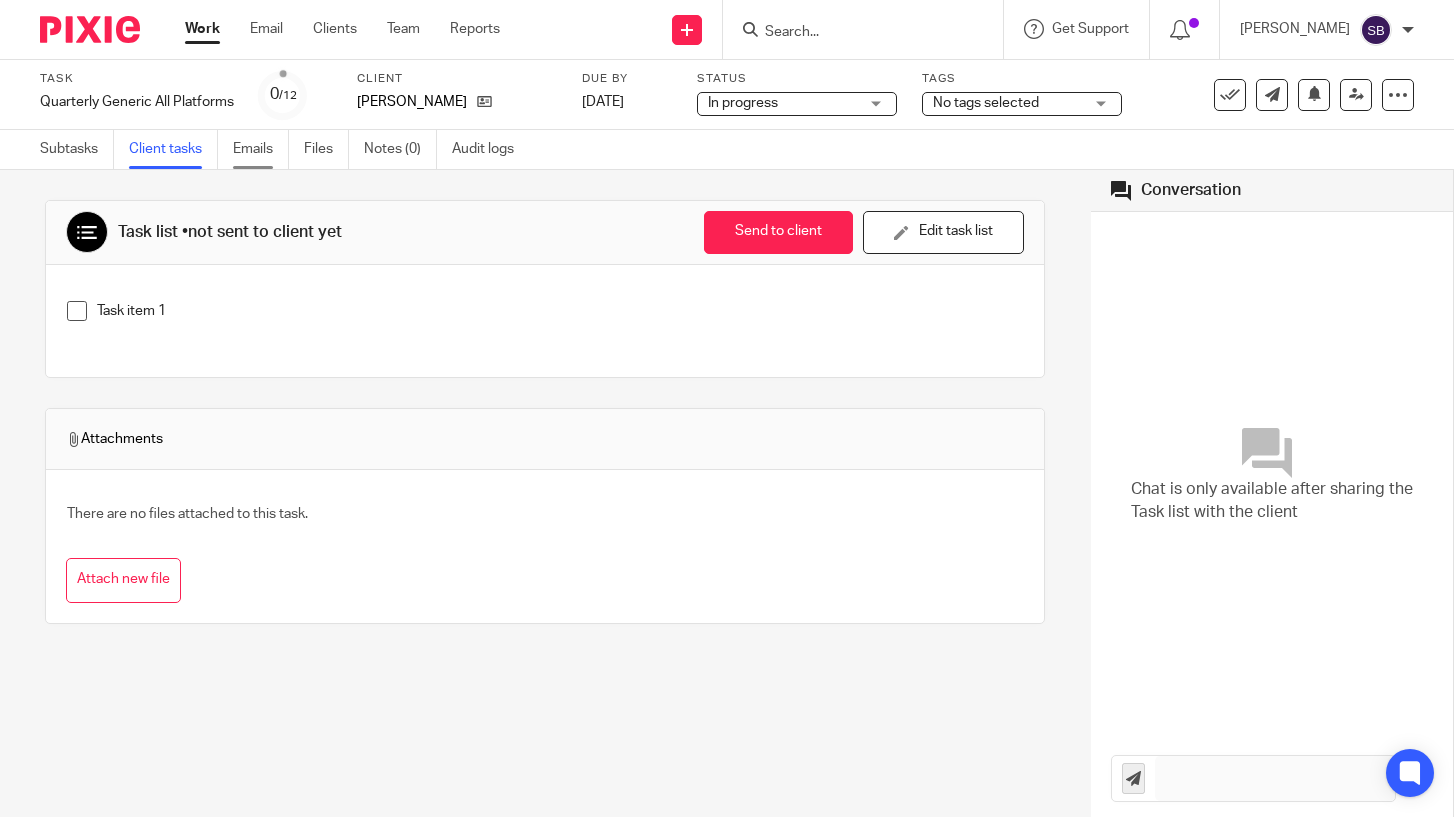 click on "Emails" at bounding box center (261, 149) 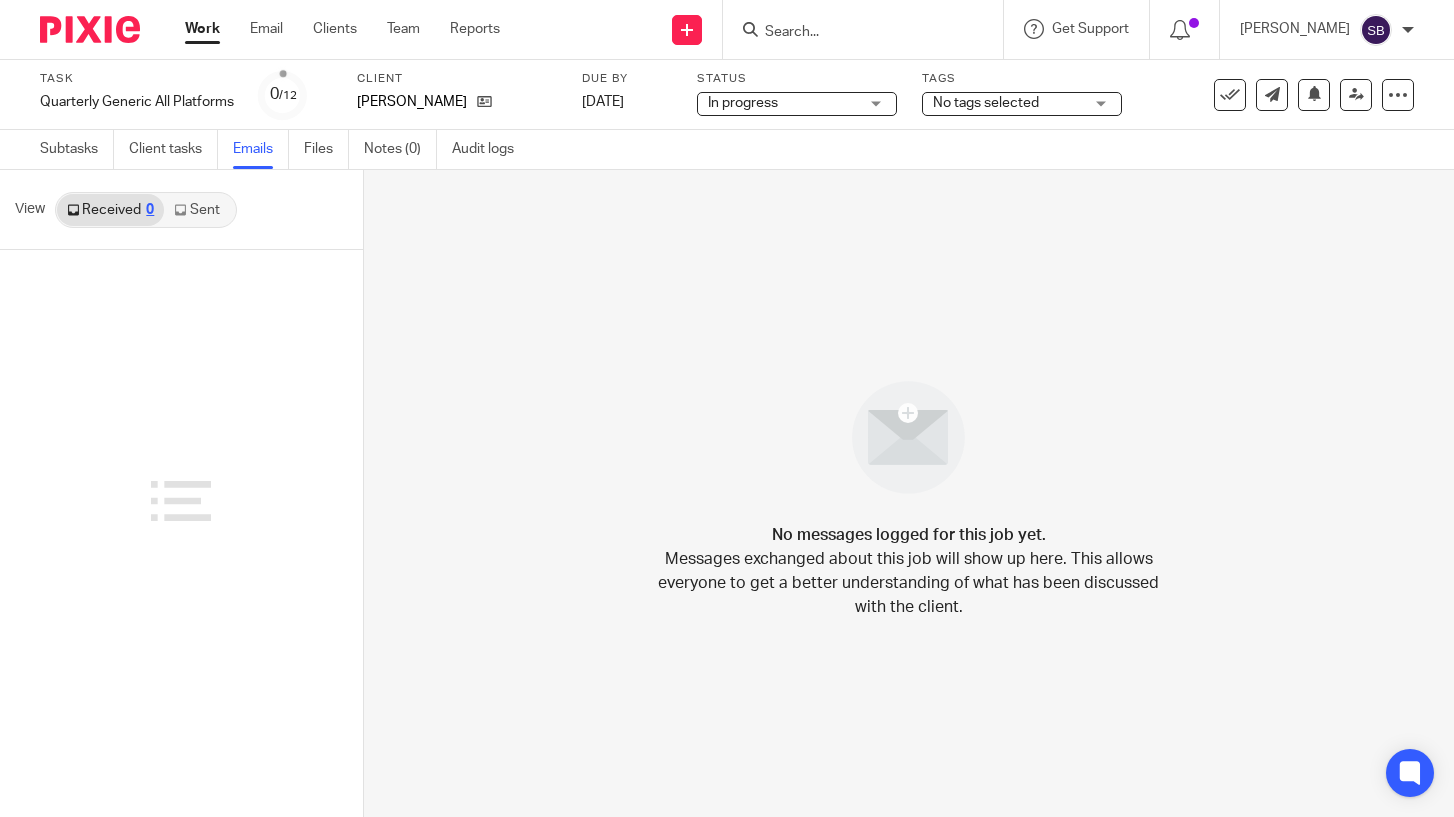 scroll, scrollTop: 0, scrollLeft: 0, axis: both 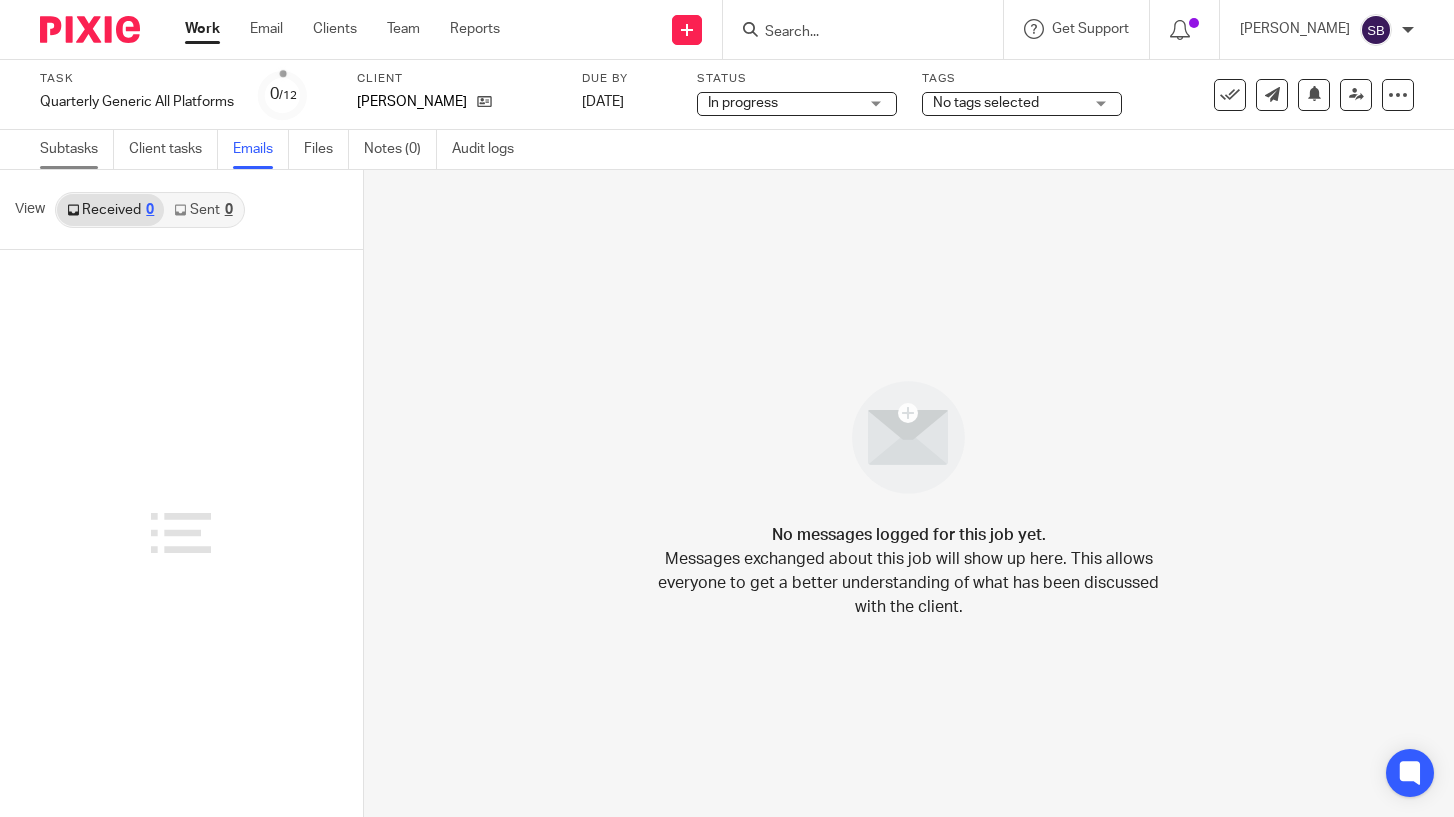 click on "Subtasks" at bounding box center [77, 149] 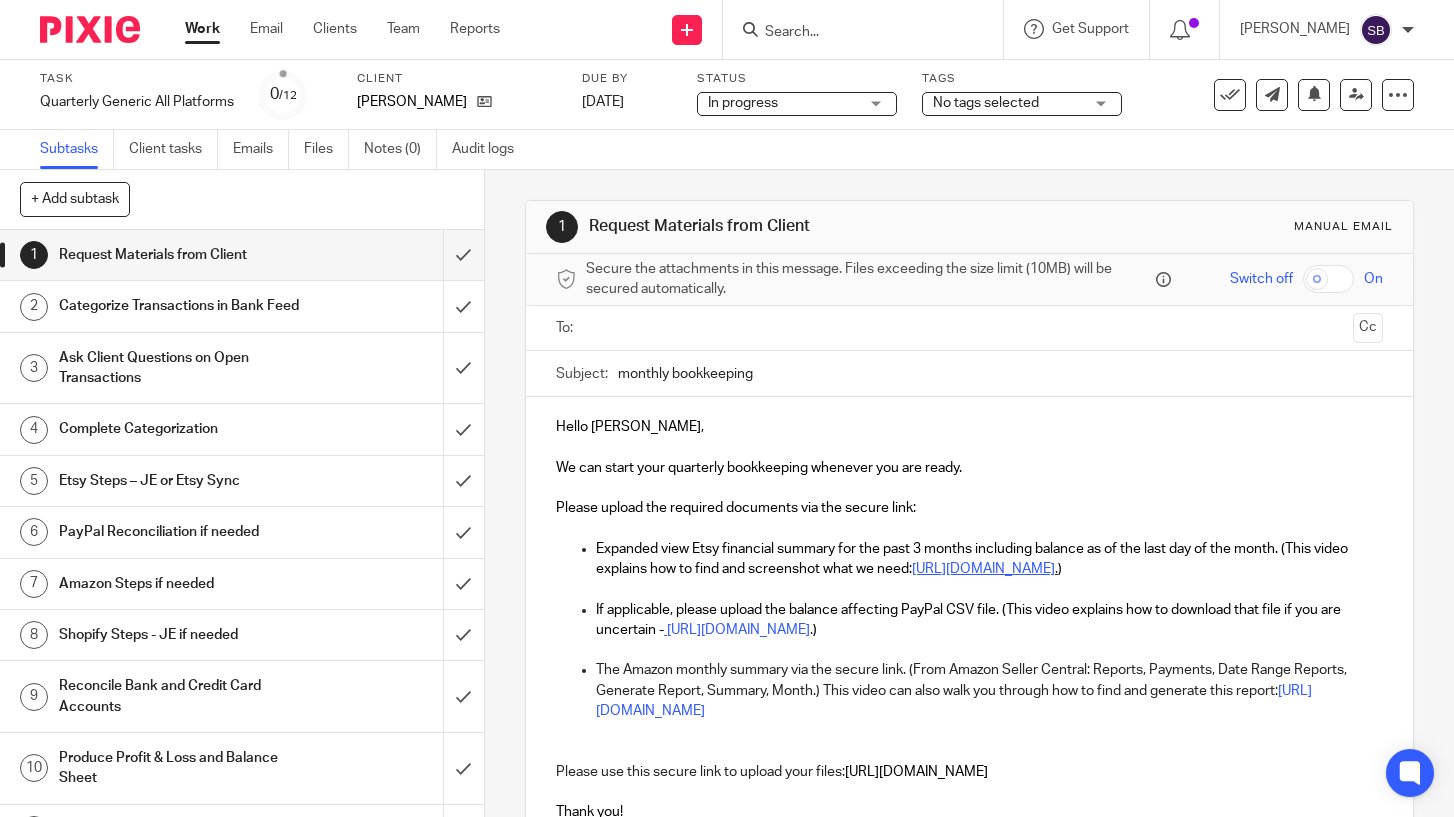 scroll, scrollTop: 0, scrollLeft: 0, axis: both 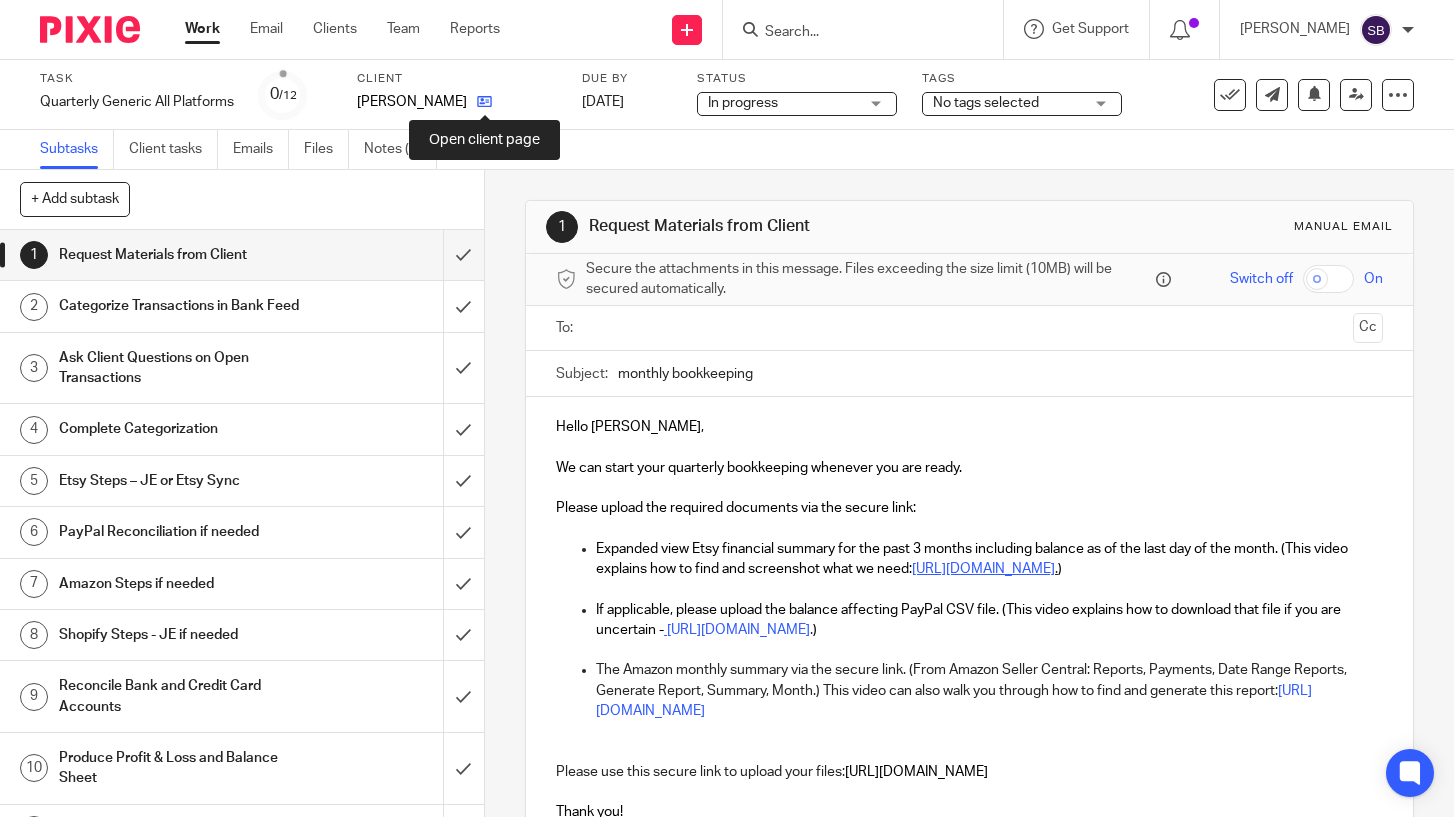 click at bounding box center [484, 101] 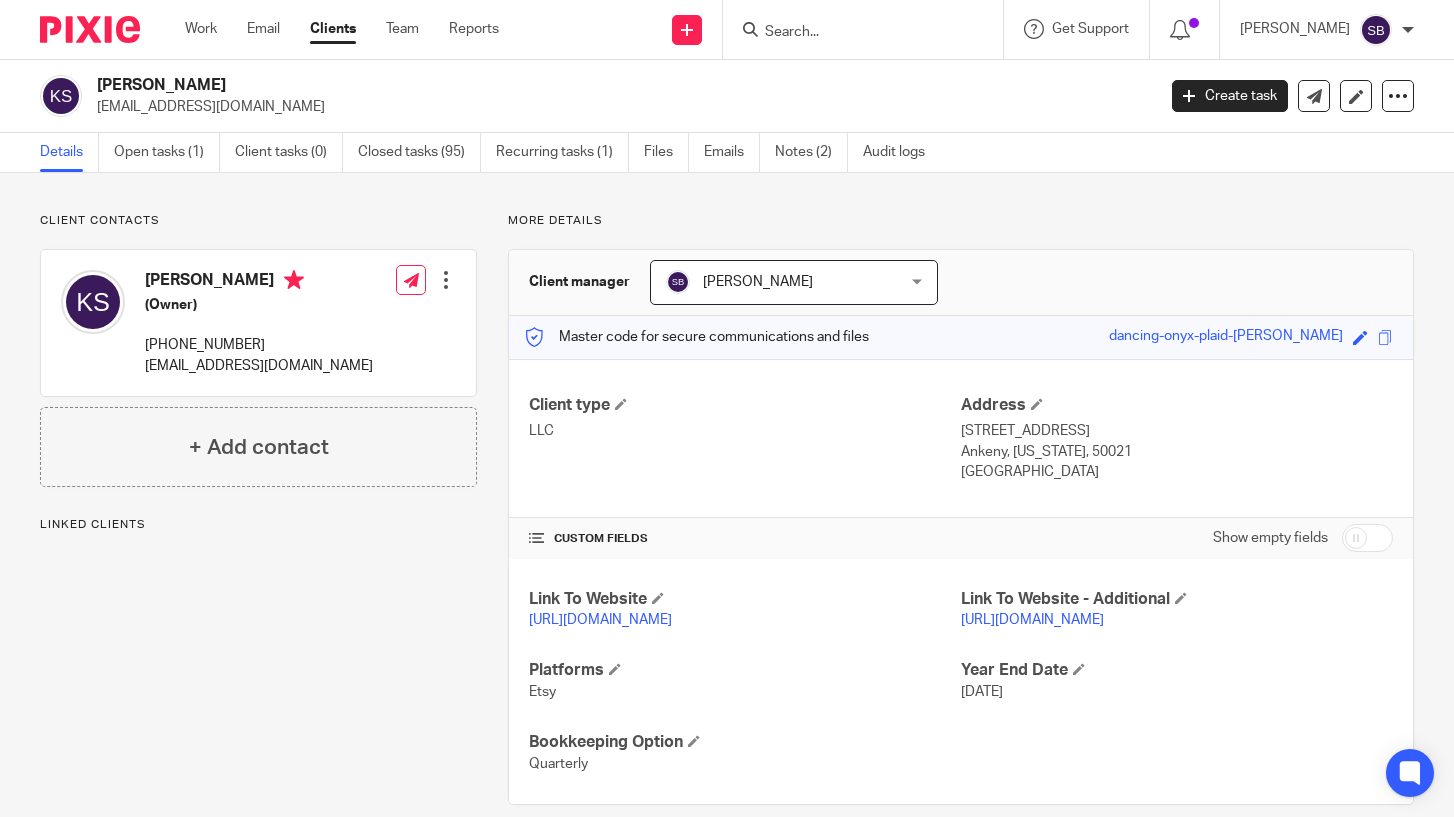 scroll, scrollTop: 0, scrollLeft: 0, axis: both 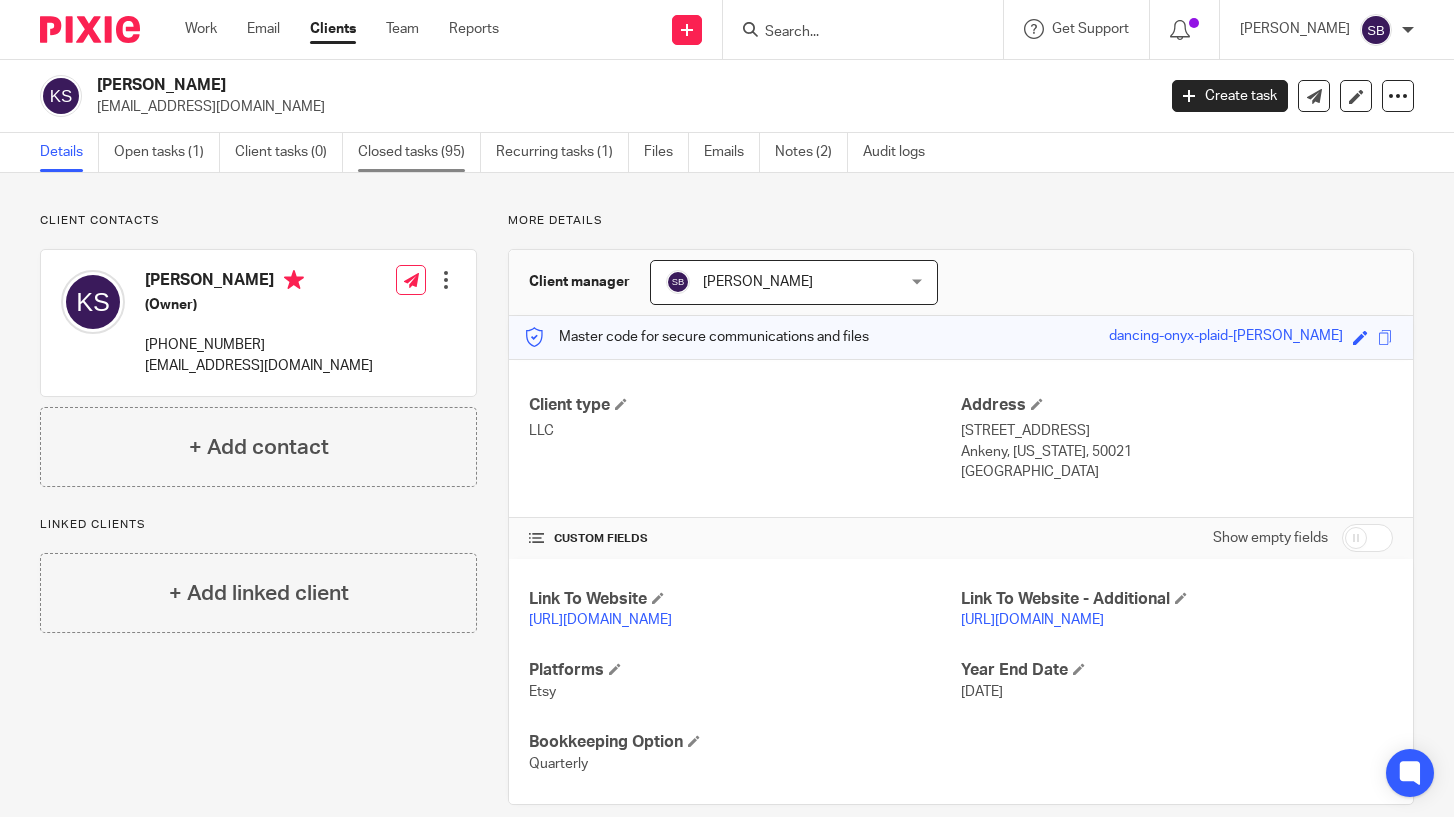 click on "Closed tasks (95)" at bounding box center (419, 152) 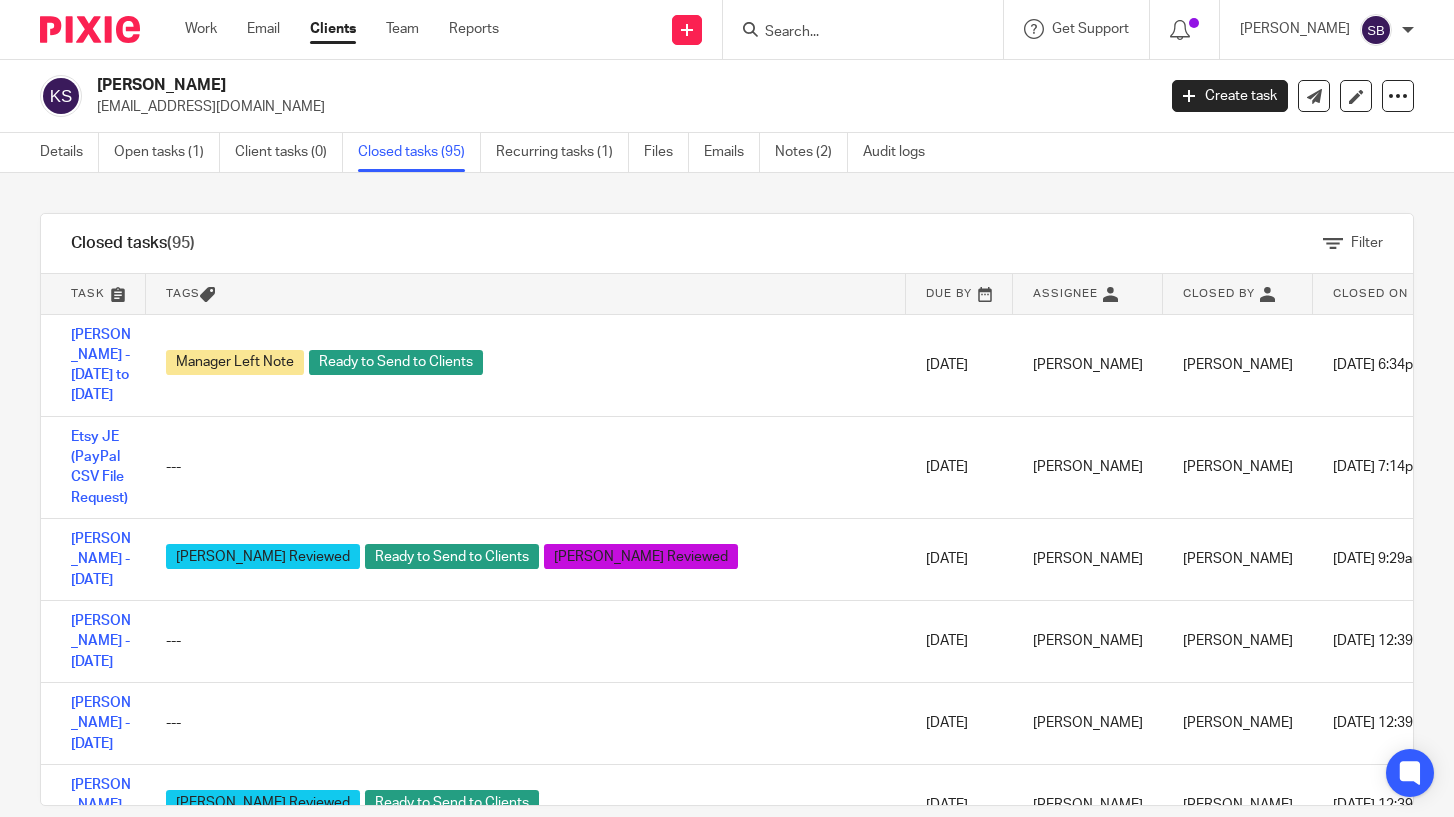 scroll, scrollTop: 0, scrollLeft: 0, axis: both 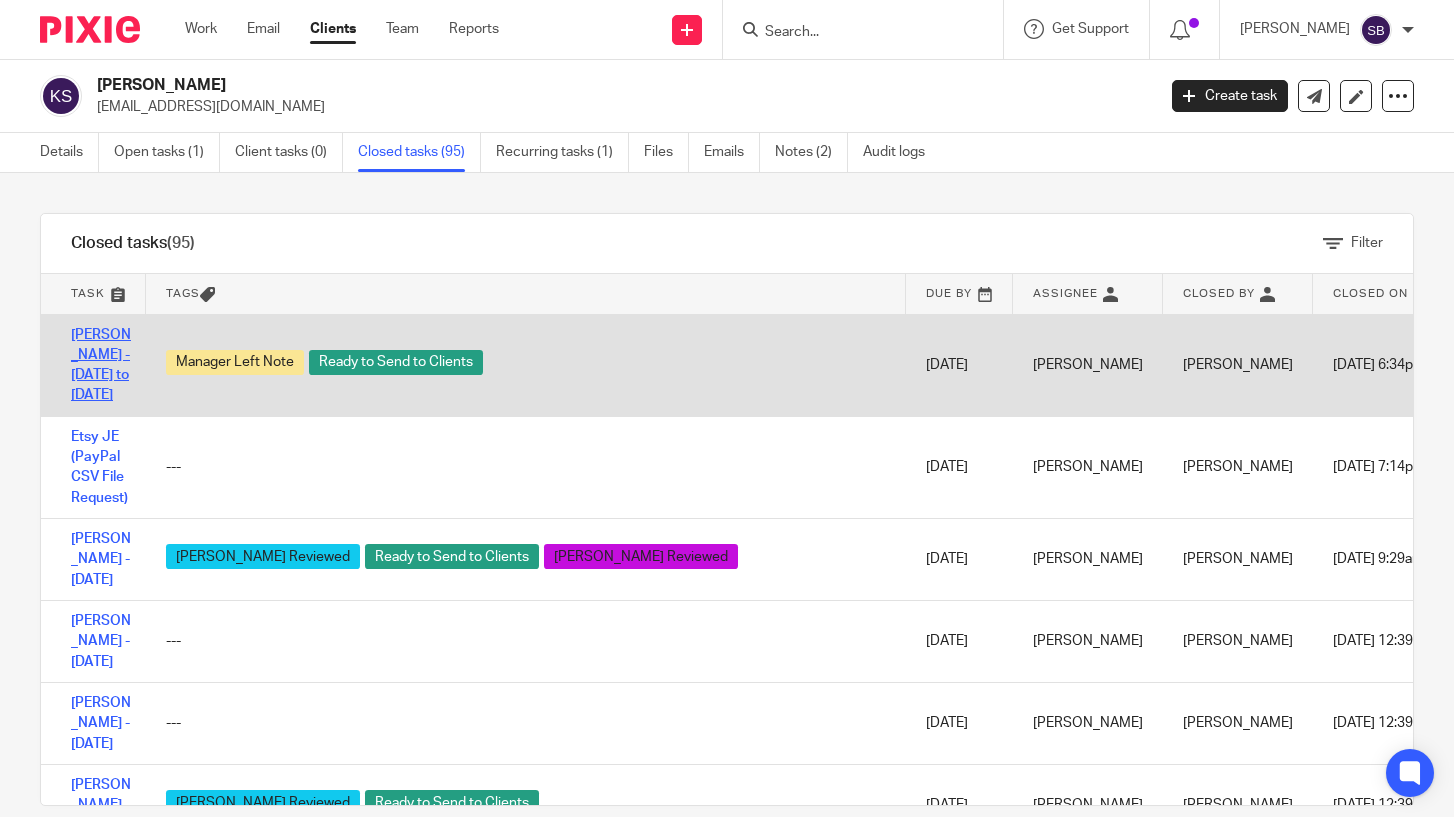 click on "Kristin Stevens - Jan to Mar 2025" at bounding box center (101, 365) 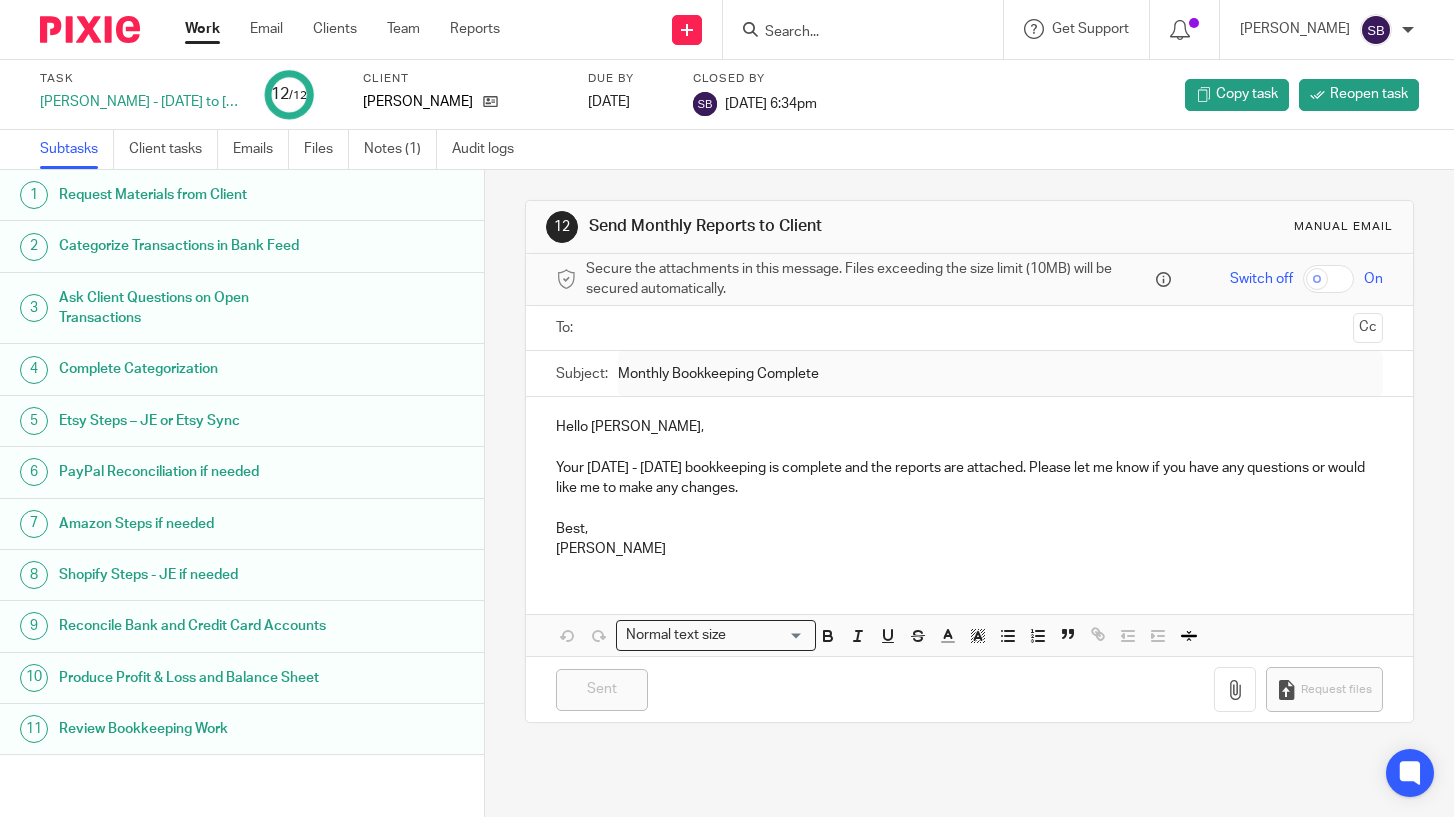 scroll, scrollTop: 0, scrollLeft: 0, axis: both 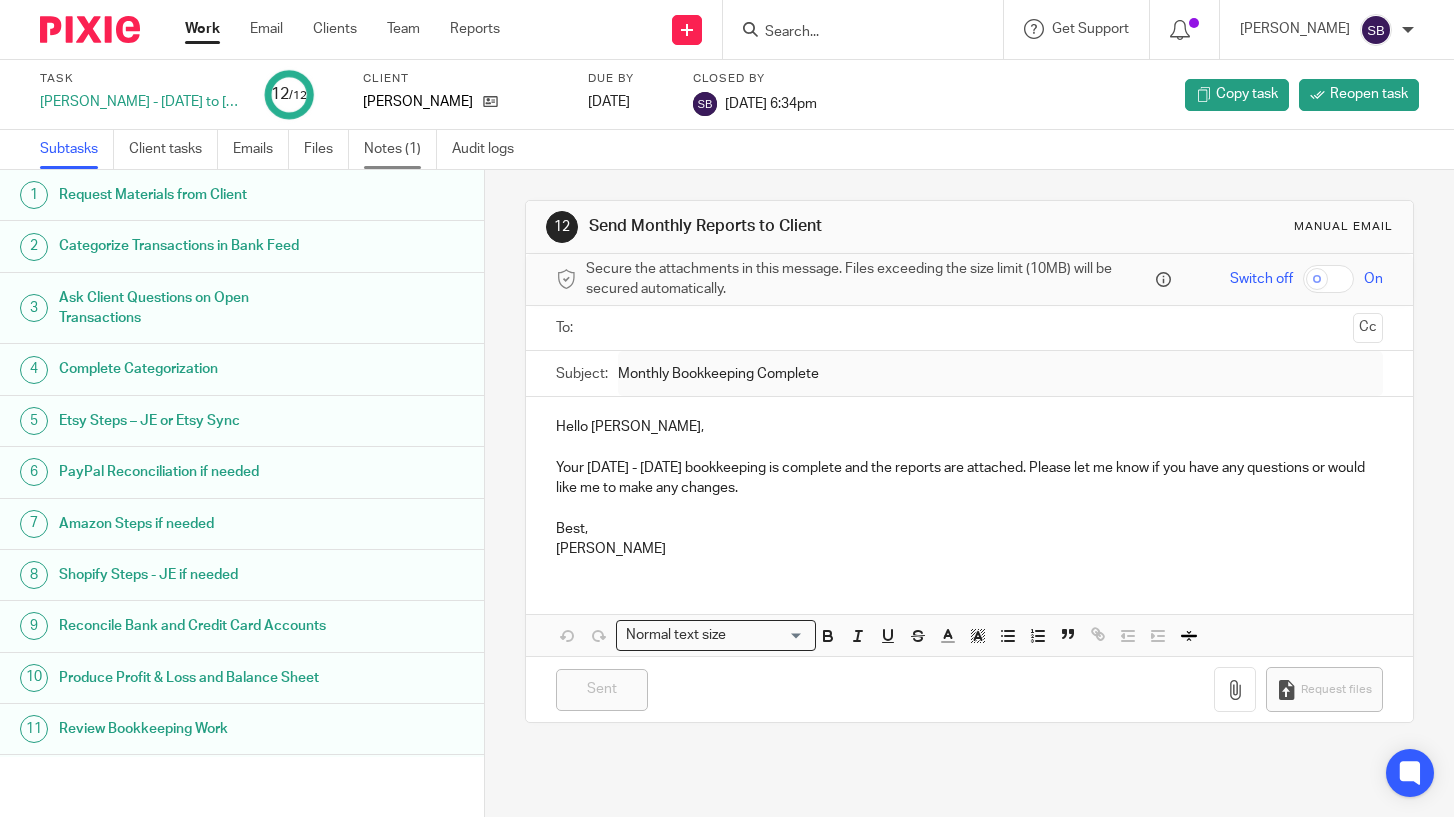 click on "Notes (1)" at bounding box center (400, 149) 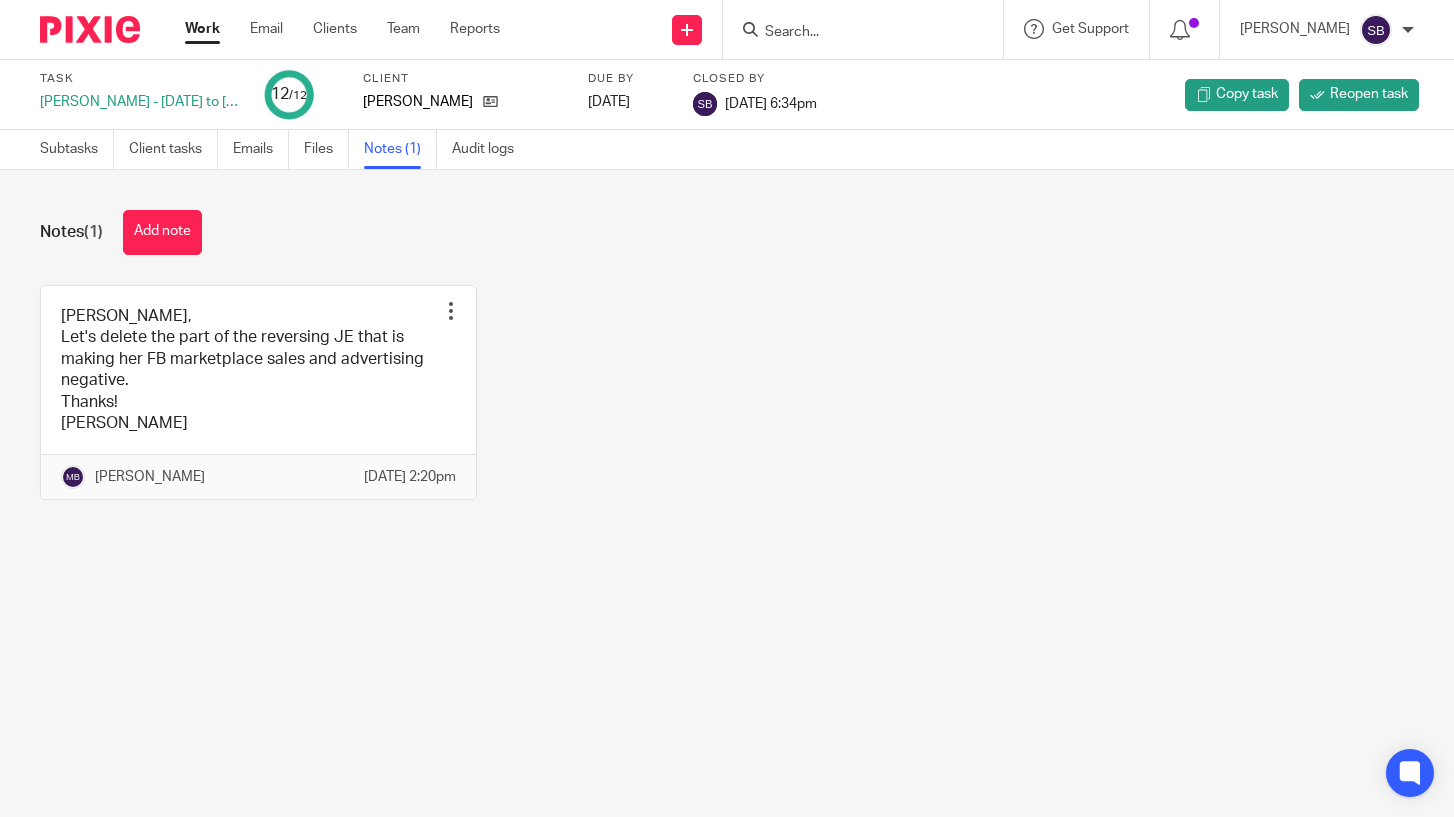 scroll, scrollTop: 0, scrollLeft: 0, axis: both 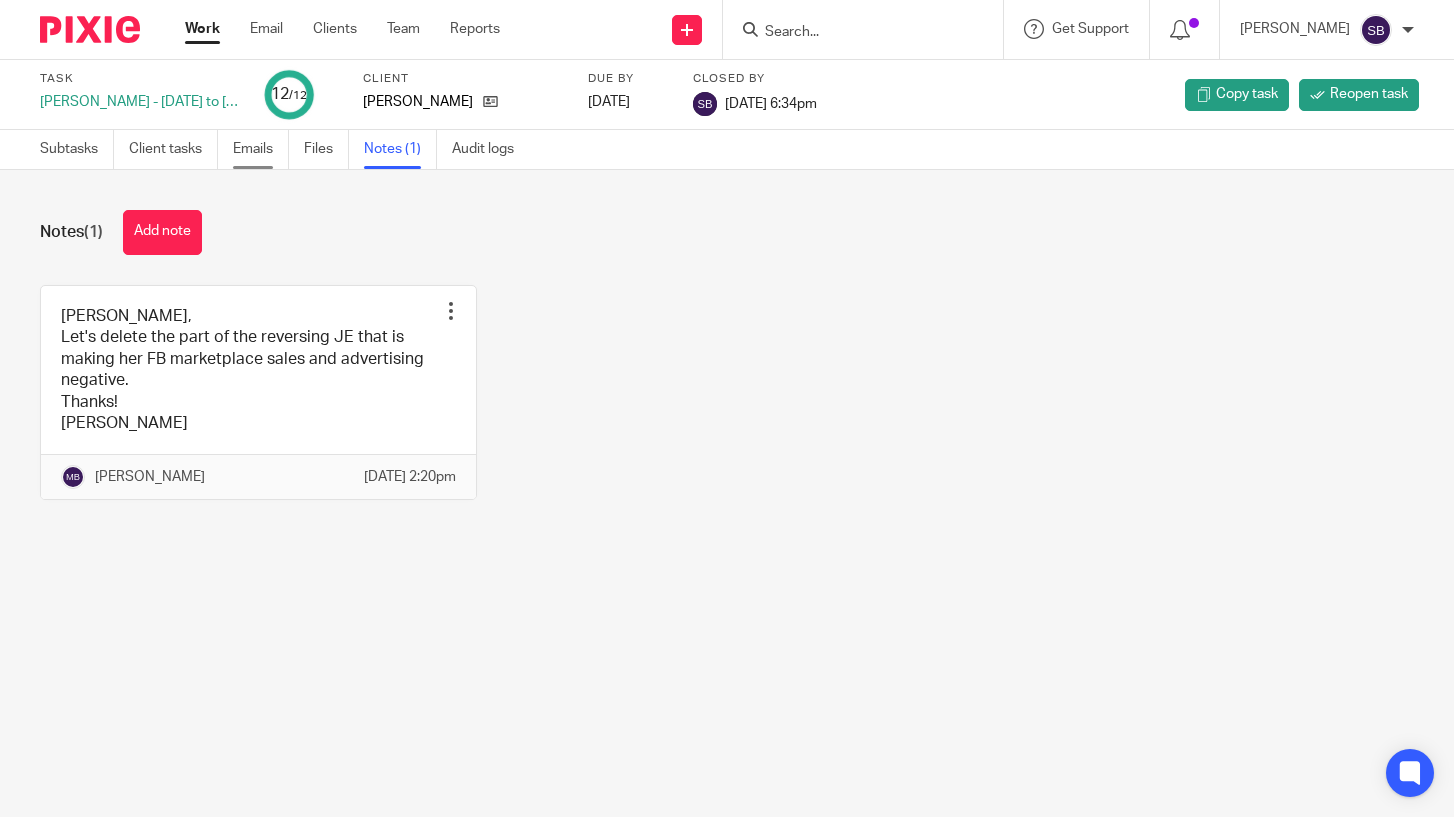 click on "Emails" at bounding box center (261, 149) 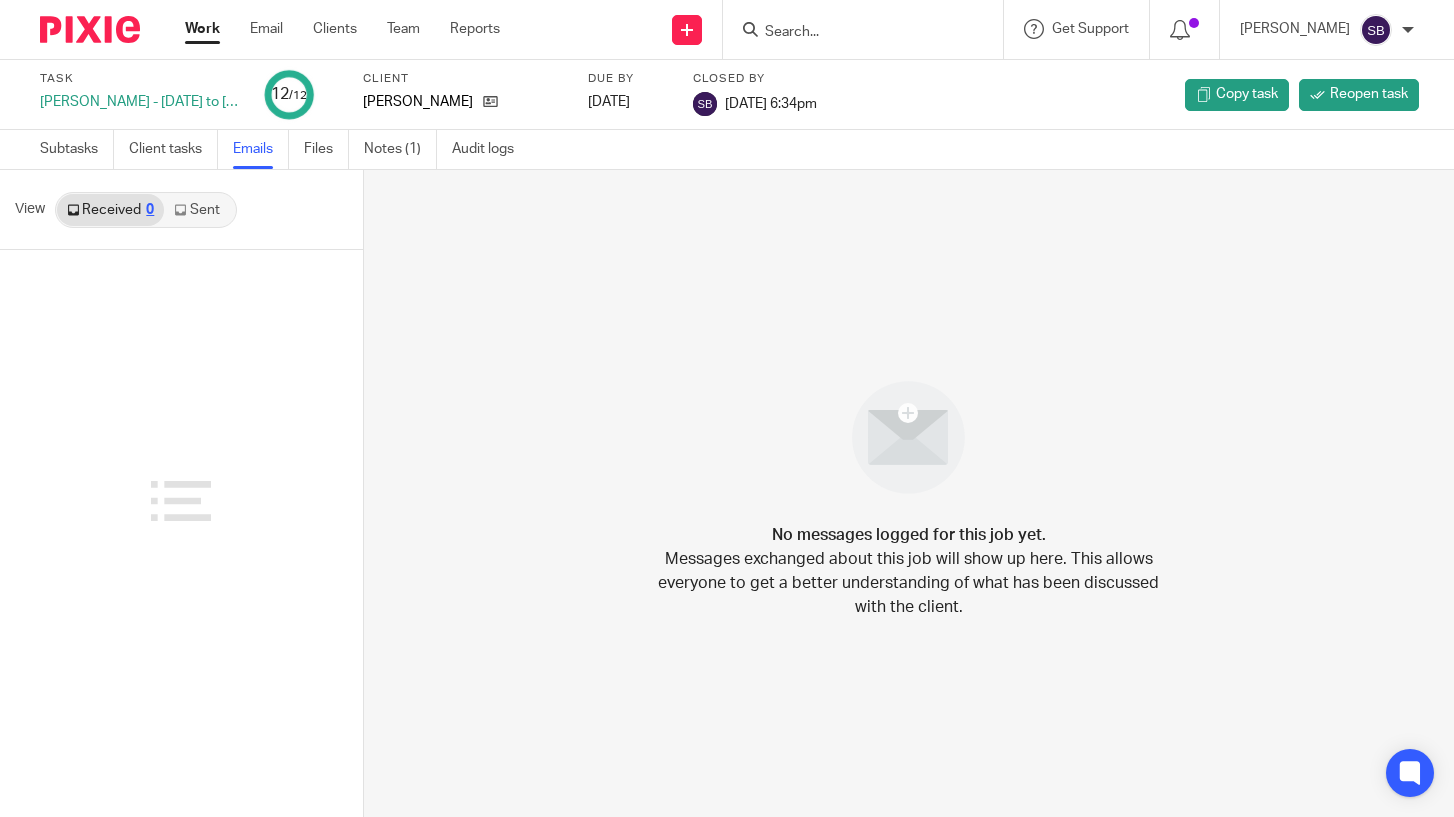 scroll, scrollTop: 0, scrollLeft: 0, axis: both 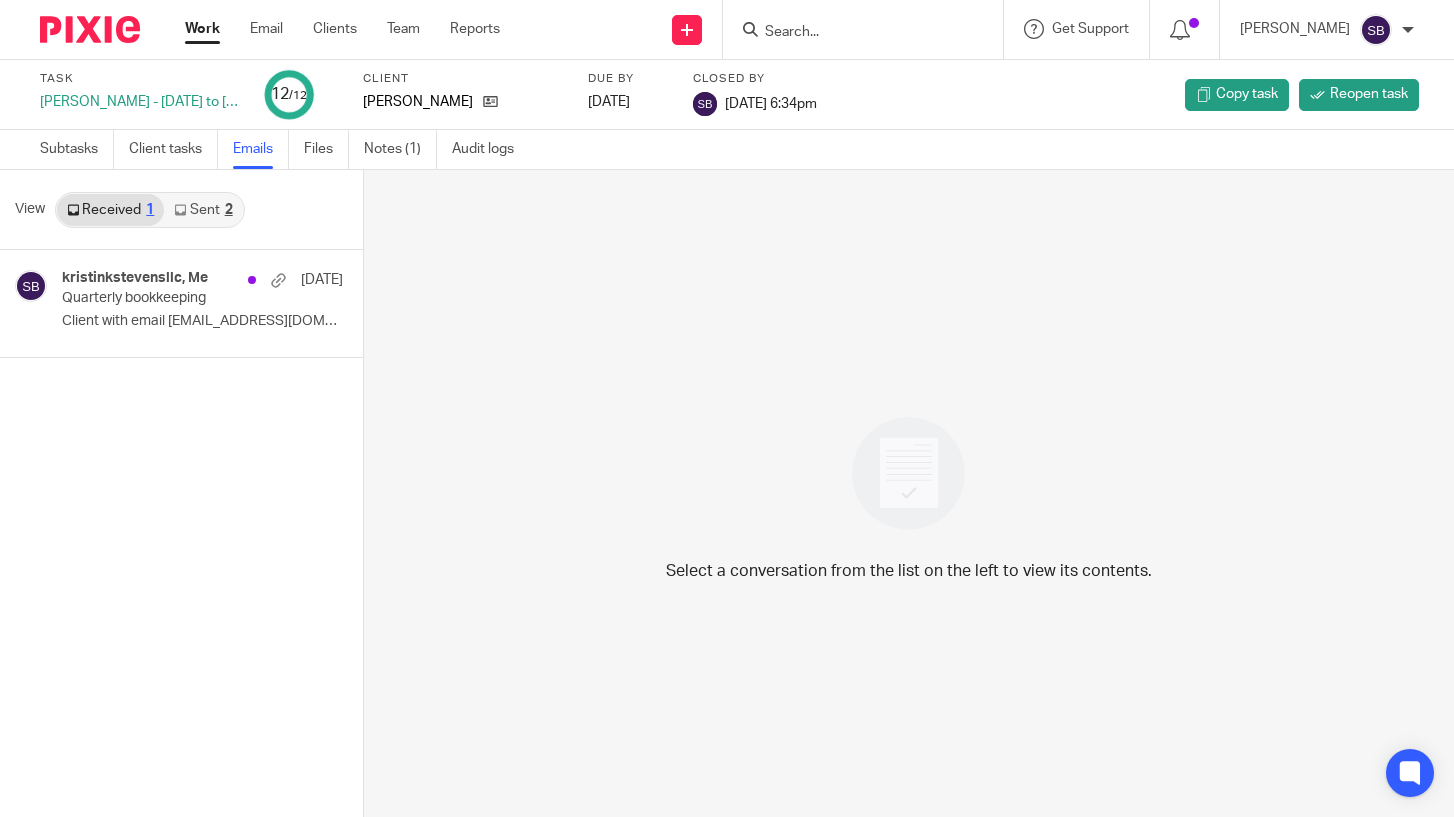 click on "Sent
2" at bounding box center (203, 210) 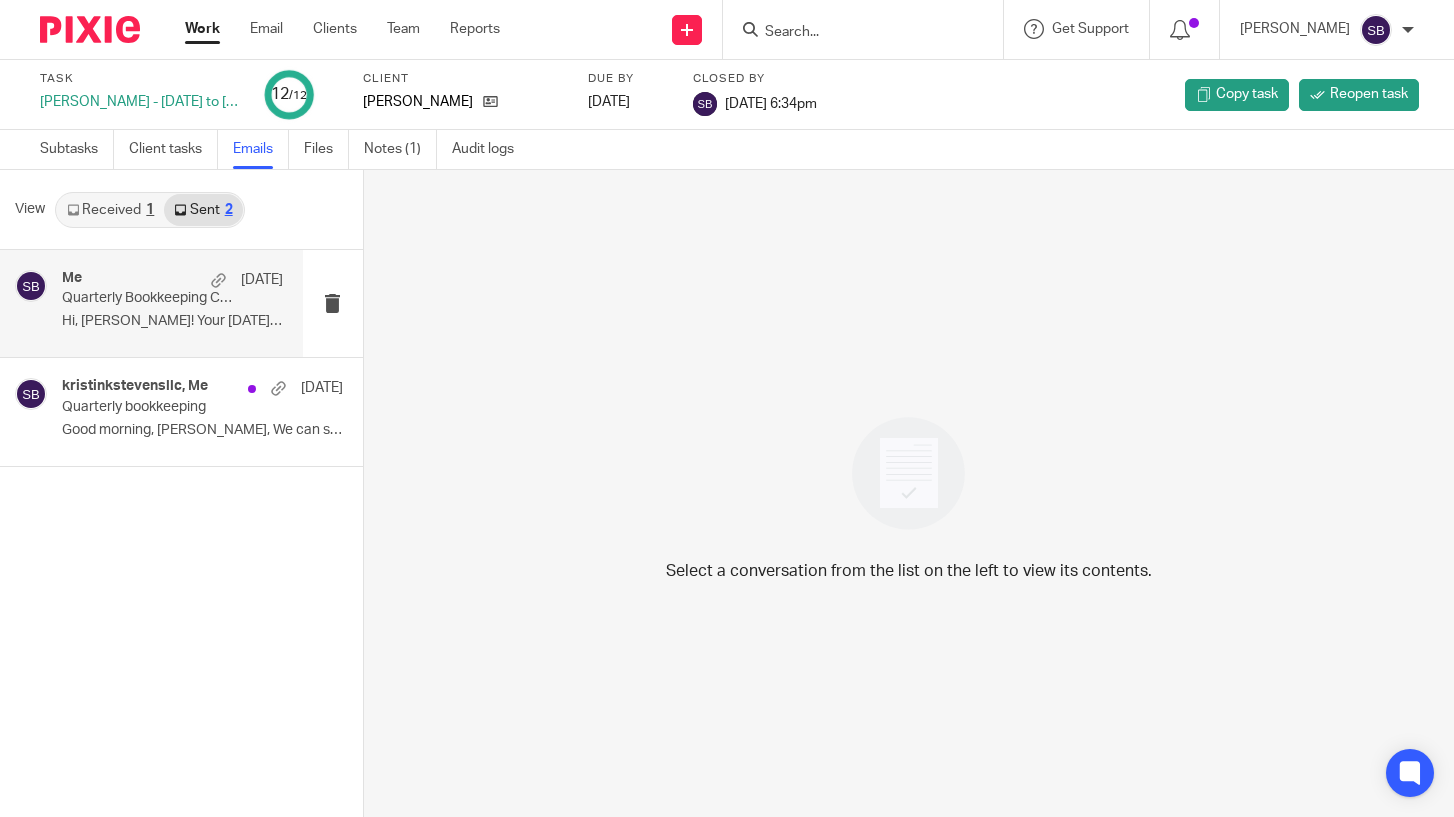 click on "Hi, [PERSON_NAME]!     Your [DATE]-[DATE] bookkeeping..." at bounding box center [172, 321] 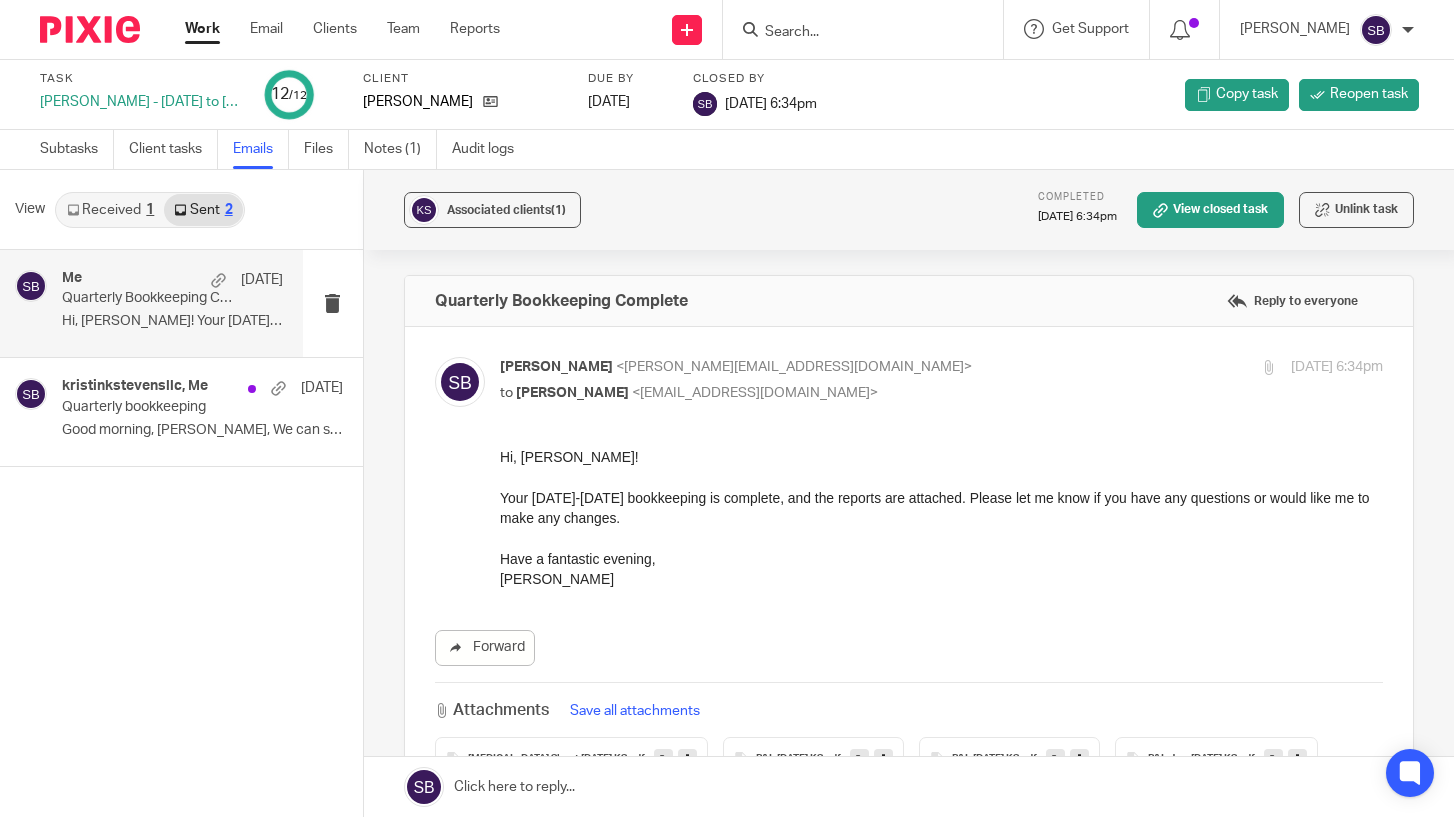 scroll, scrollTop: 0, scrollLeft: 0, axis: both 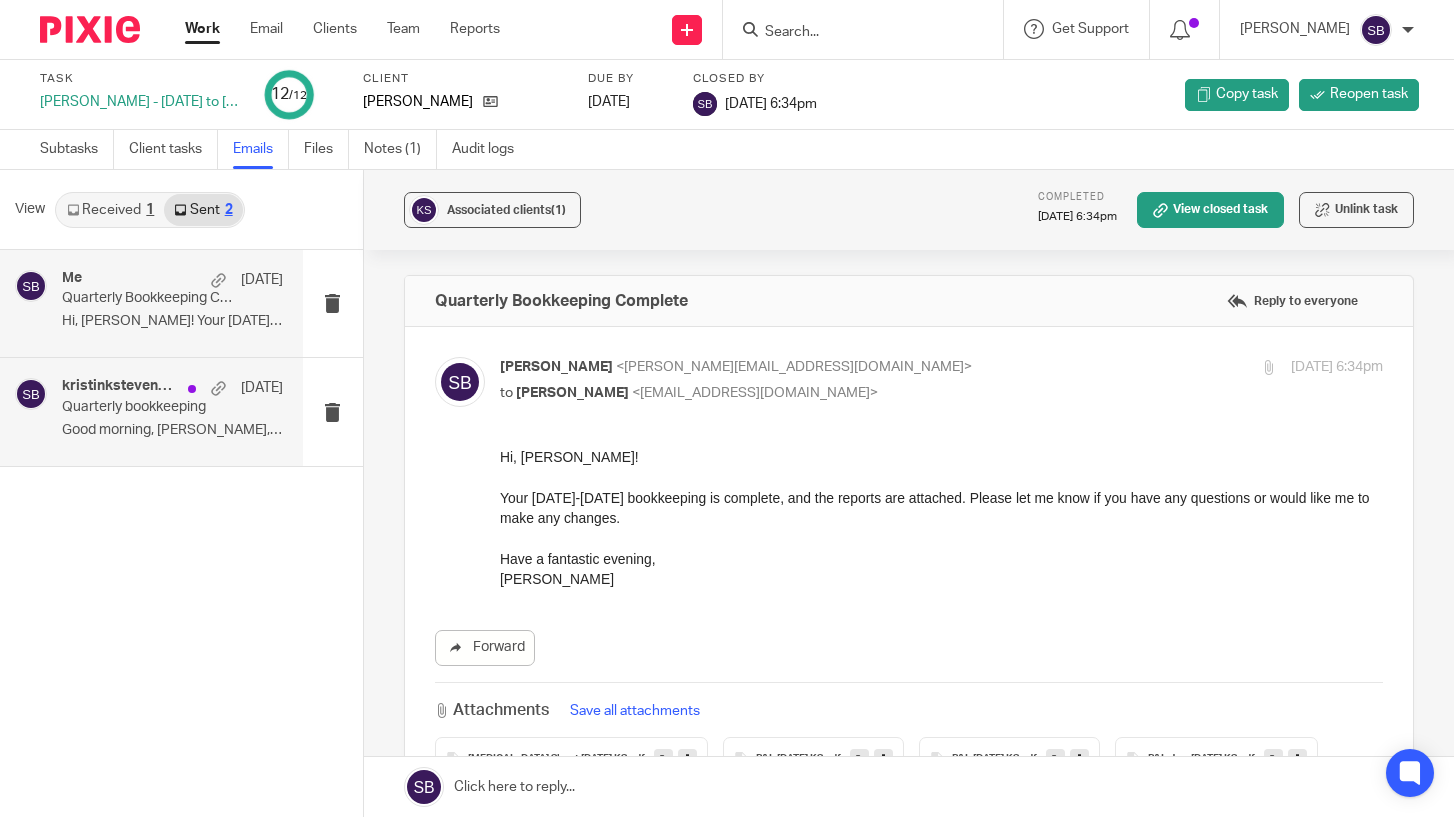 click on "Good morning, [PERSON_NAME],     We can start your..." at bounding box center [172, 430] 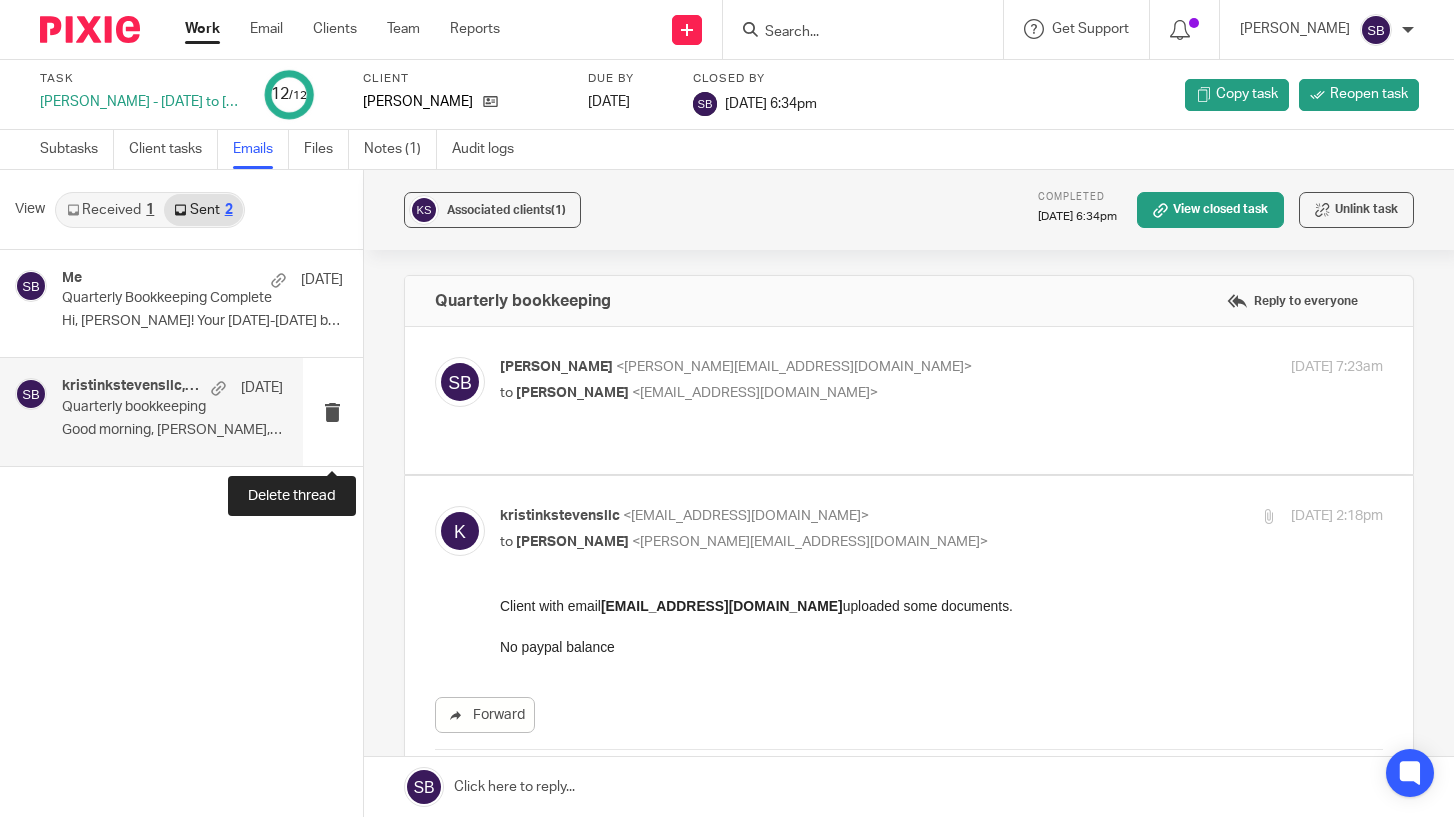 scroll, scrollTop: 0, scrollLeft: 0, axis: both 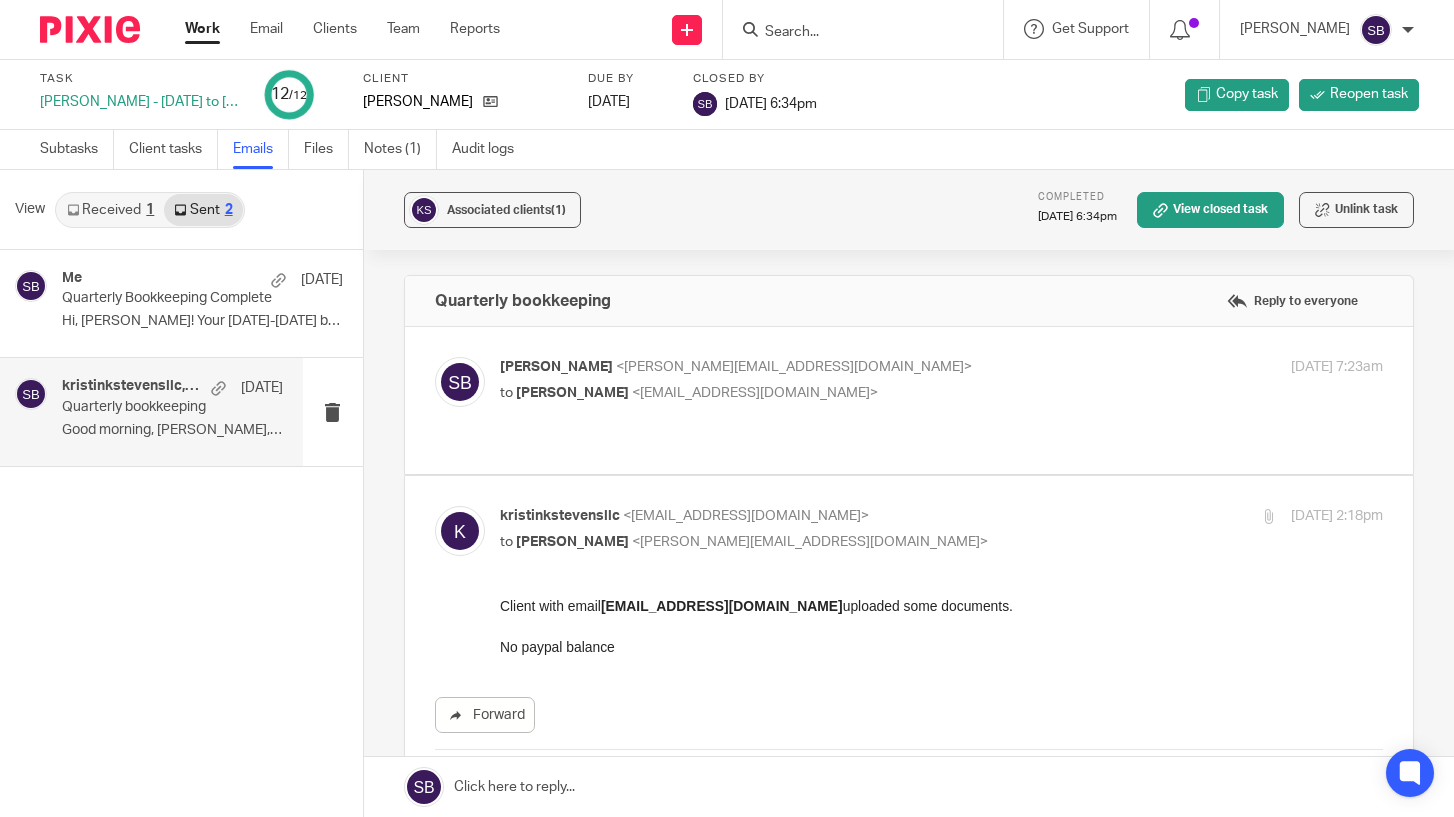 click on "Sabrina Bratcher
<sabrina@evergoldaccounting.com>   to
Kristin K. Stevens
<kristinkstevensllc@gmail.com>       Apr 1, 2025 7:23am
Forward" at bounding box center [909, 400] 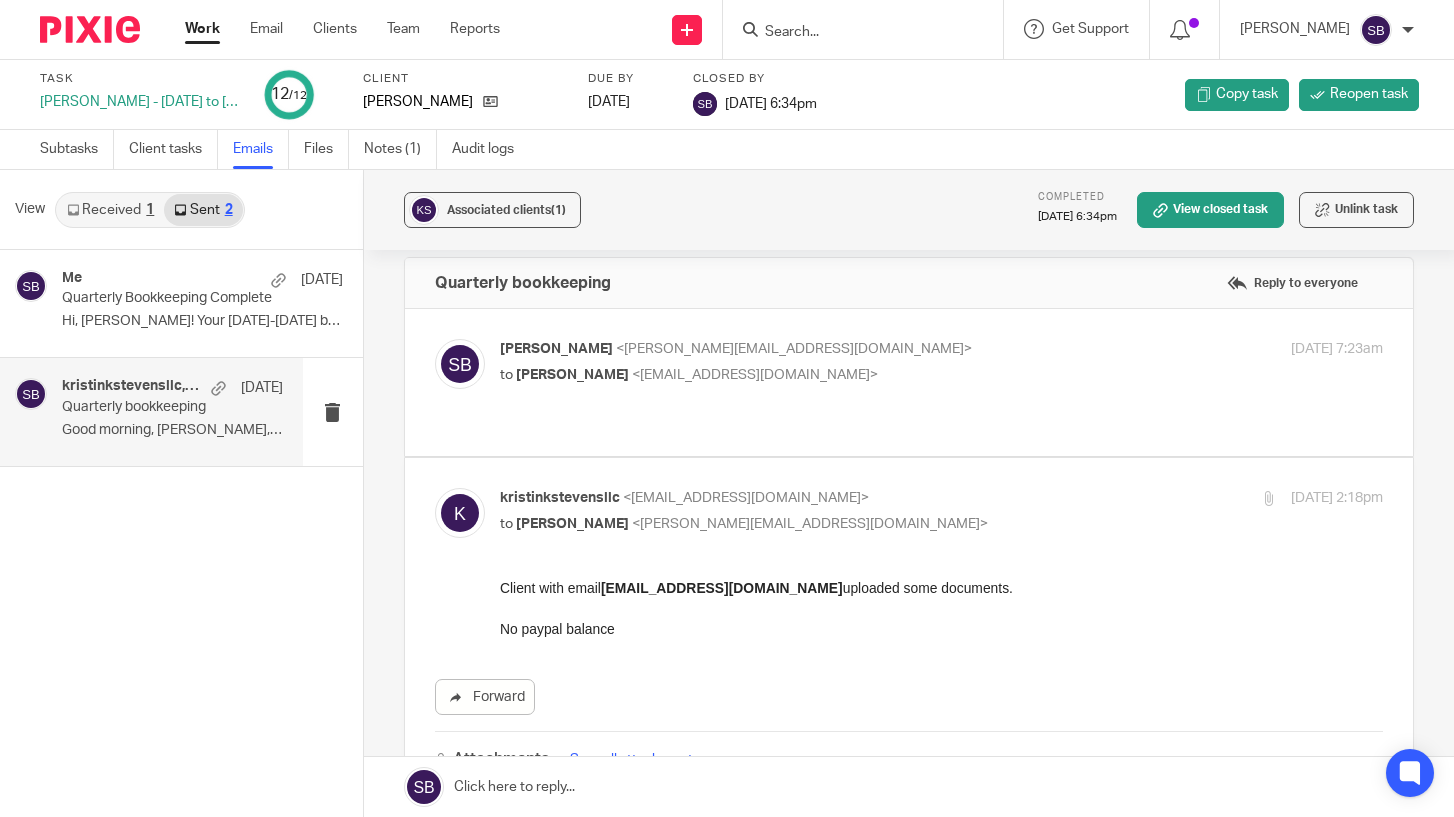 scroll, scrollTop: 19, scrollLeft: 0, axis: vertical 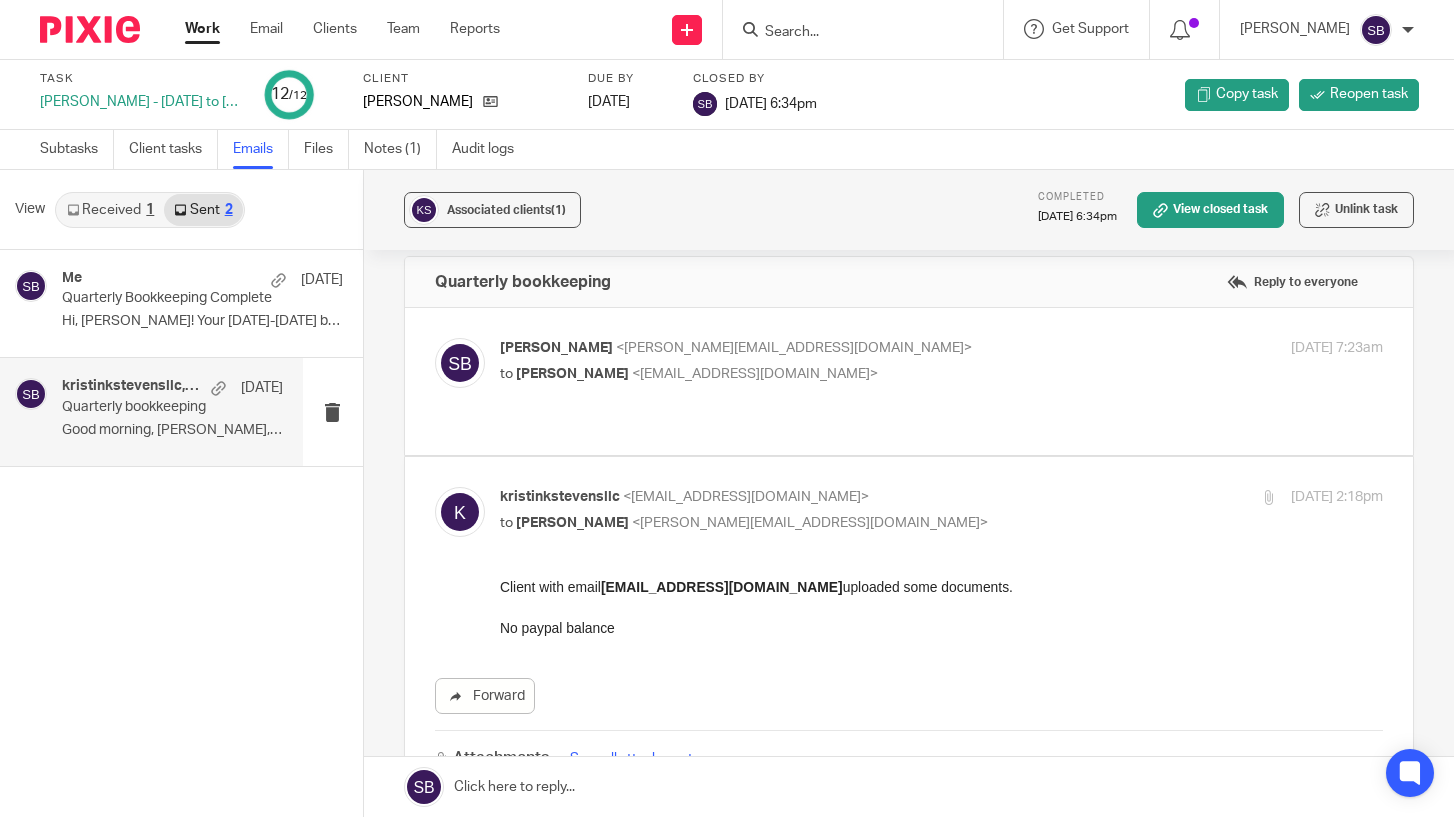 click at bounding box center [909, 381] 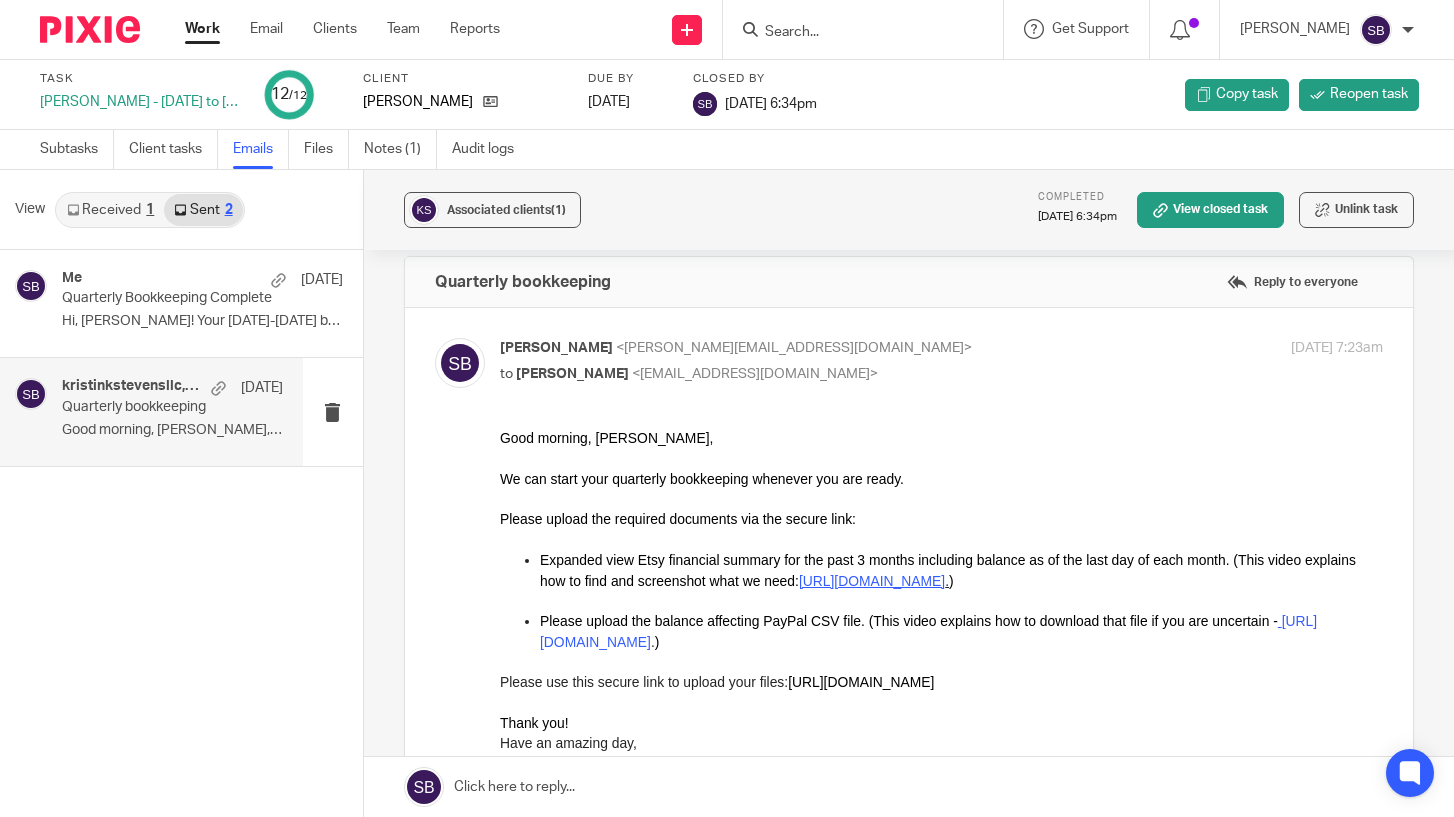 scroll, scrollTop: 0, scrollLeft: 0, axis: both 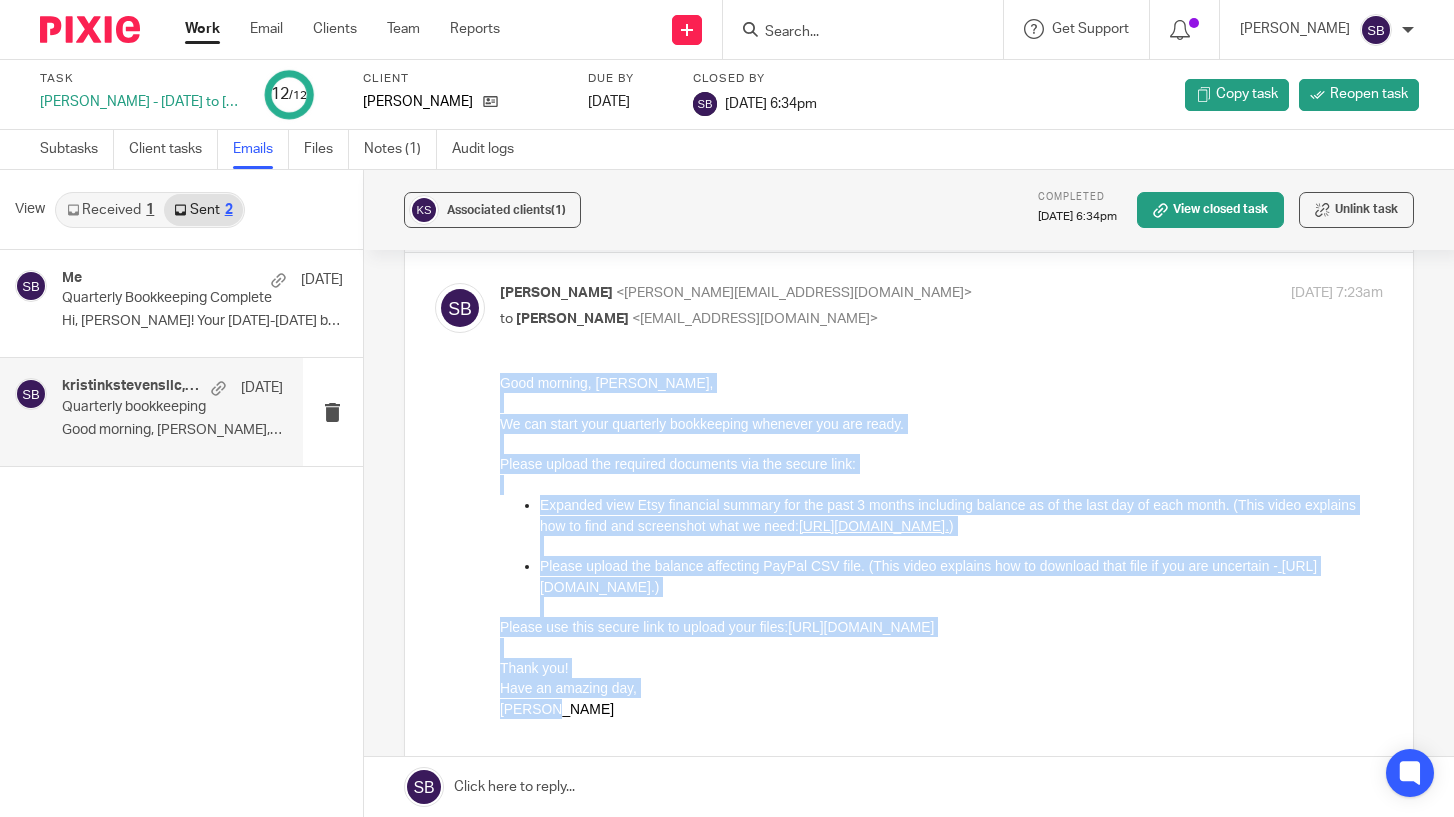 drag, startPoint x: 502, startPoint y: 380, endPoint x: 648, endPoint y: 702, distance: 353.5534 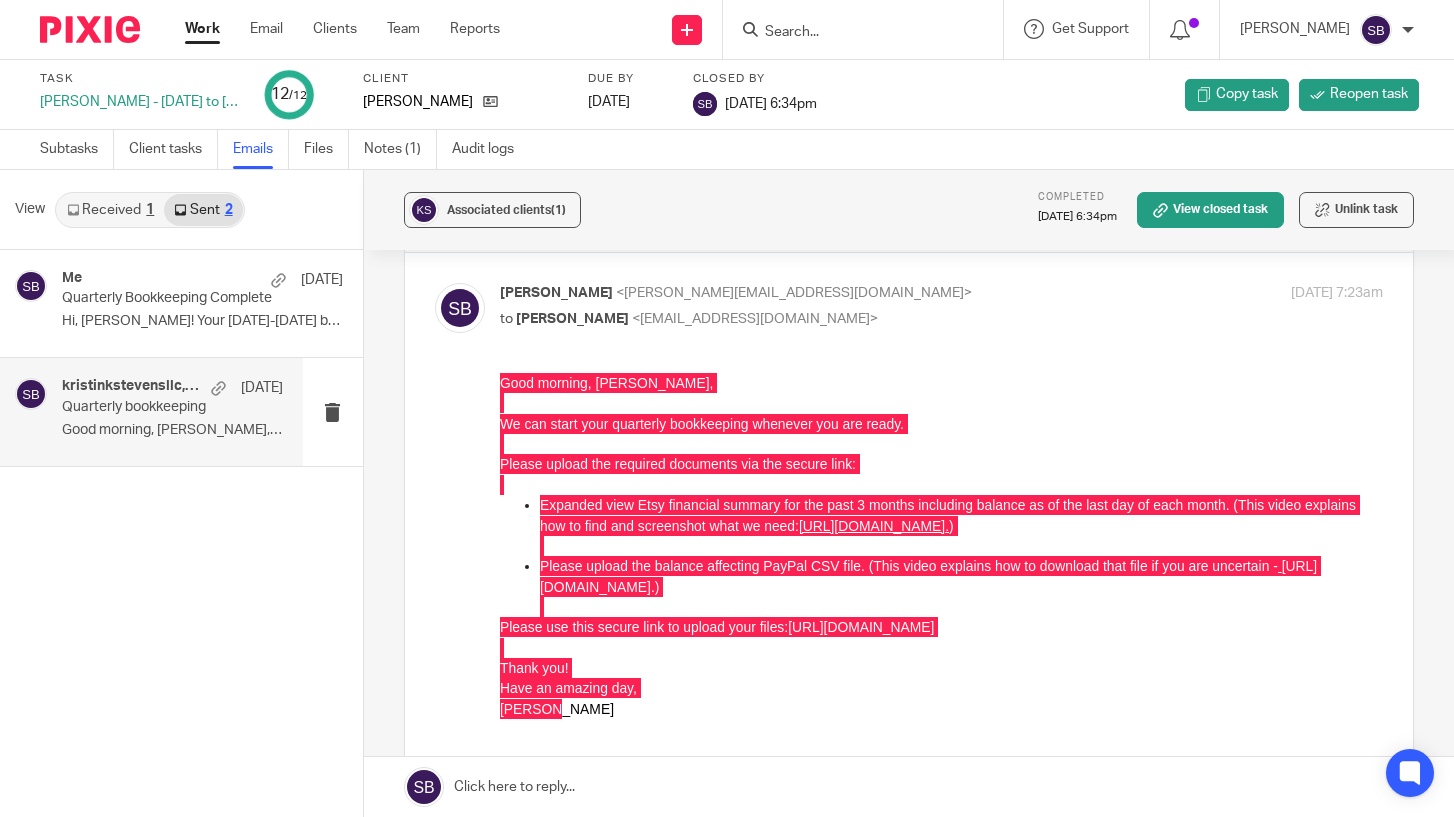 click on "Work" at bounding box center [202, 29] 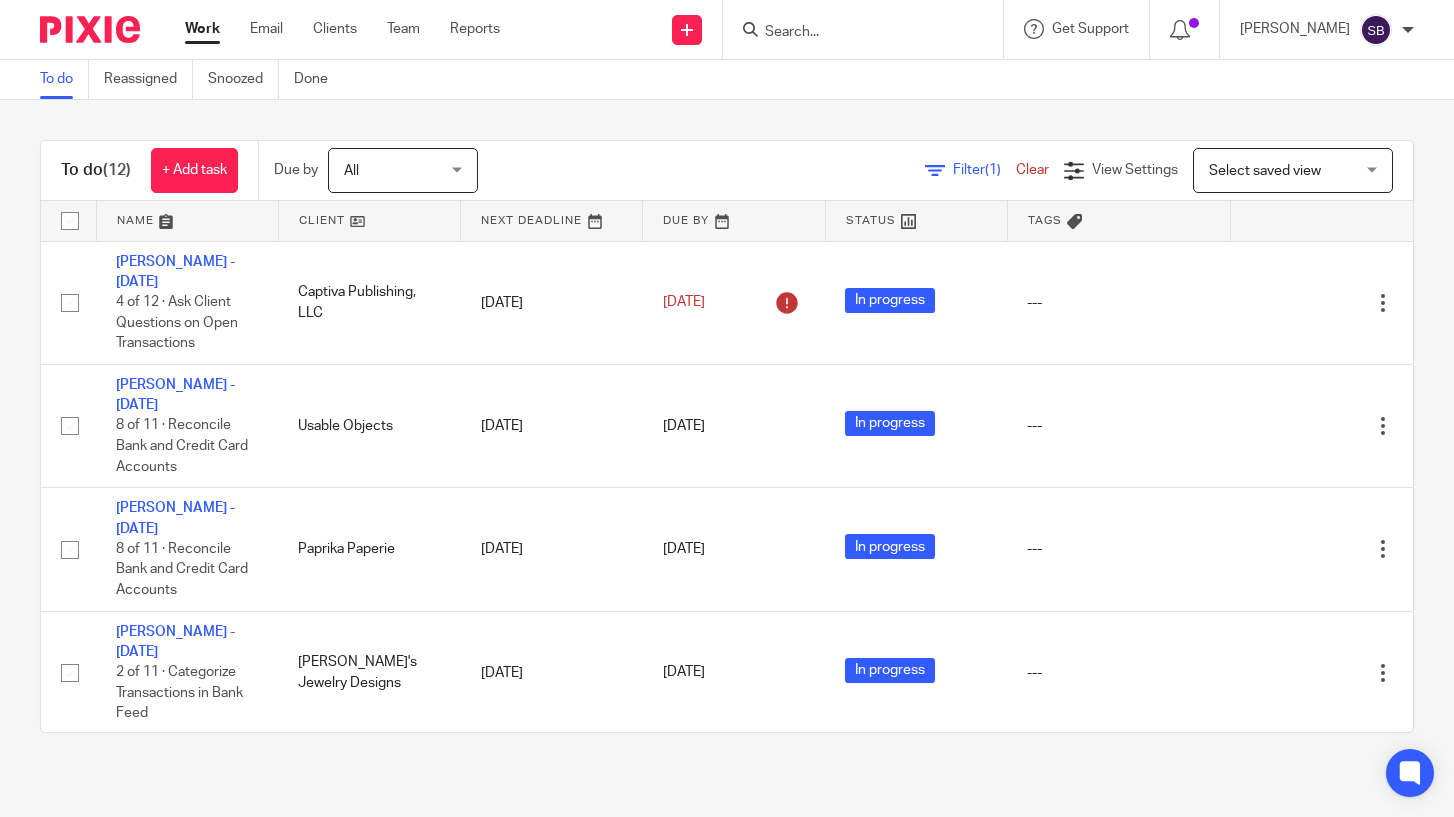 scroll, scrollTop: 0, scrollLeft: 0, axis: both 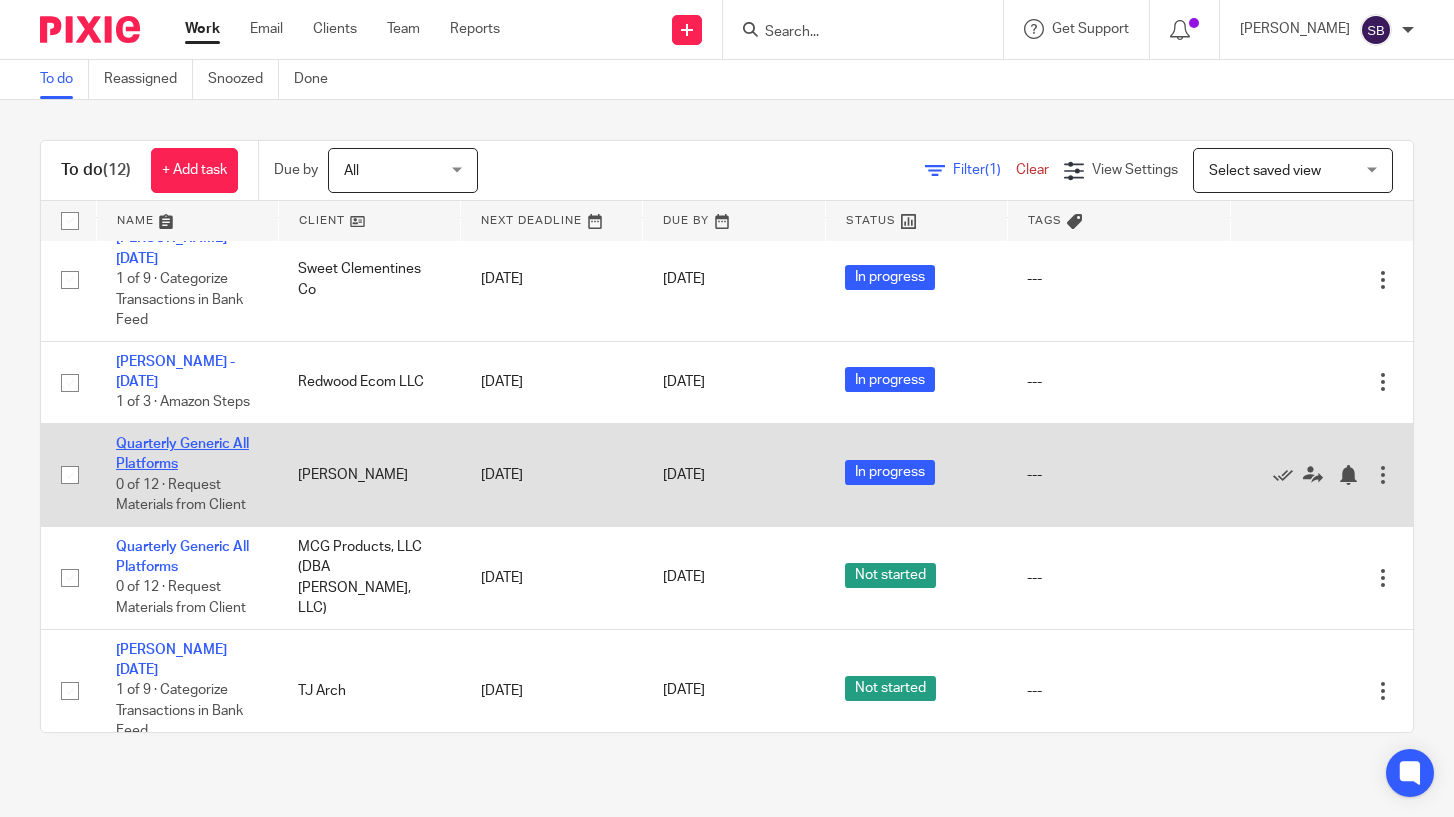 click on "Quarterly Generic All Platforms" at bounding box center [182, 454] 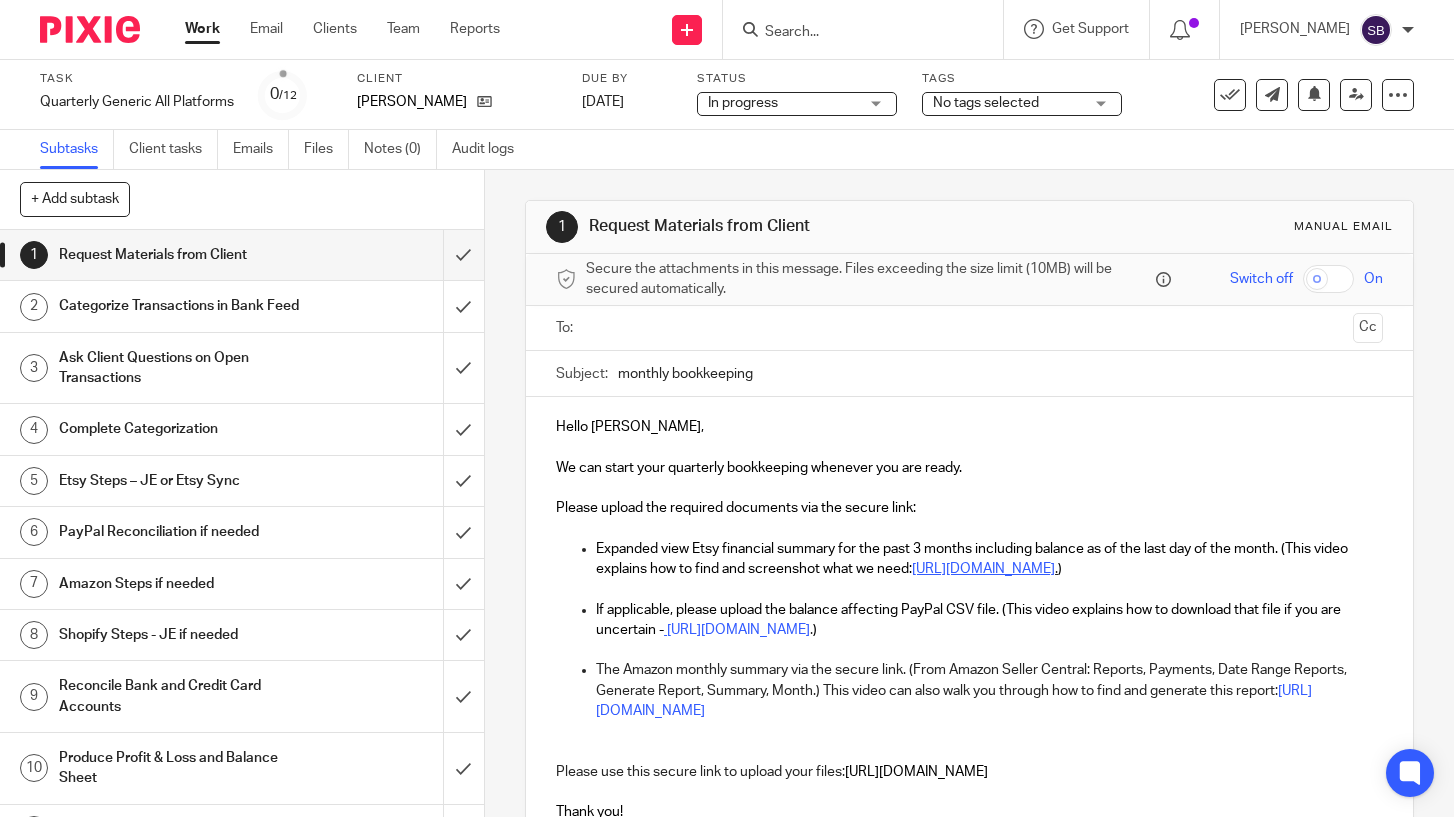 scroll, scrollTop: 0, scrollLeft: 0, axis: both 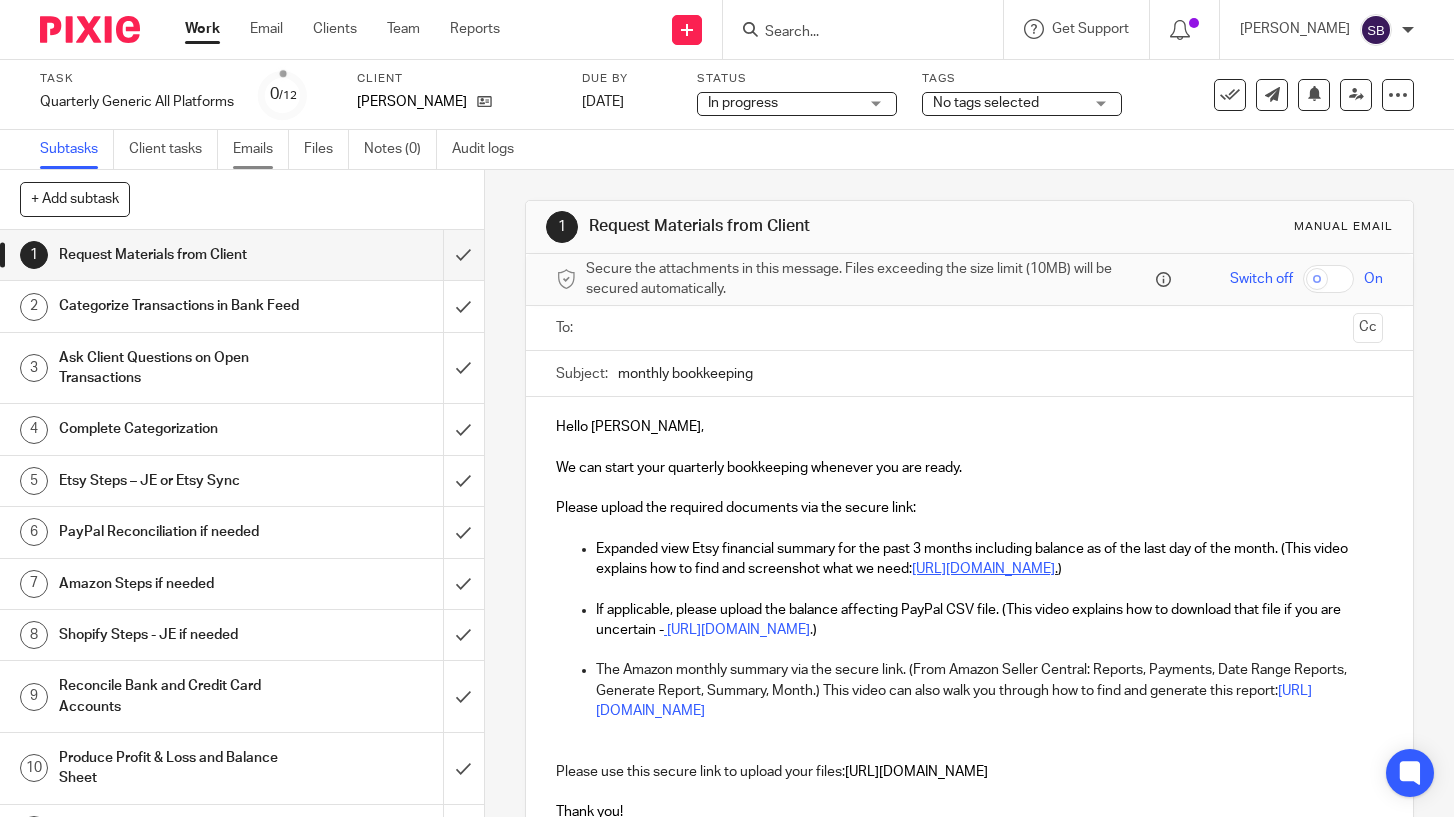 click on "Emails" at bounding box center (261, 149) 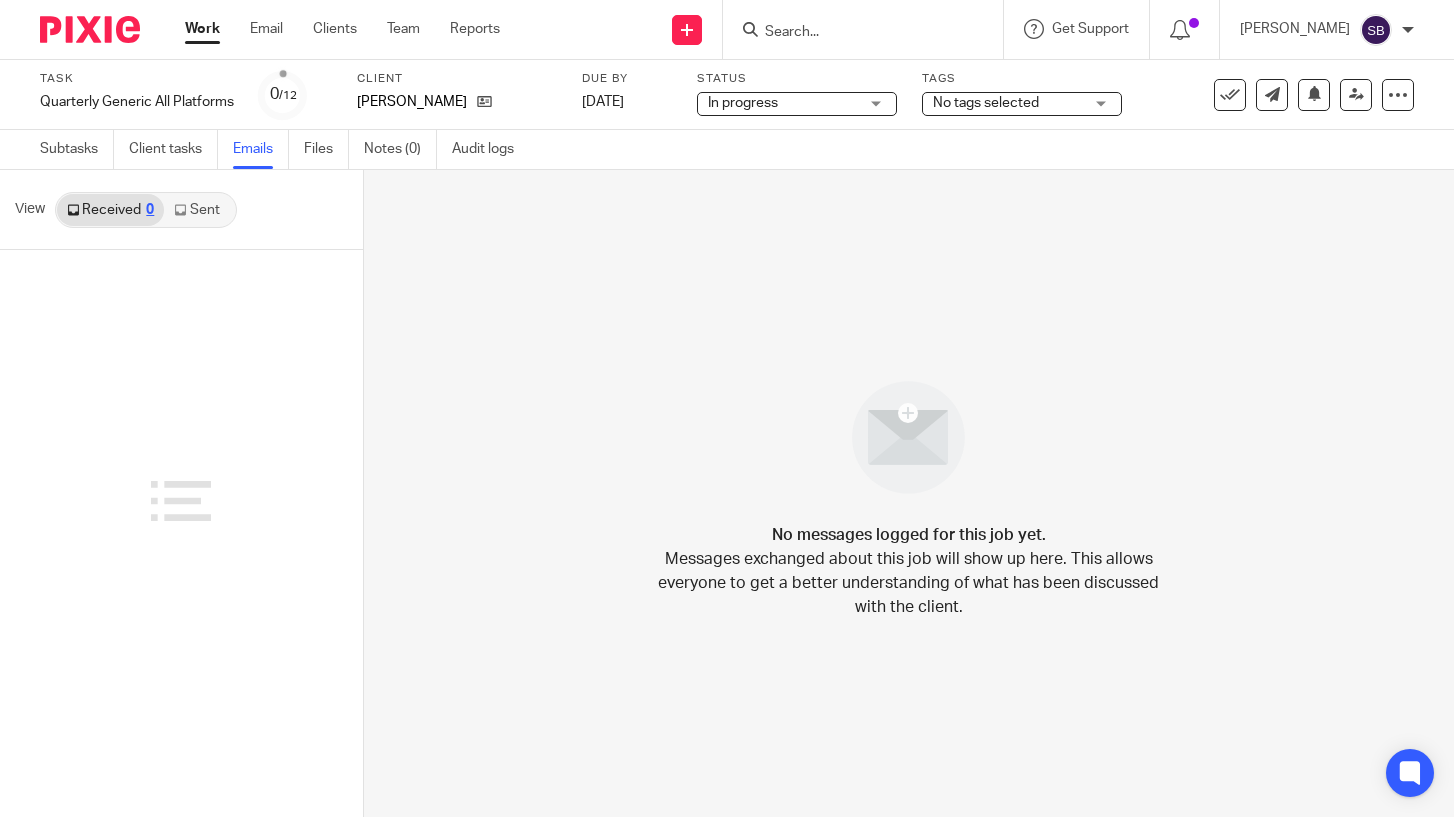 scroll, scrollTop: 0, scrollLeft: 0, axis: both 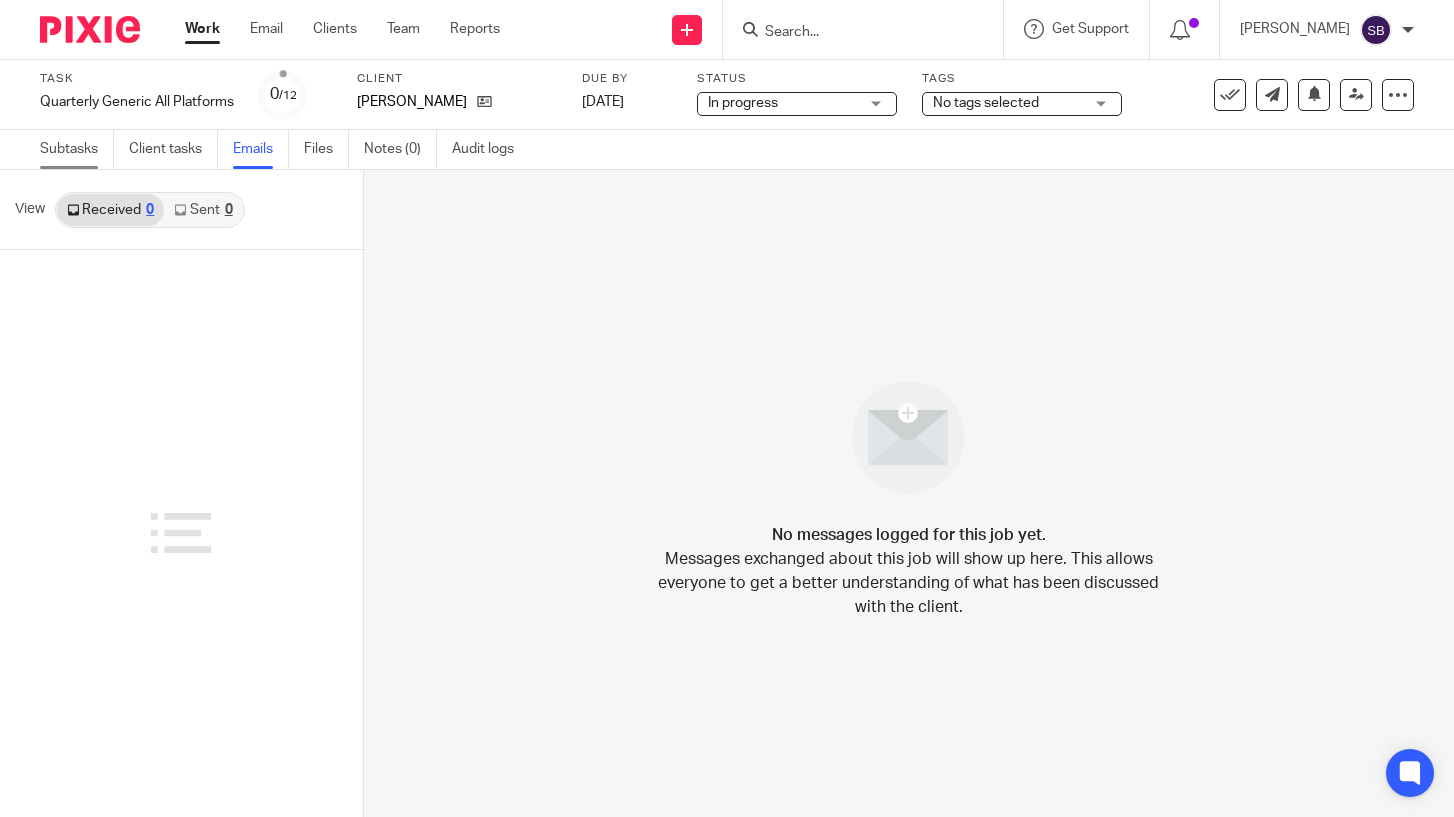 click on "Subtasks" at bounding box center (77, 149) 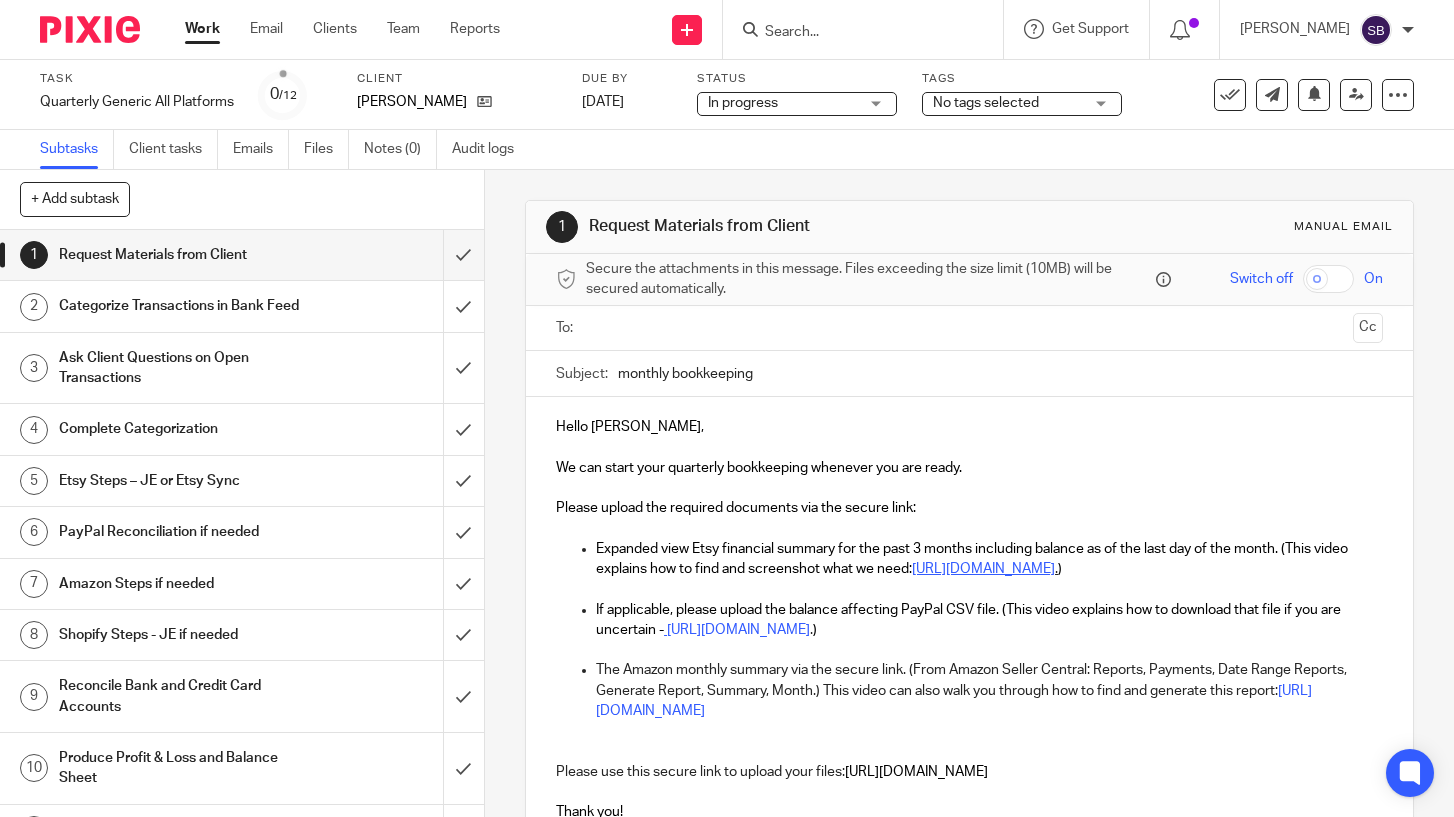 scroll, scrollTop: 0, scrollLeft: 0, axis: both 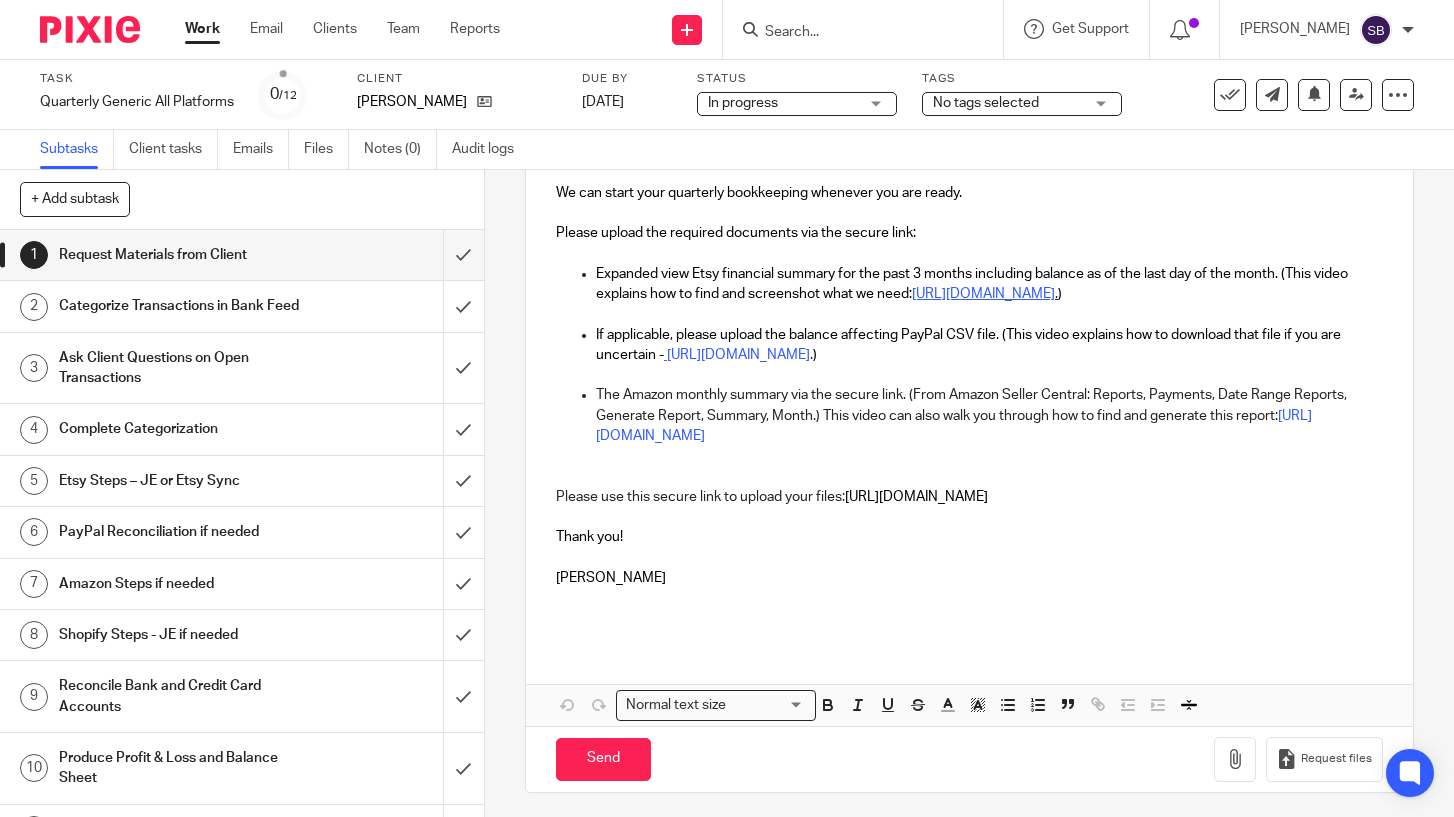 click at bounding box center [969, 608] 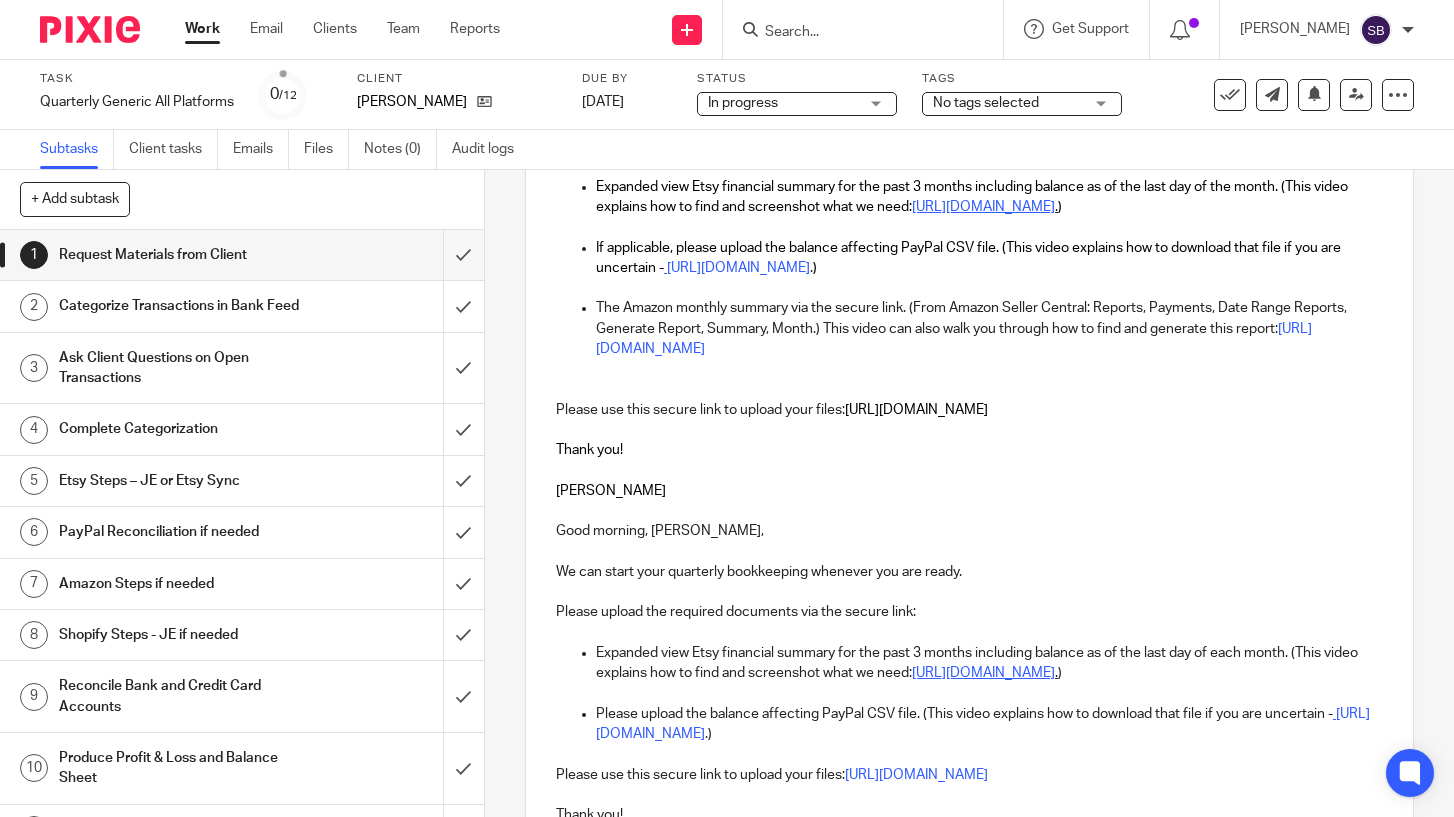scroll, scrollTop: 359, scrollLeft: 0, axis: vertical 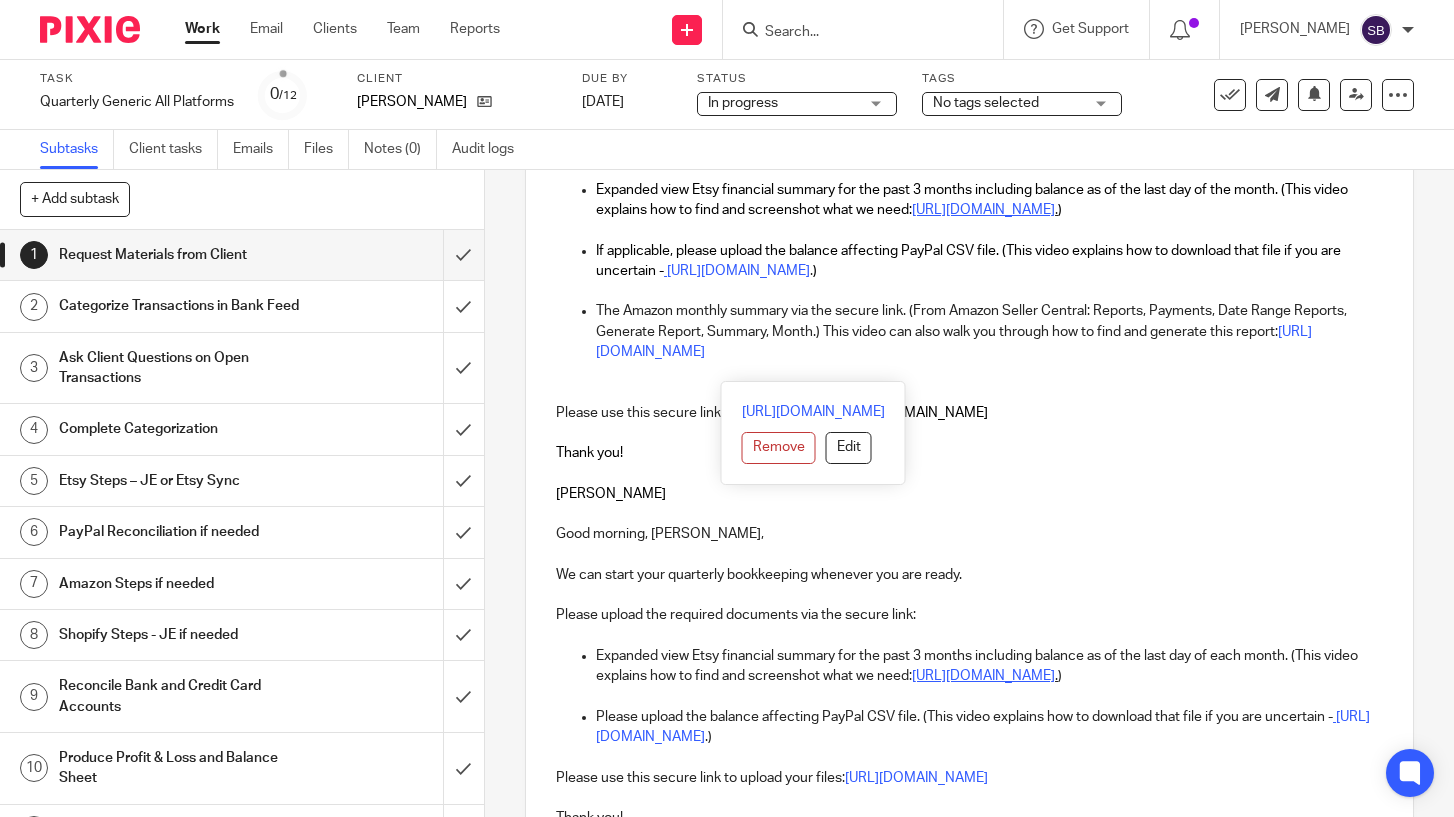 drag, startPoint x: 1074, startPoint y: 374, endPoint x: 586, endPoint y: 332, distance: 489.80405 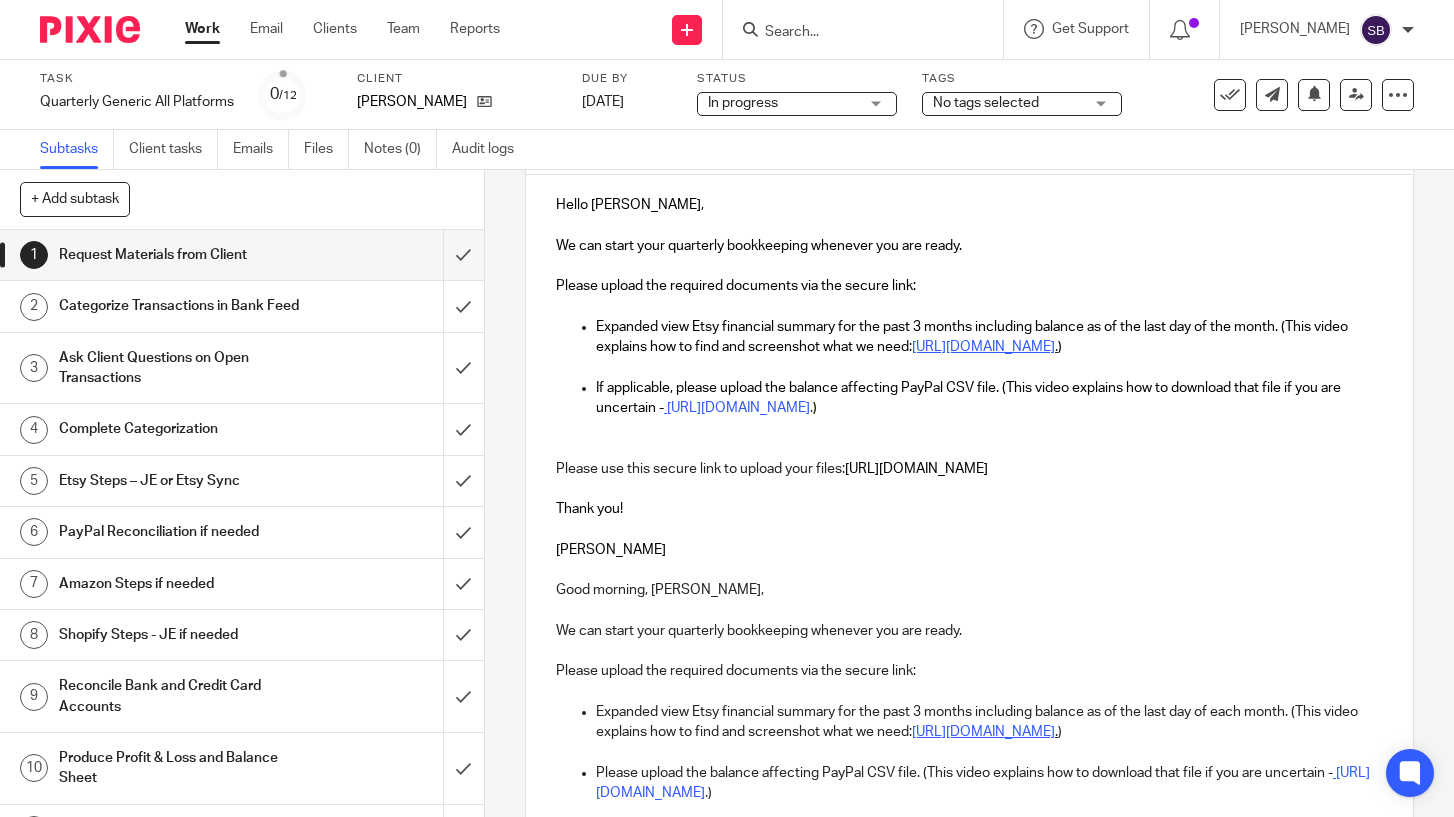 scroll, scrollTop: 223, scrollLeft: 0, axis: vertical 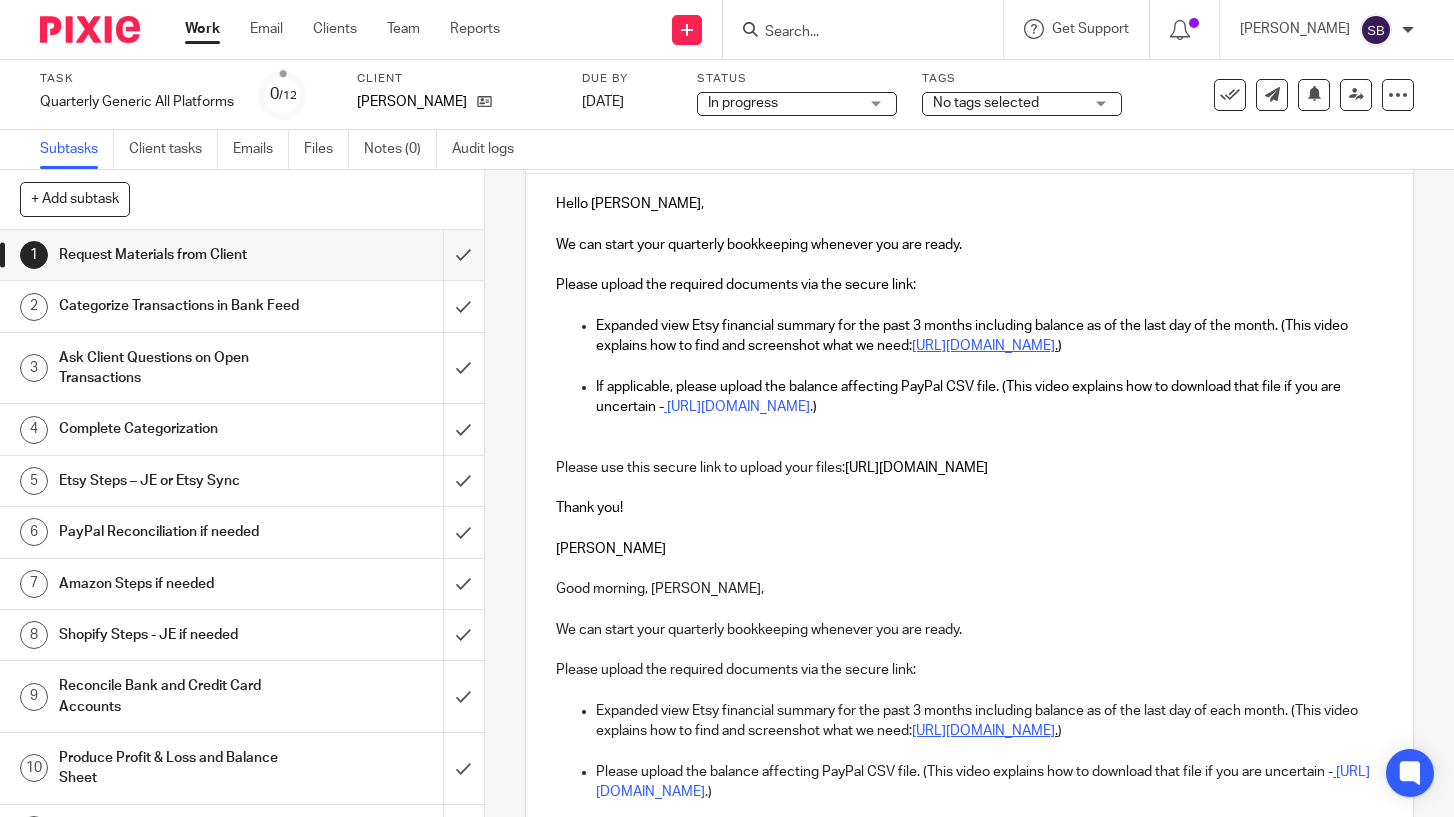 click on "If applicable, please upload the balance affecting PayPal CSV file. (This video explains how to download that file if you are uncertain -" at bounding box center [970, 397] 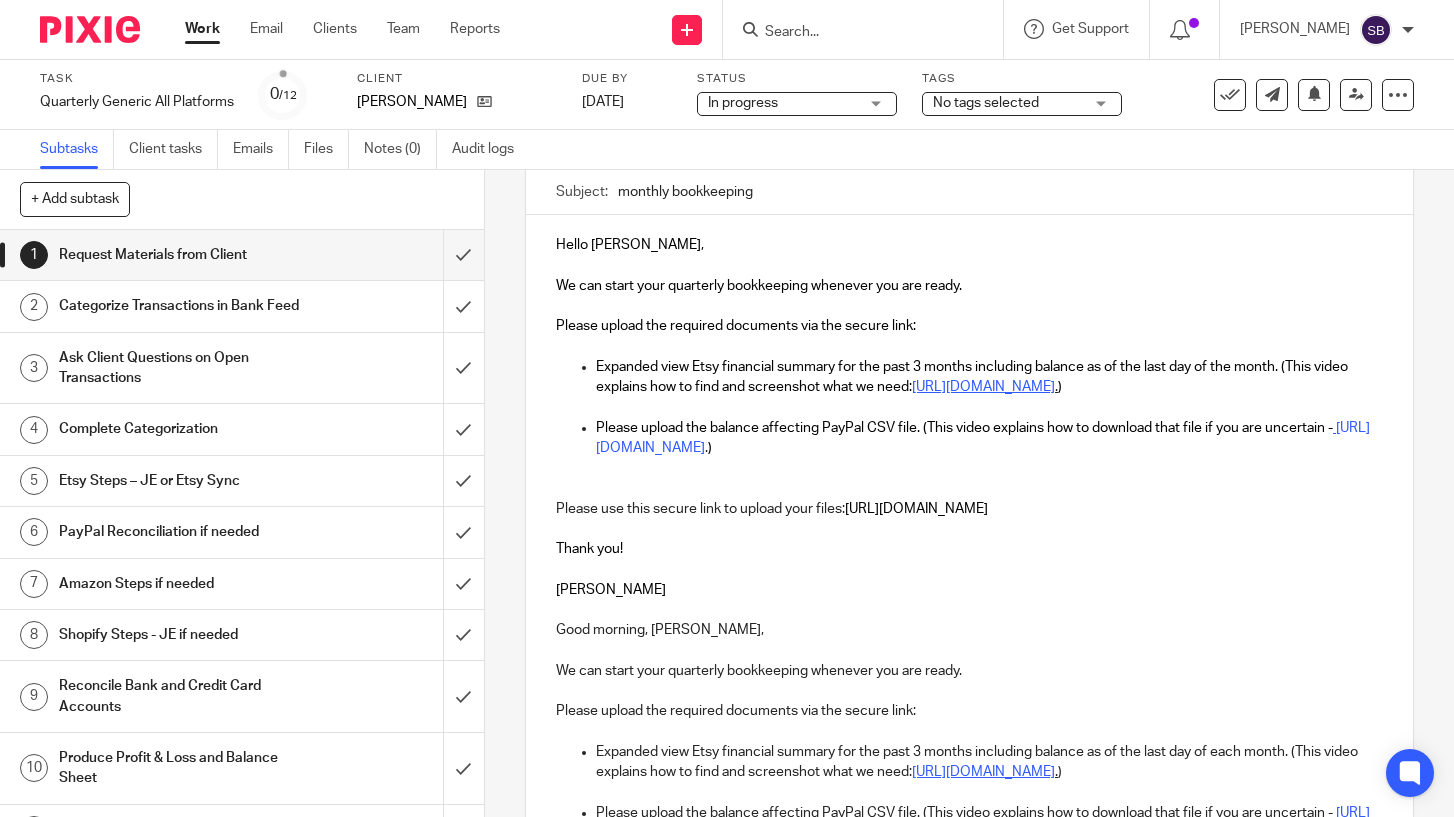 scroll, scrollTop: 139, scrollLeft: 0, axis: vertical 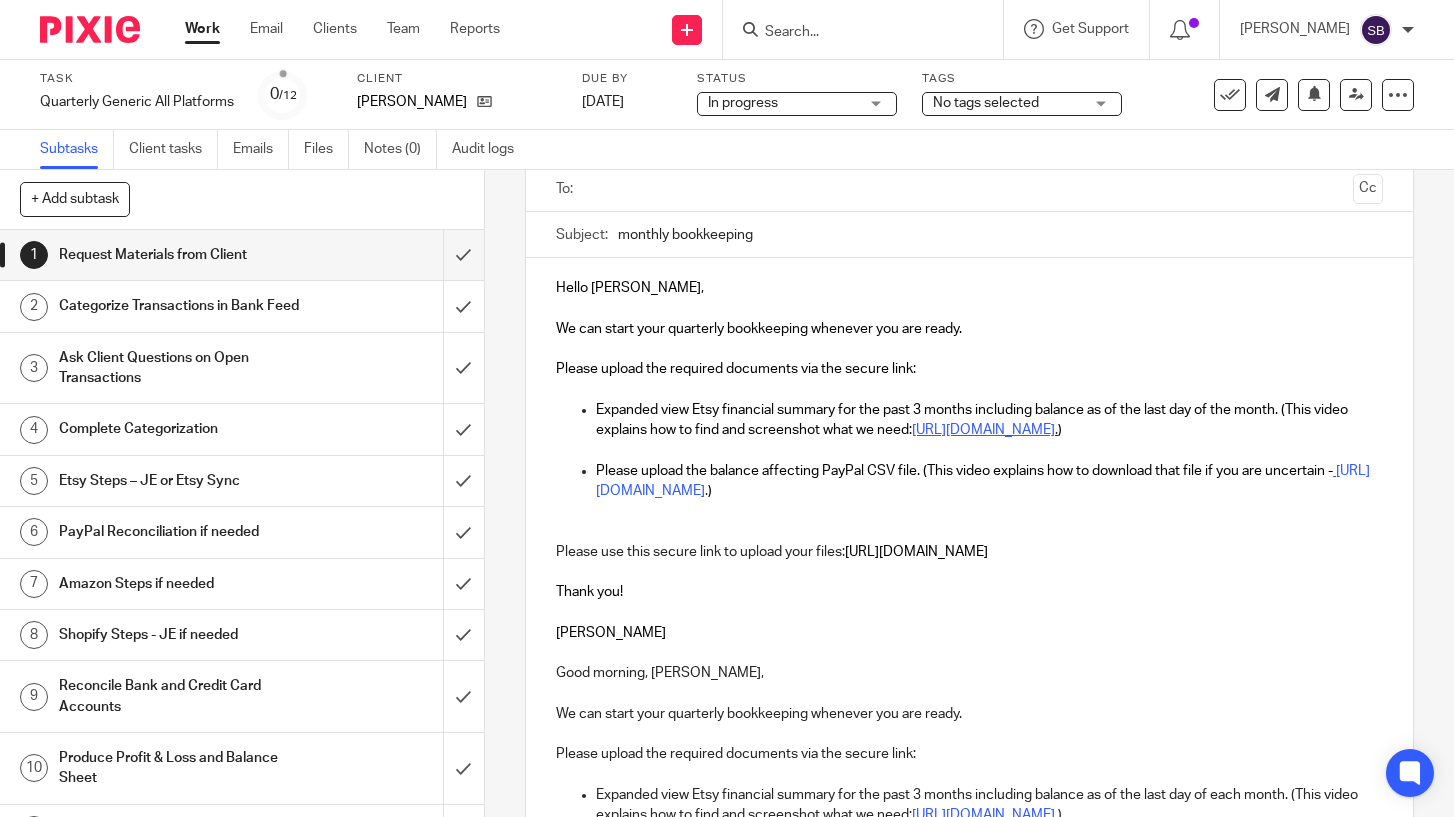 click on "Hello Kristin K.," at bounding box center (969, 288) 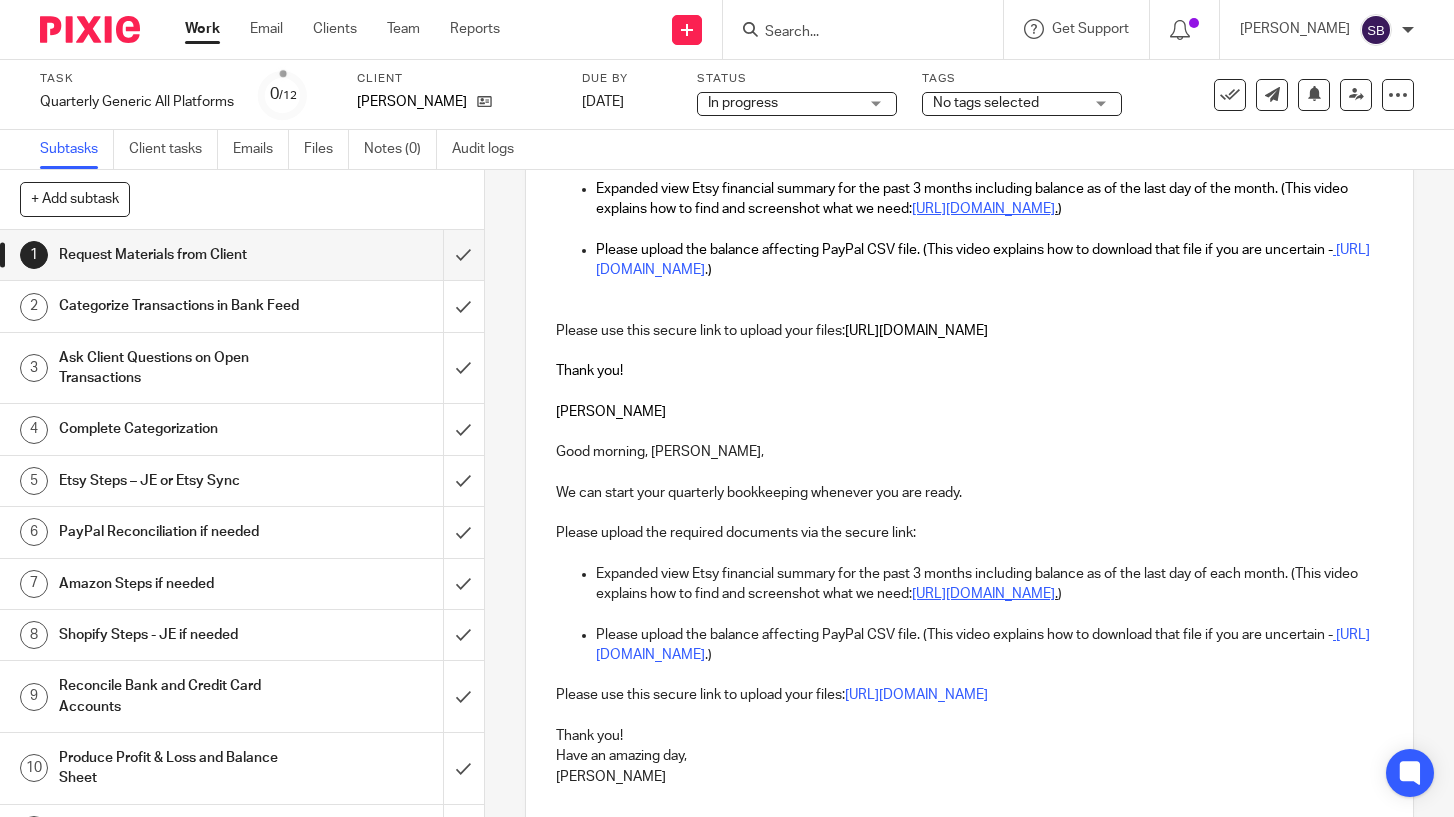 scroll, scrollTop: 366, scrollLeft: 0, axis: vertical 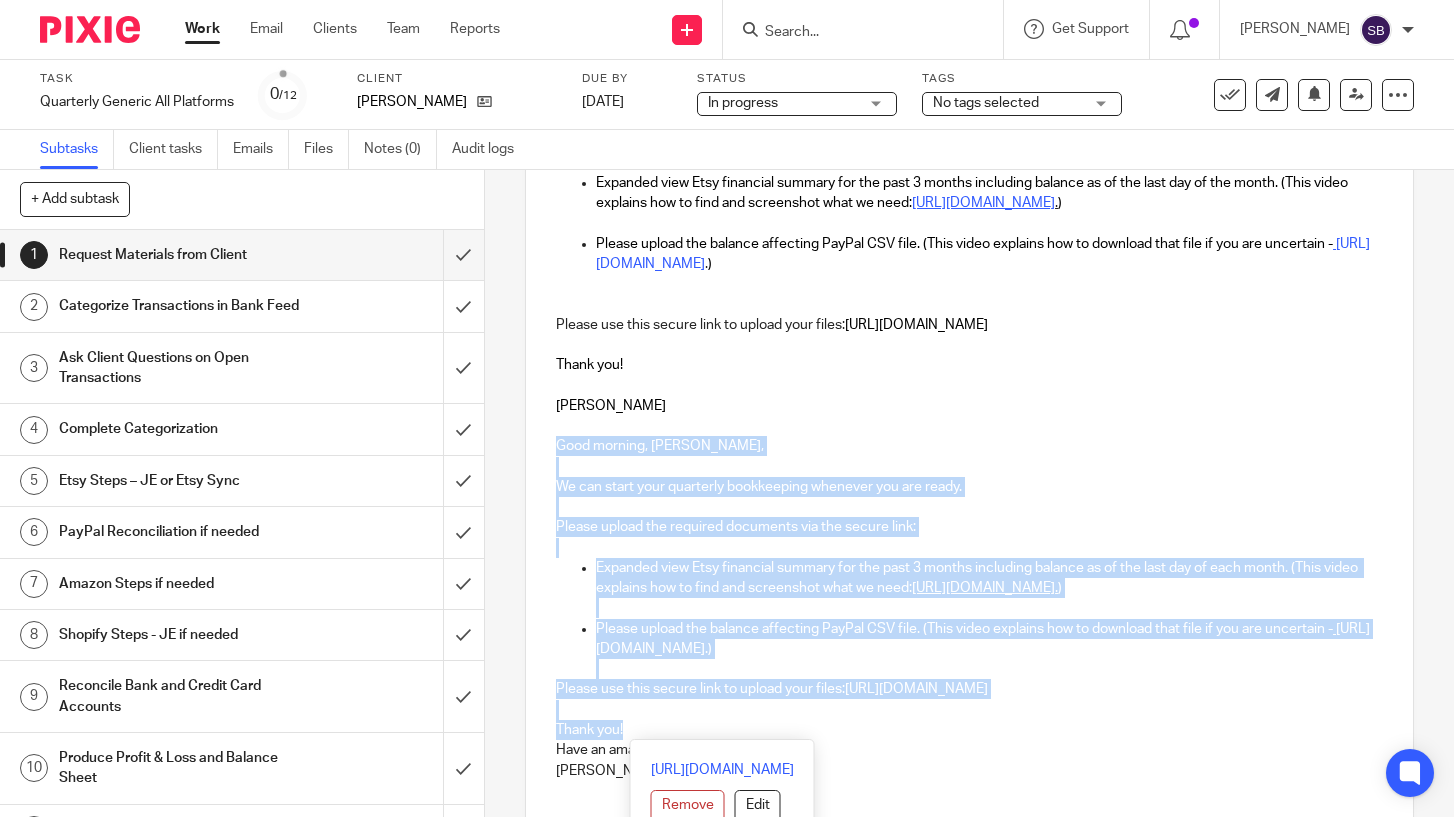 drag, startPoint x: 555, startPoint y: 443, endPoint x: 730, endPoint y: 721, distance: 328.49506 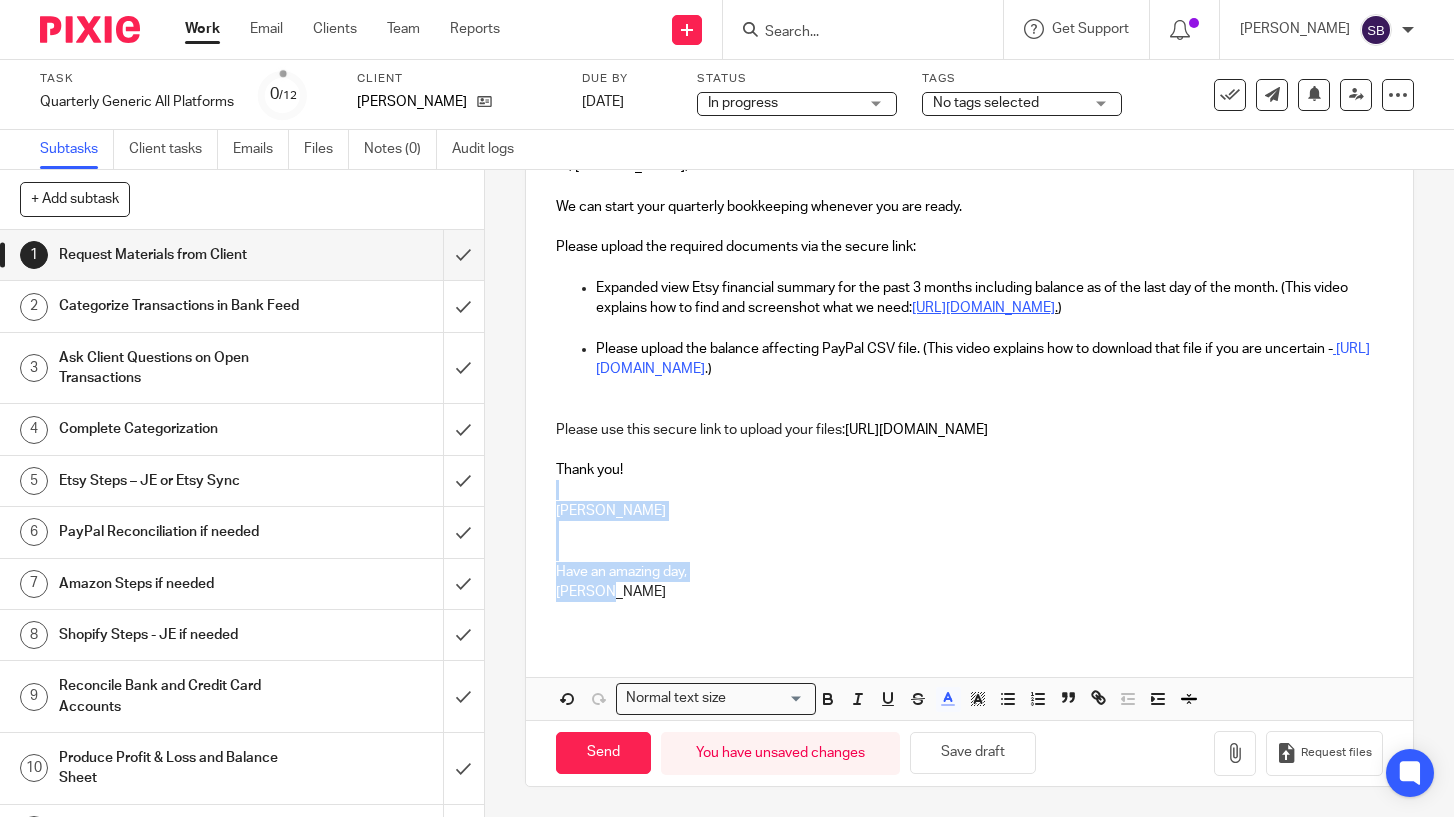 scroll, scrollTop: 260, scrollLeft: 0, axis: vertical 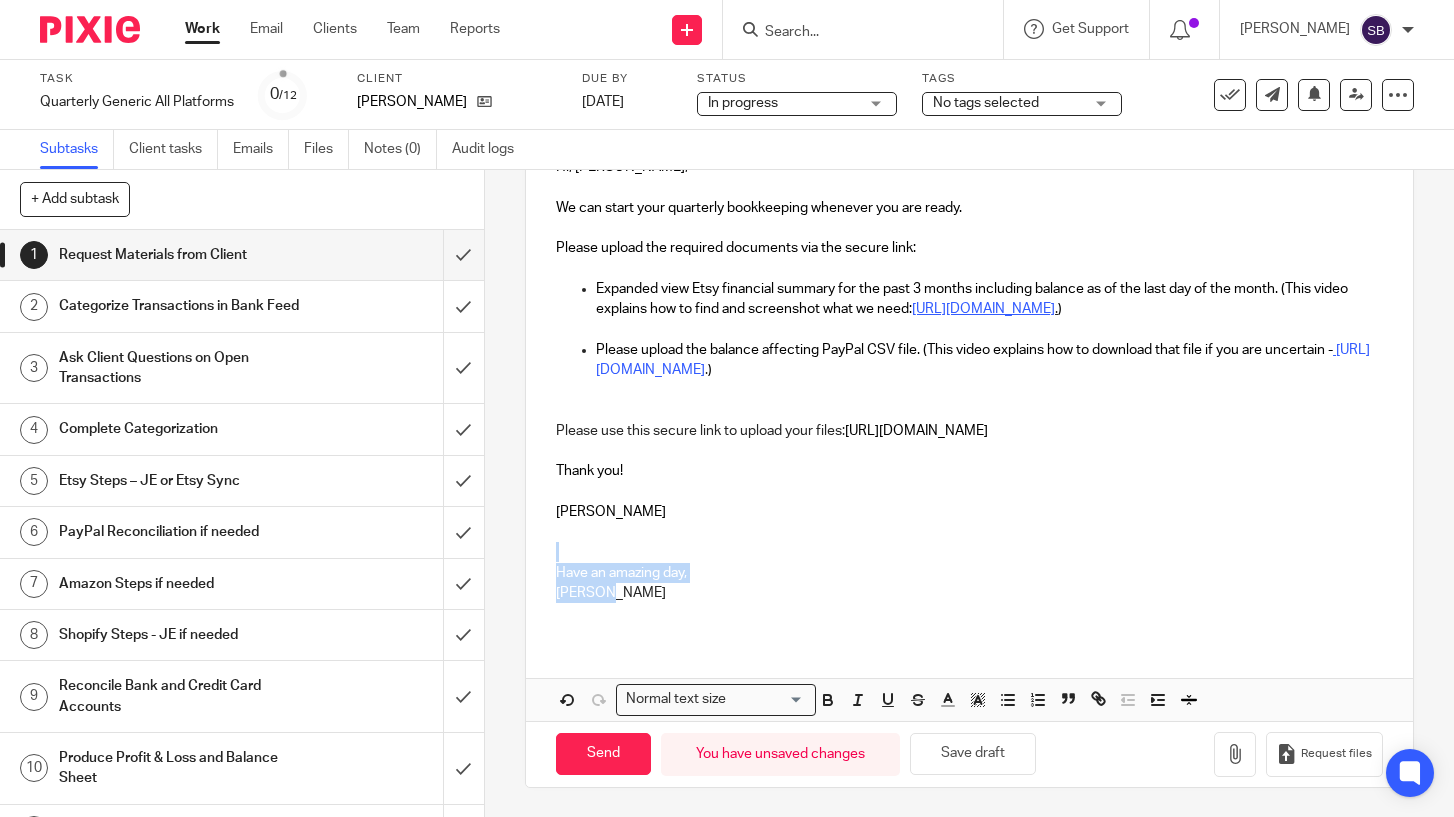 drag, startPoint x: 616, startPoint y: 491, endPoint x: 551, endPoint y: 546, distance: 85.146935 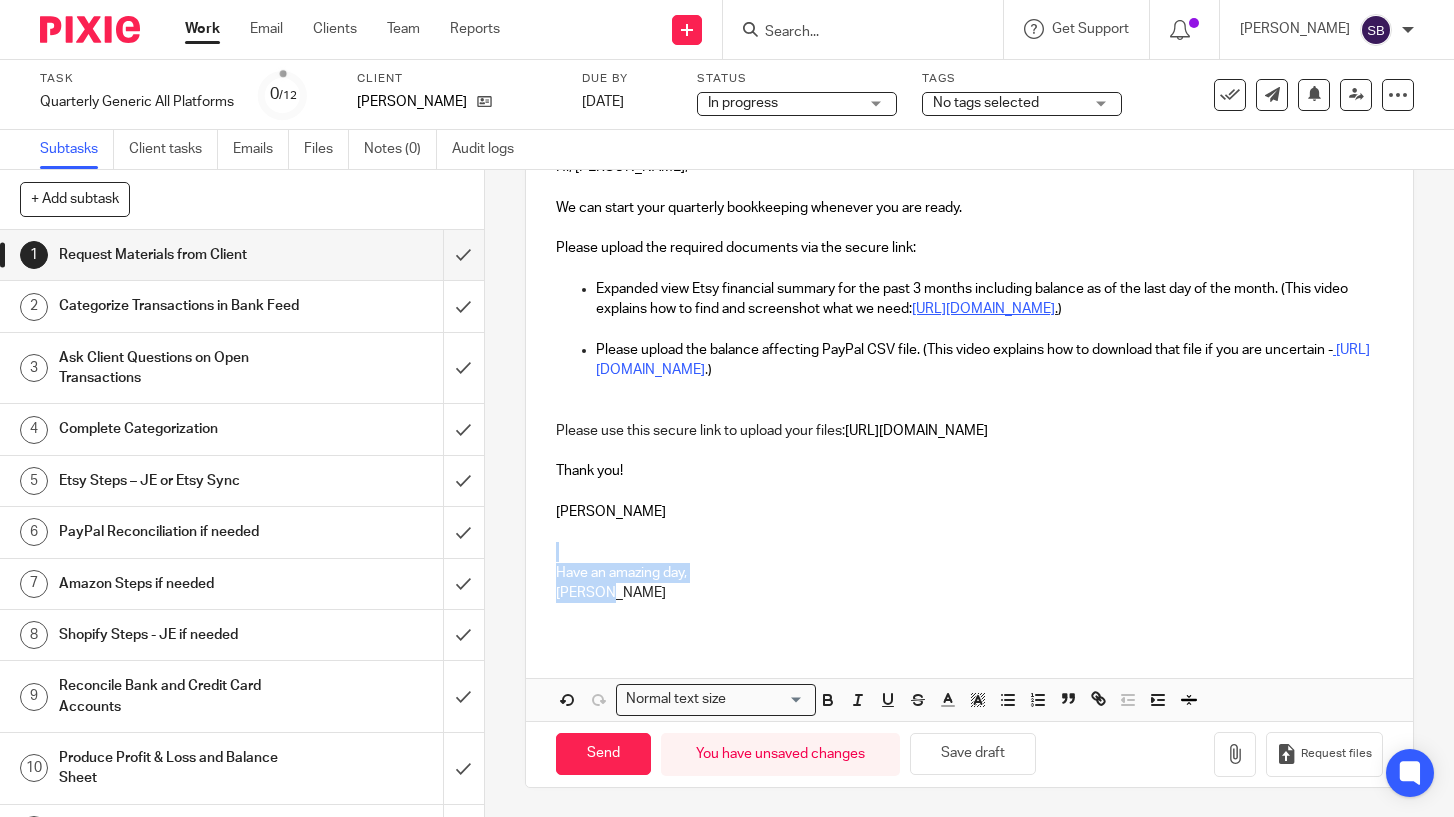 click on "Hi, Kristin, We can start your quarterly bookkeeping whenever you are ready. Please upload the required documents via the secure link: Expanded view Etsy financial summary for the past 3 months including balance as of the last day of the month. (This video explains how to find and screenshot what we need:  https://www.loom.com/share/6d4e44faa4e84ce4ac494c397331012d . ) Please upload the balance affecting PayPal CSV file. (This video explains how to download that file if you are uncertain -   https://www.loom.com/share/6bdde53b76df48ccbba9076ad0b38ac6?sid=8674a580-a18c-48a0-9280-2ece511e02e9 . ) Please use this secure link to upload your files:  https://evergold-accounting.usepixie.net/u/4c3d3e72abd41c6b5ee39581b3f4d57b Thank you! Sabrina Have an amazing day, Sabrina" at bounding box center [969, 387] 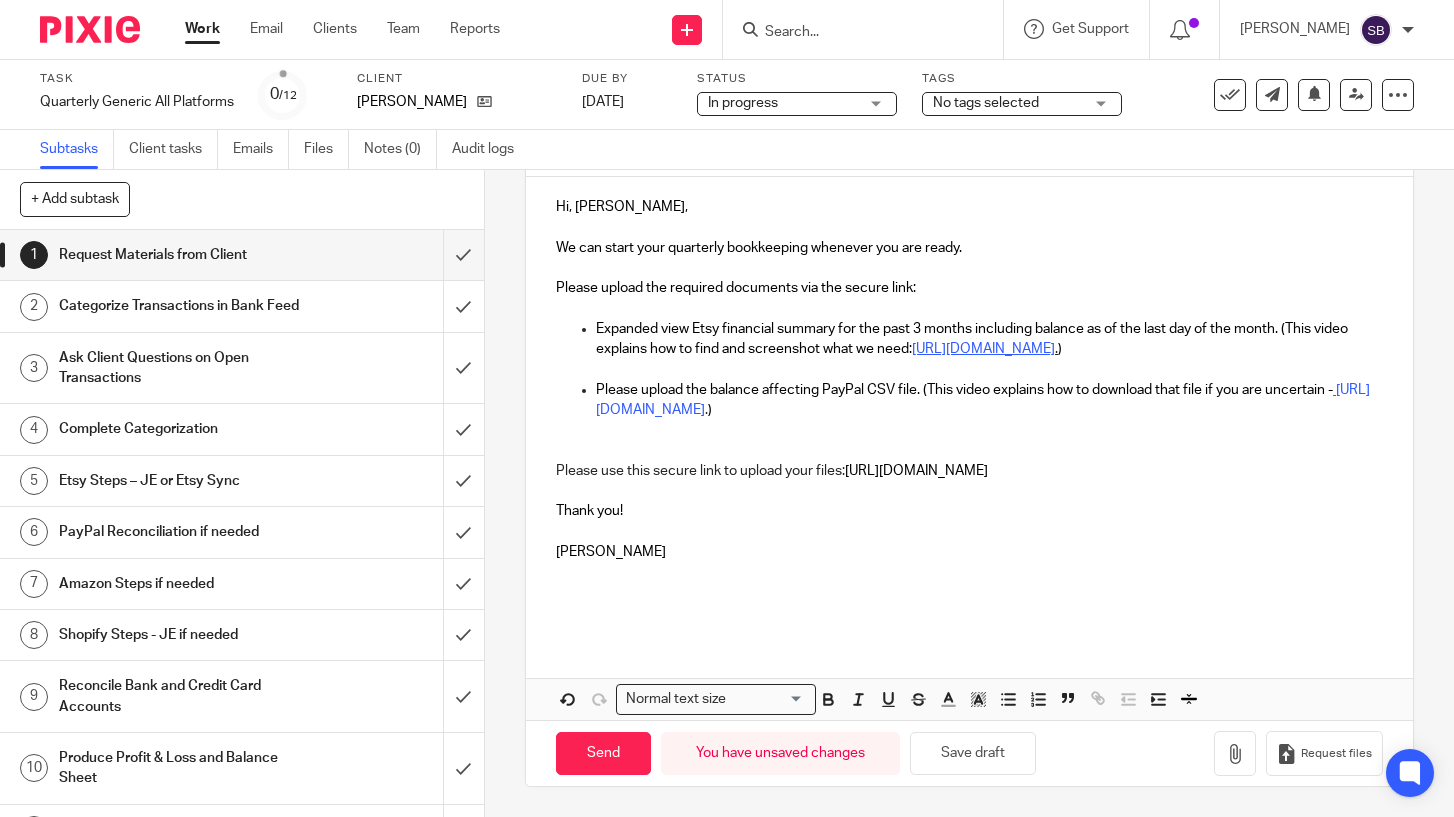 scroll, scrollTop: 200, scrollLeft: 0, axis: vertical 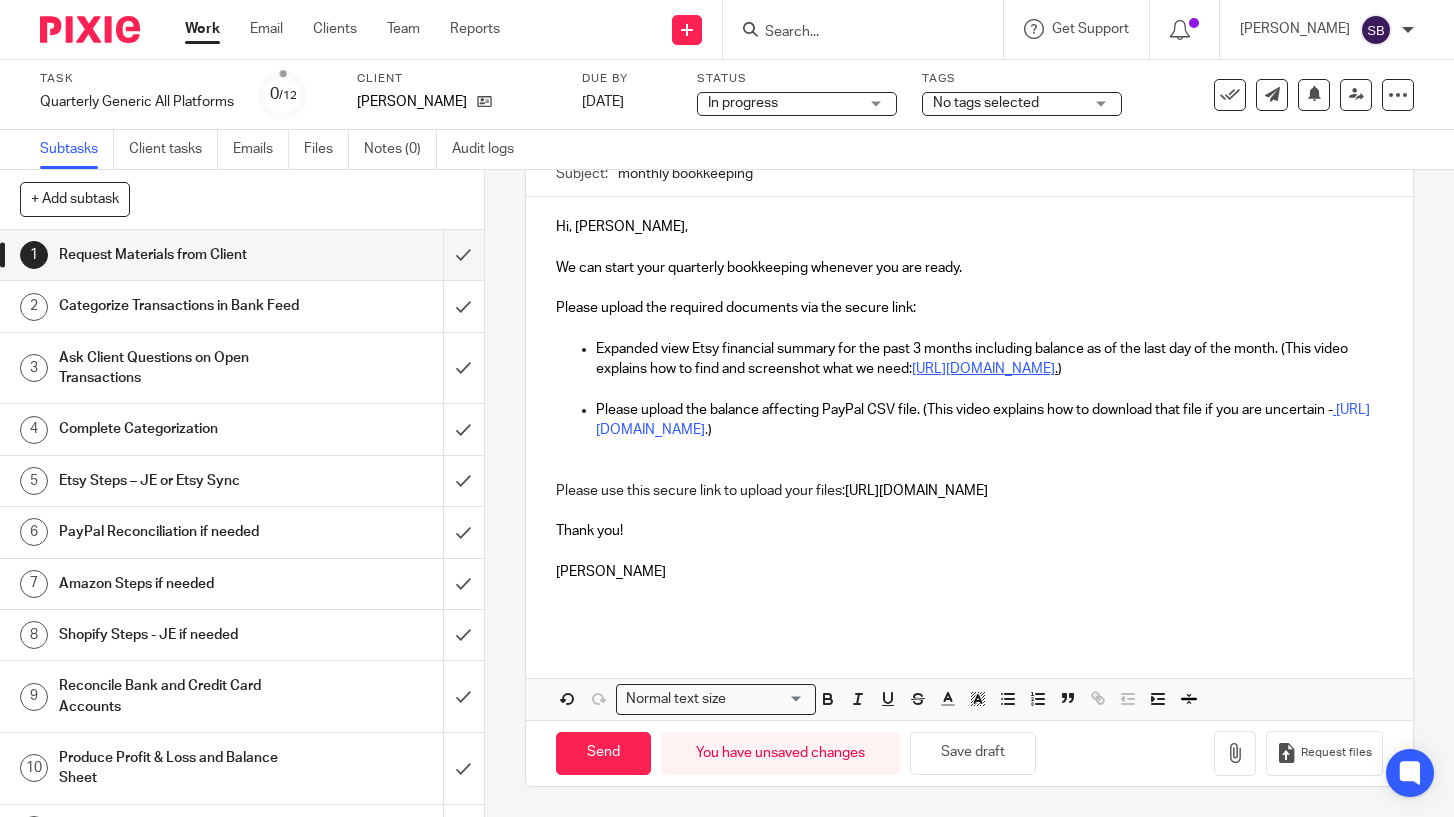 click at bounding box center (969, 551) 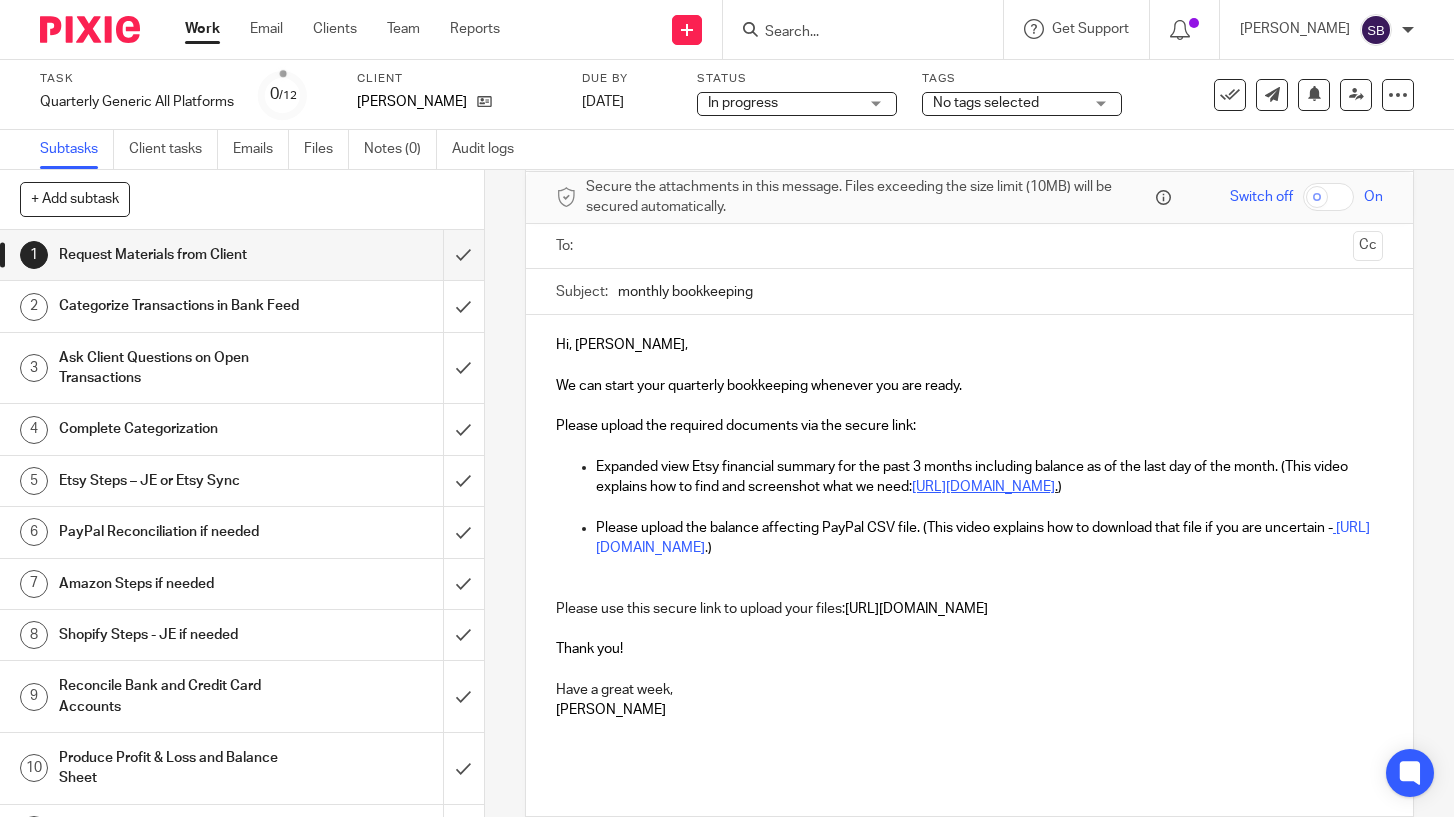 scroll, scrollTop: 77, scrollLeft: 0, axis: vertical 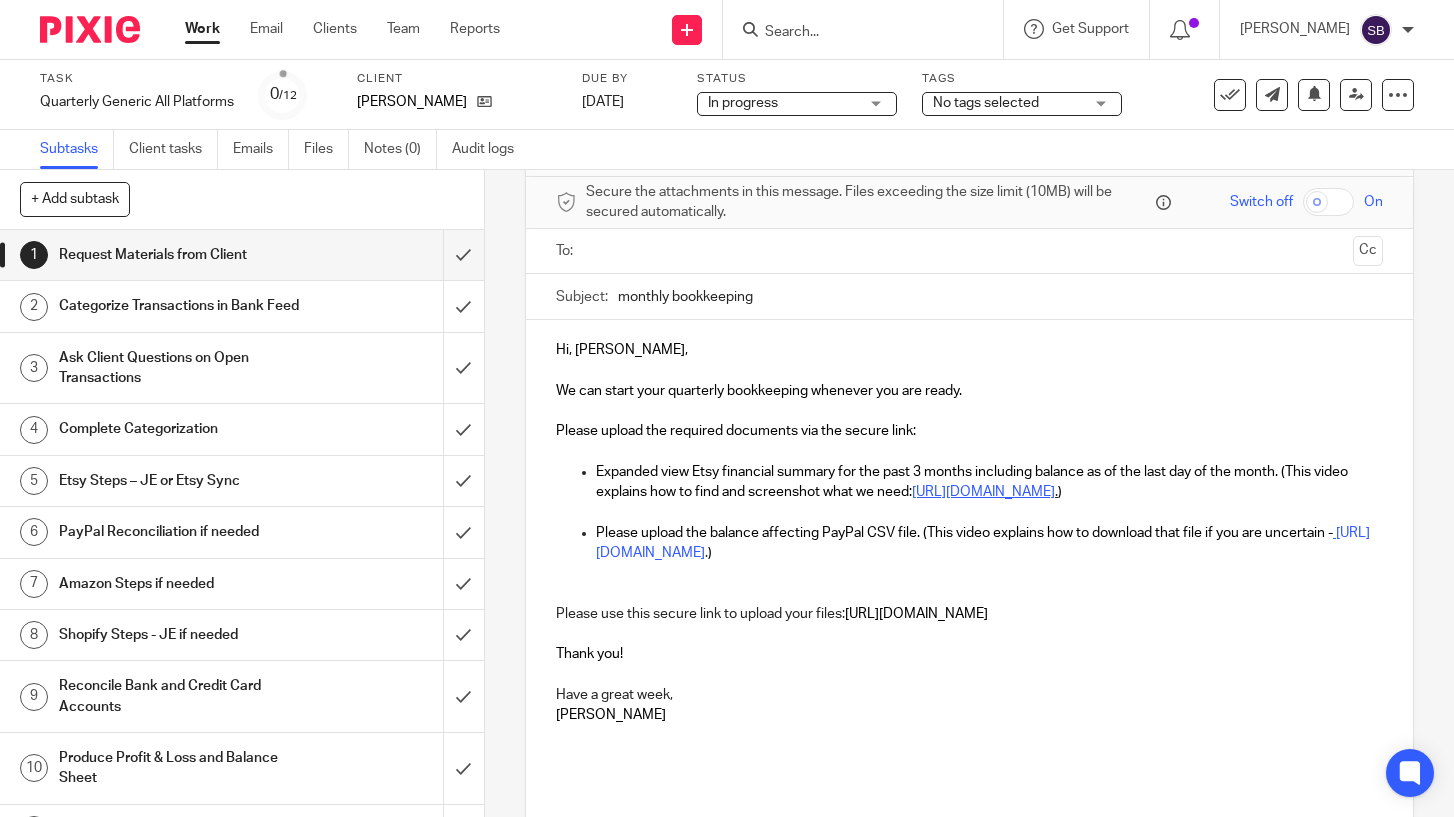 click on "monthly bookkeeping" at bounding box center [1000, 296] 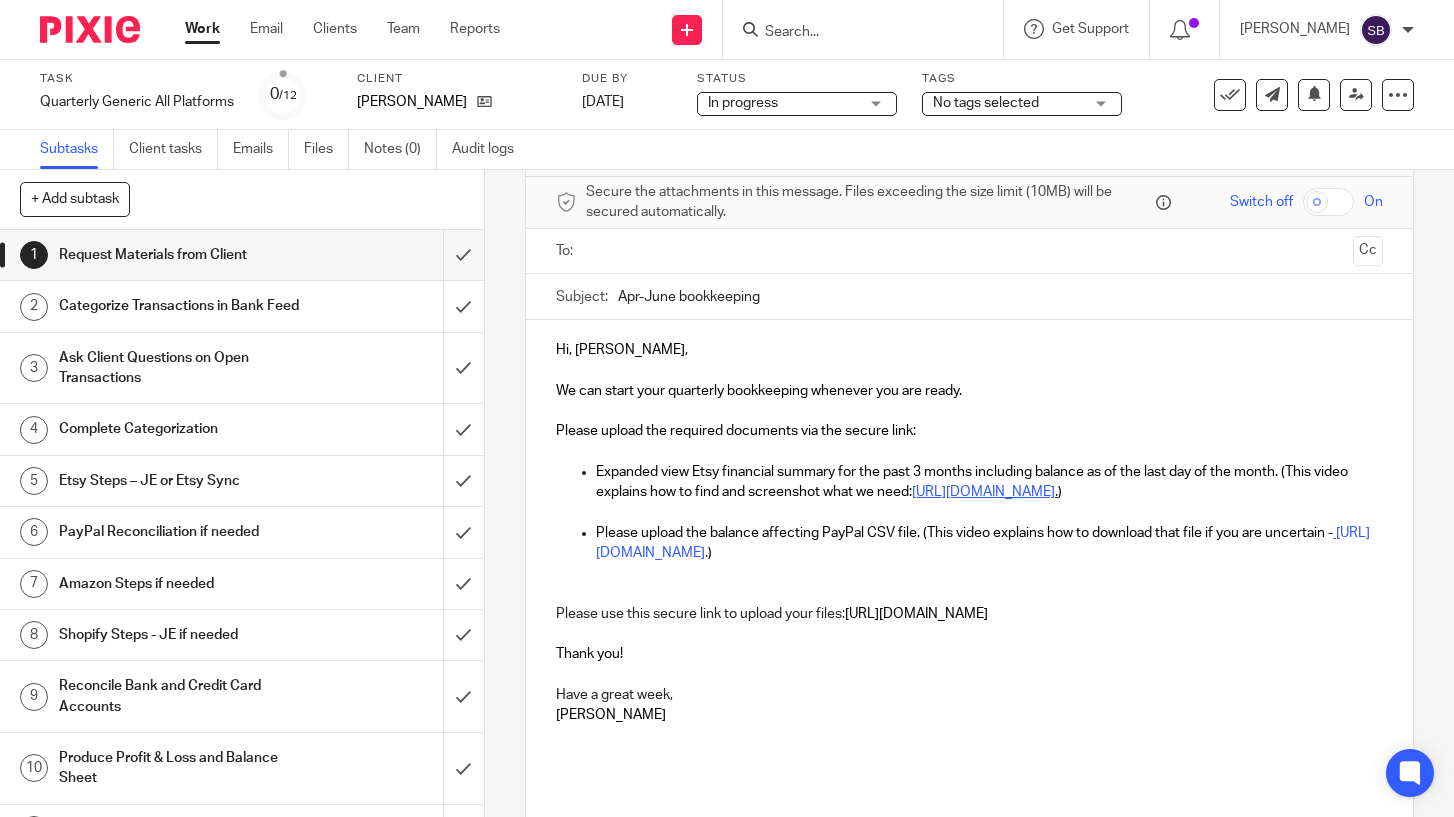 type on "Apr-June bookkeeping" 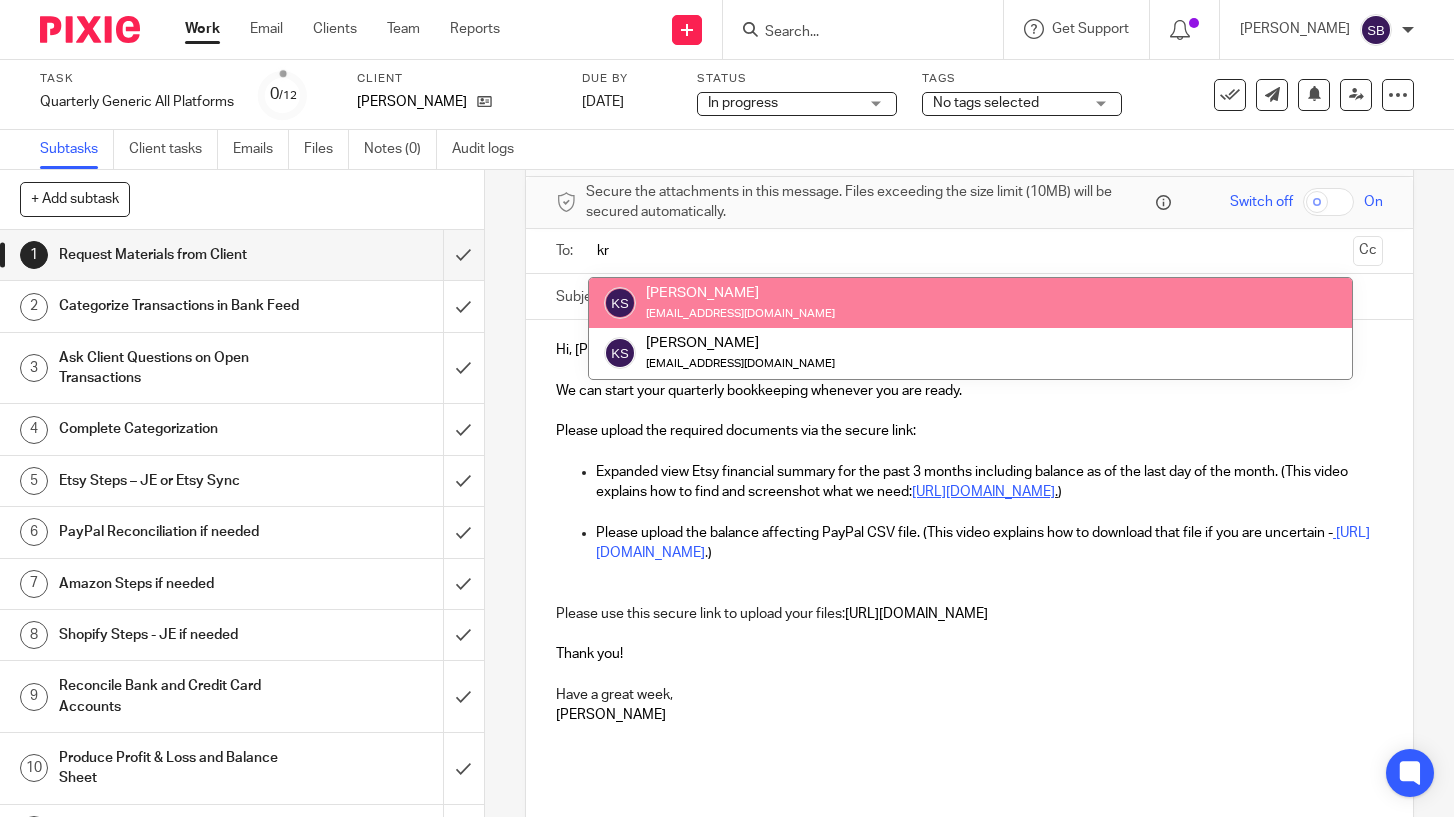 type on "kr" 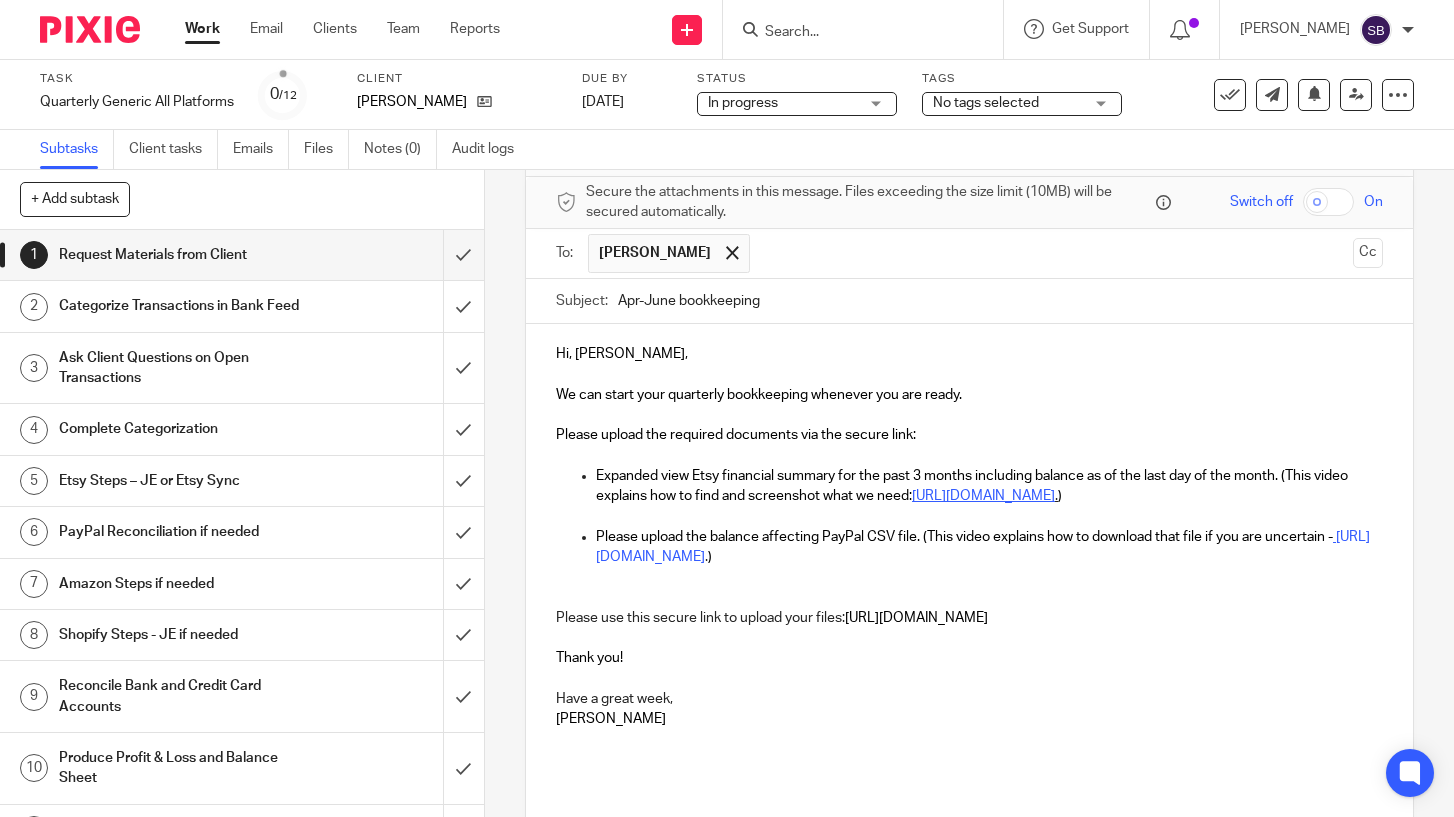 click on "Hi, Kristin, We can start your quarterly bookkeeping whenever you are ready. Please upload the required documents via the secure link: Expanded view Etsy financial summary for the past 3 months including balance as of the last day of the month. (This video explains how to find and screenshot what we need:  https://www.loom.com/share/6d4e44faa4e84ce4ac494c397331012d . ) Please upload the balance affecting PayPal CSV file. (This video explains how to download that file if you are uncertain -   https://www.loom.com/share/6bdde53b76df48ccbba9076ad0b38ac6?sid=8674a580-a18c-48a0-9280-2ece511e02e9 . ) Please use this secure link to upload your files:  https://evergold-accounting.usepixie.net/u/4c3d3e72abd41c6b5ee39581b3f4d57b Thank you! Have a great week, Sabrina" at bounding box center [969, 554] 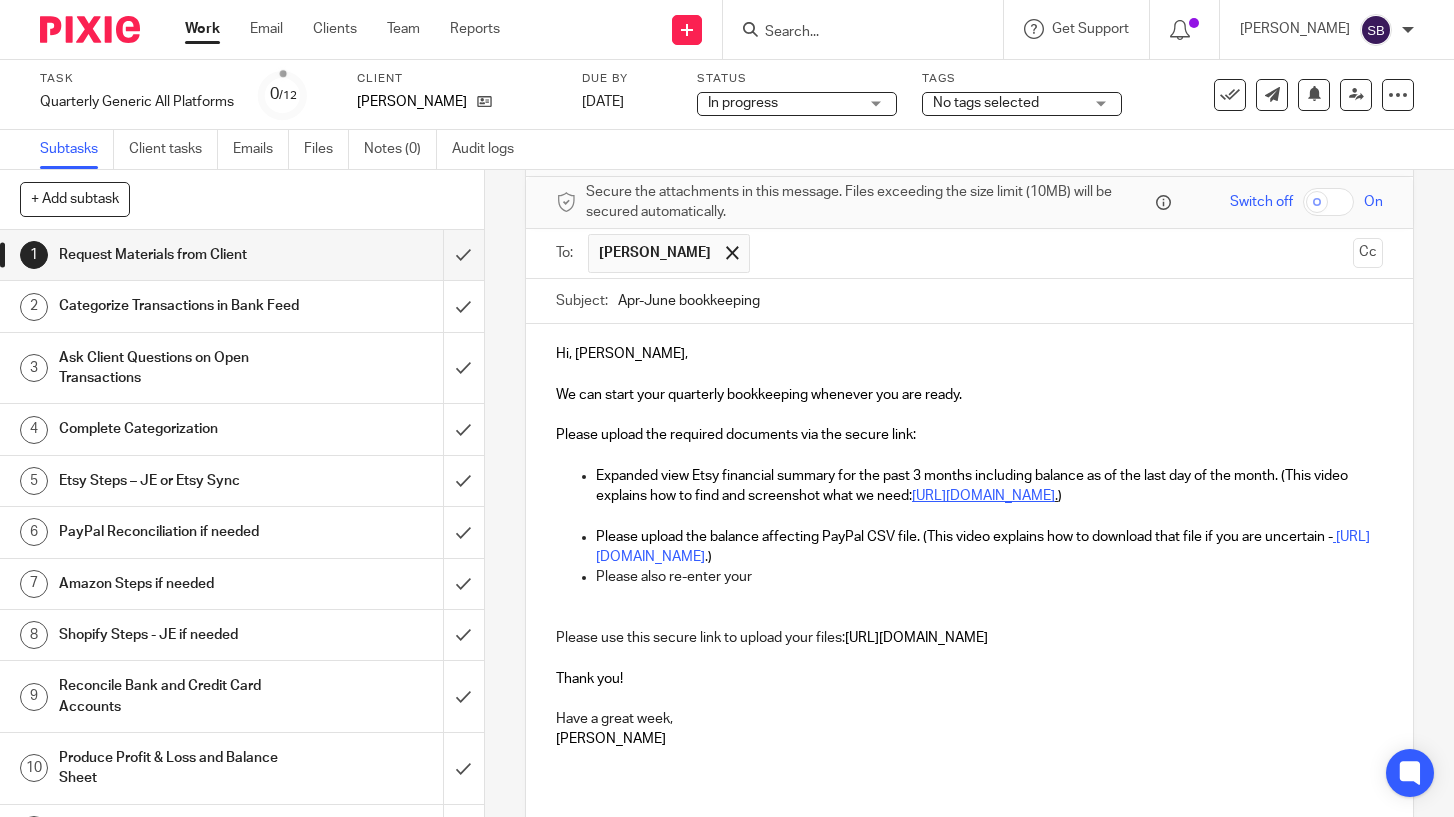 click on "Please upload the balance affecting PayPal CSV file. (This video explains how to download that file if you are uncertain -   https://www.loom.com/share/6bdde53b76df48ccbba9076ad0b38ac6?sid=8674a580-a18c-48a0-9280-2ece511e02e9 . )" at bounding box center (989, 547) 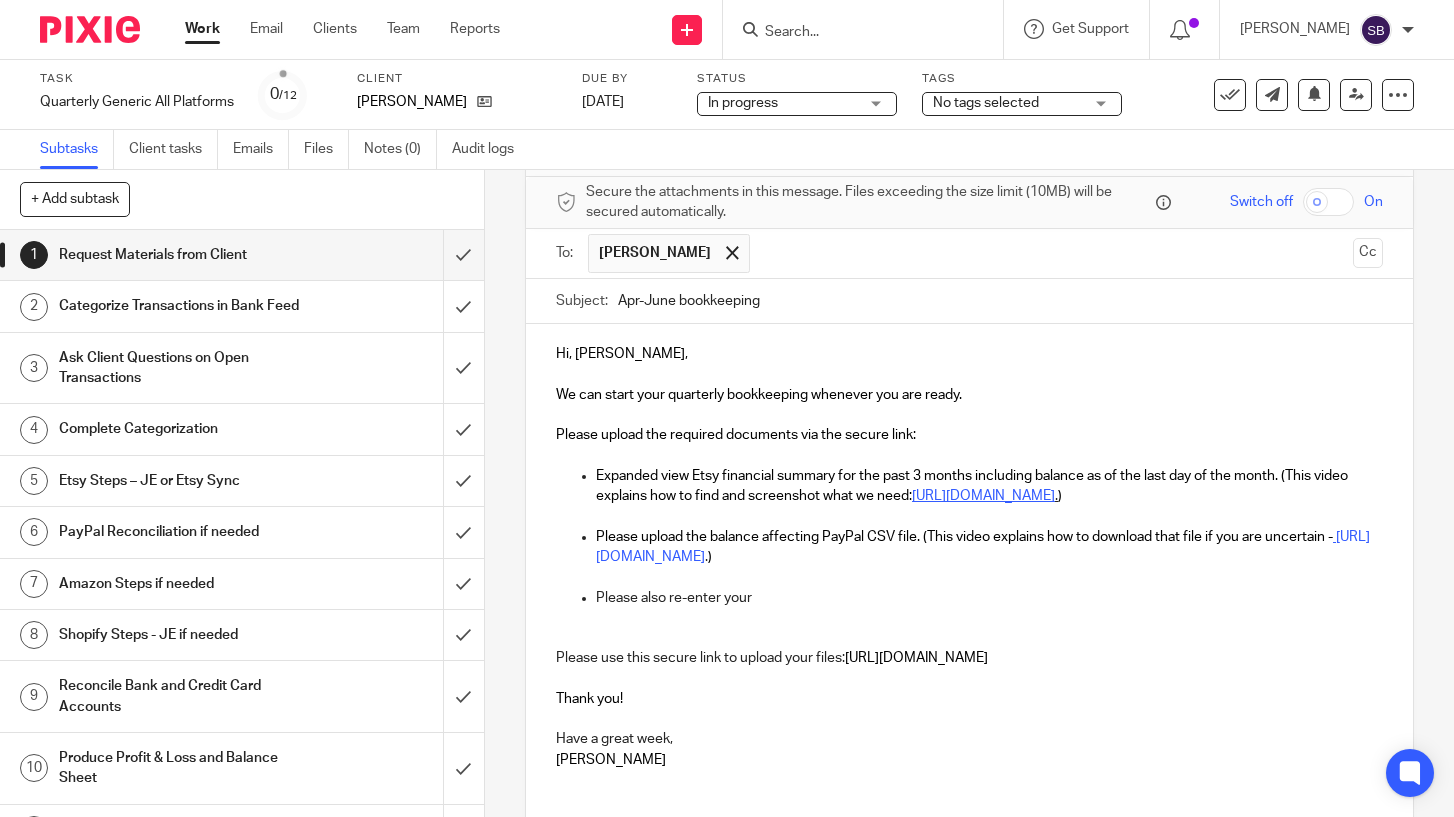 click on "Please also re-enter your" at bounding box center [989, 598] 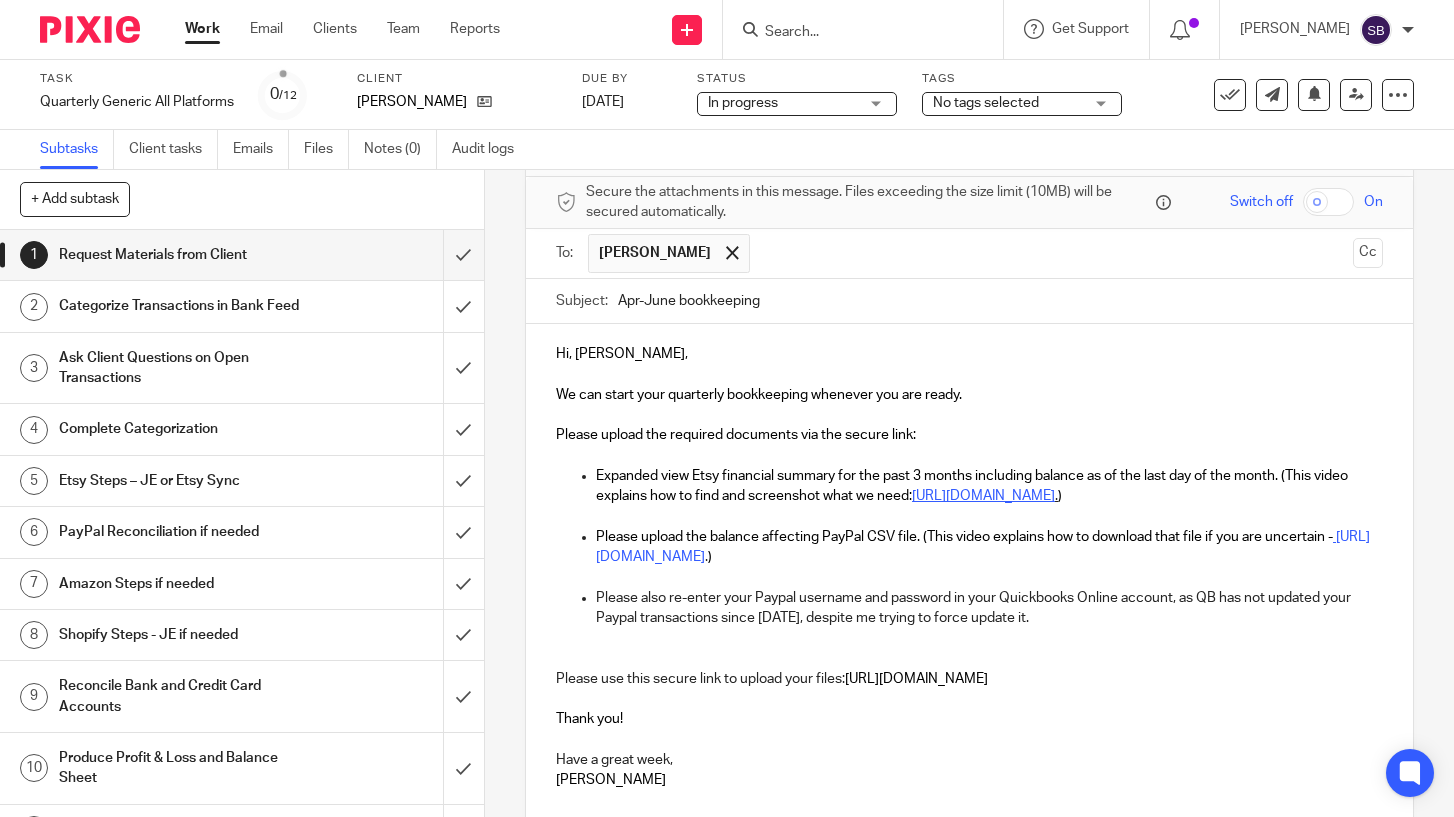 click on "Please also re-enter your Paypal username and password in your Quickbooks Online account, as QB has not updated your Paypal transactions since May 25, despite me trying to force update it." at bounding box center [989, 608] 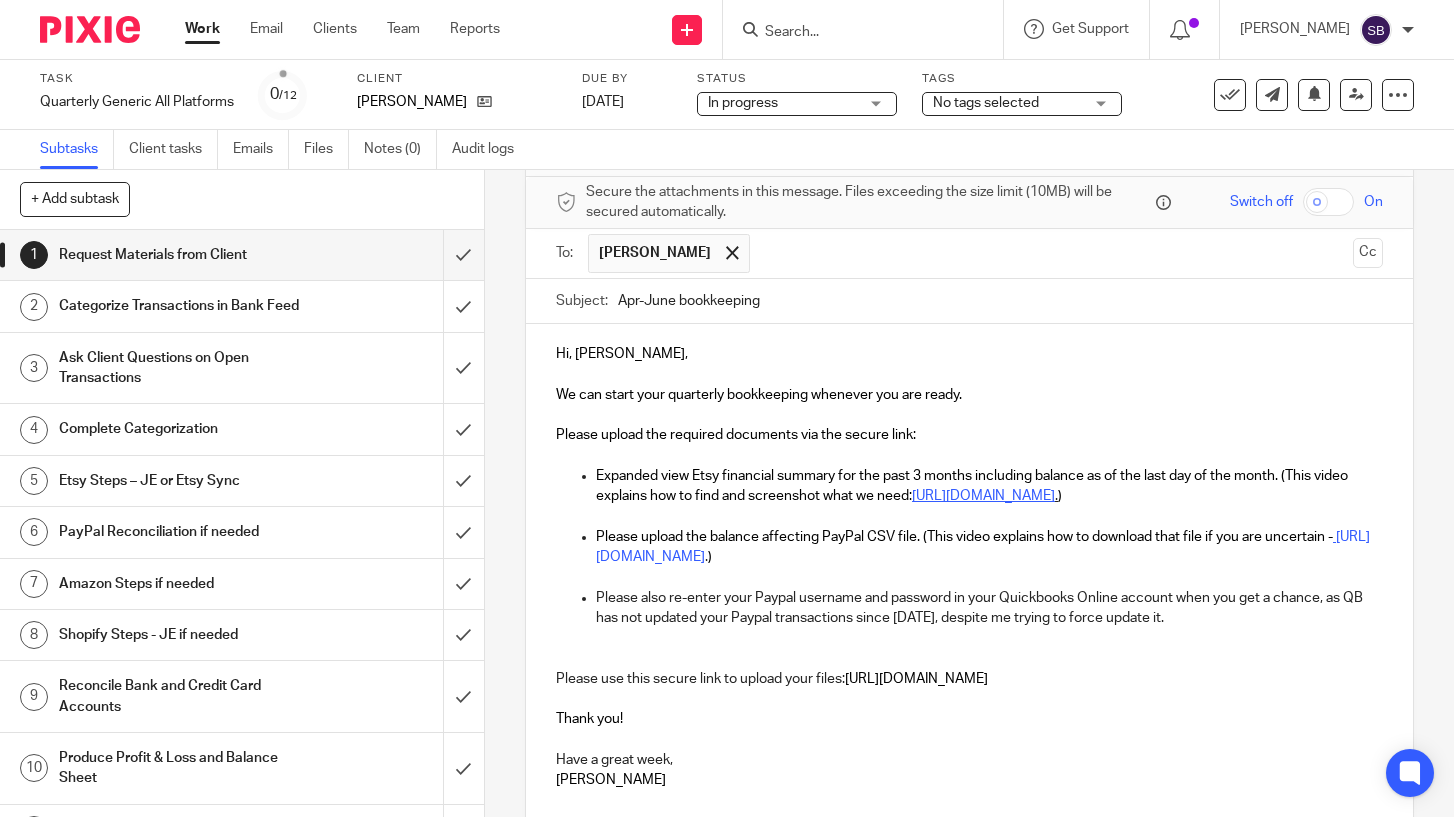 scroll, scrollTop: 90, scrollLeft: 0, axis: vertical 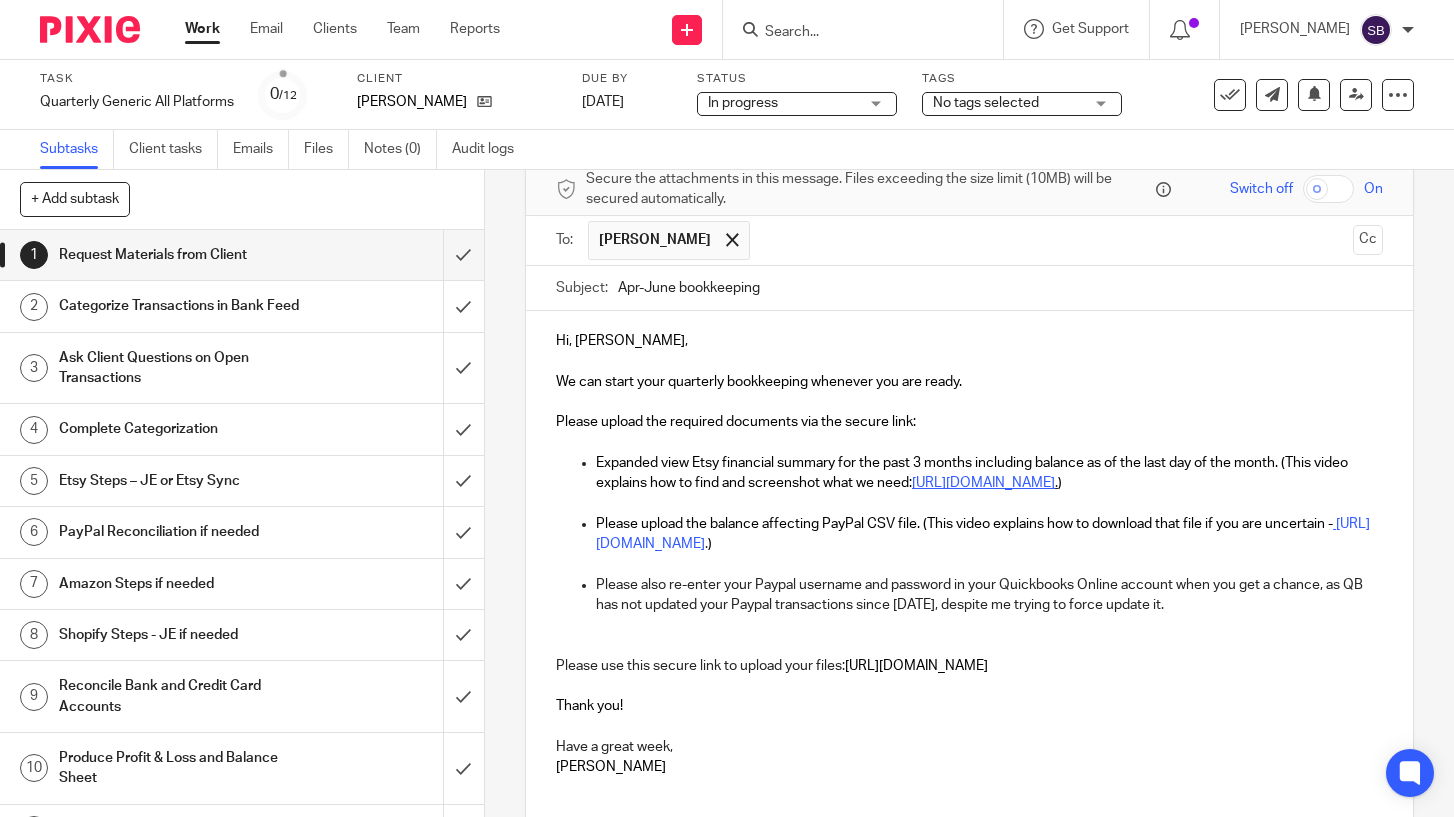 click at bounding box center (989, 625) 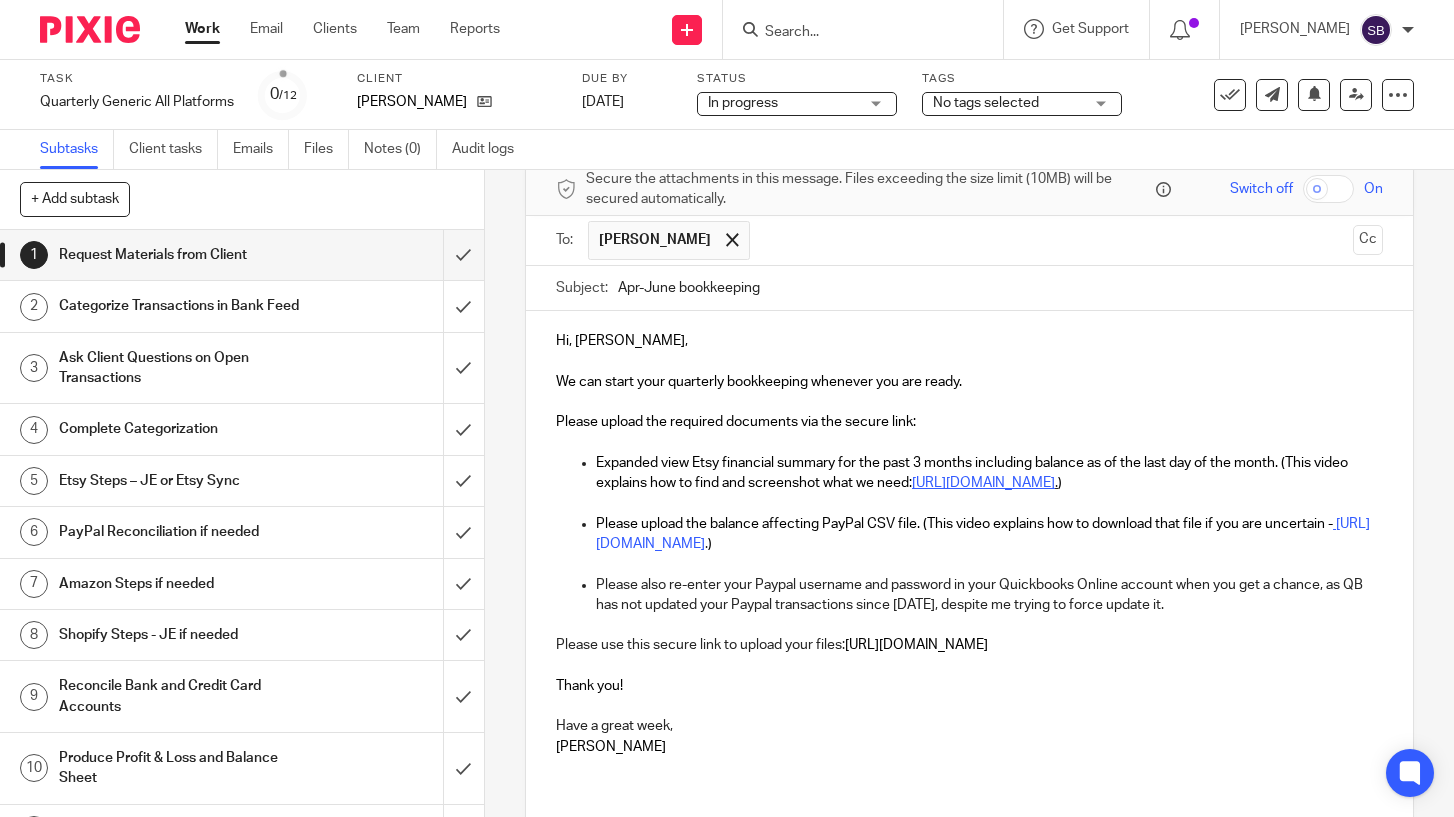 click on "Thank you!" at bounding box center (589, 686) 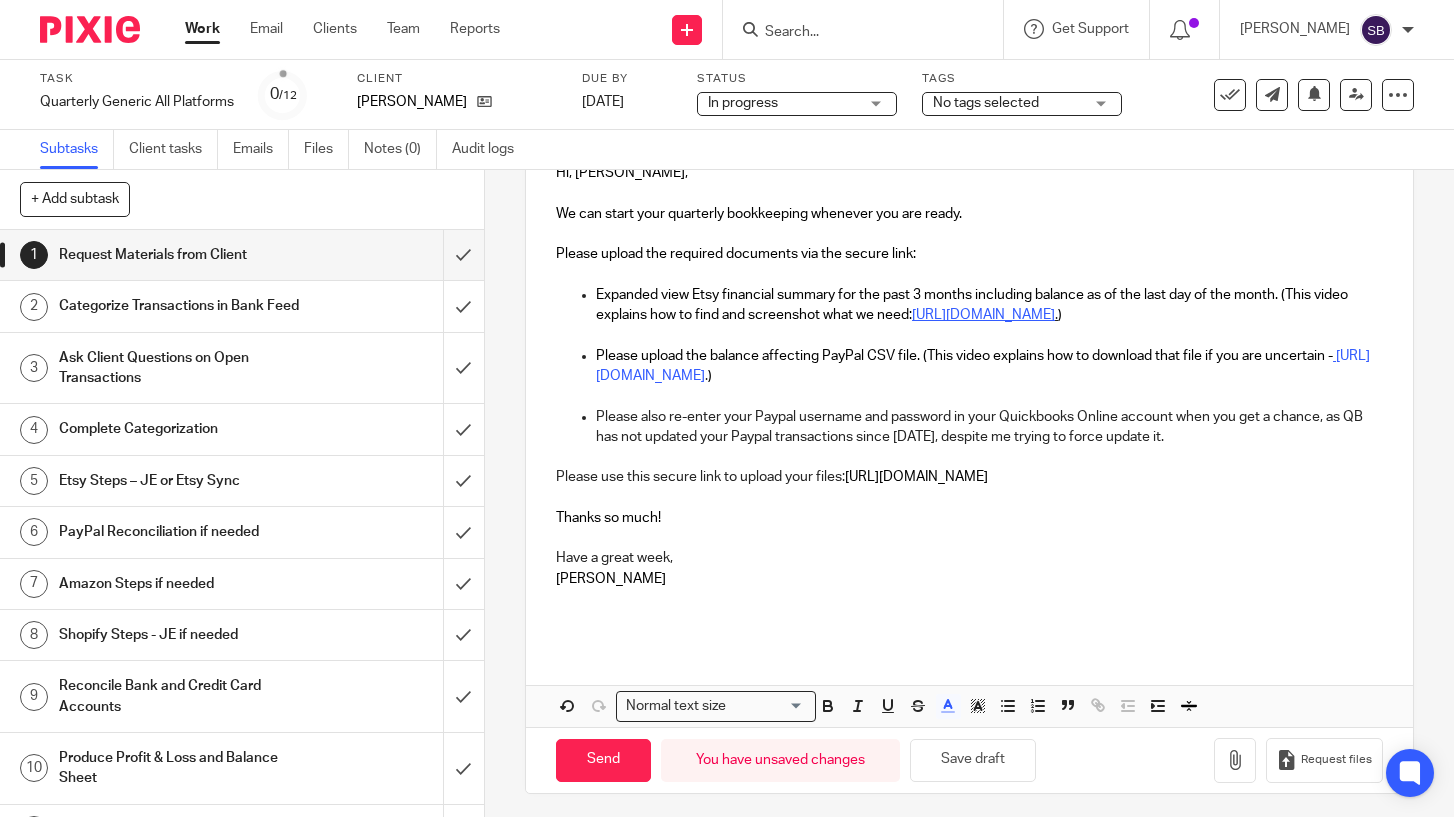 scroll, scrollTop: 260, scrollLeft: 0, axis: vertical 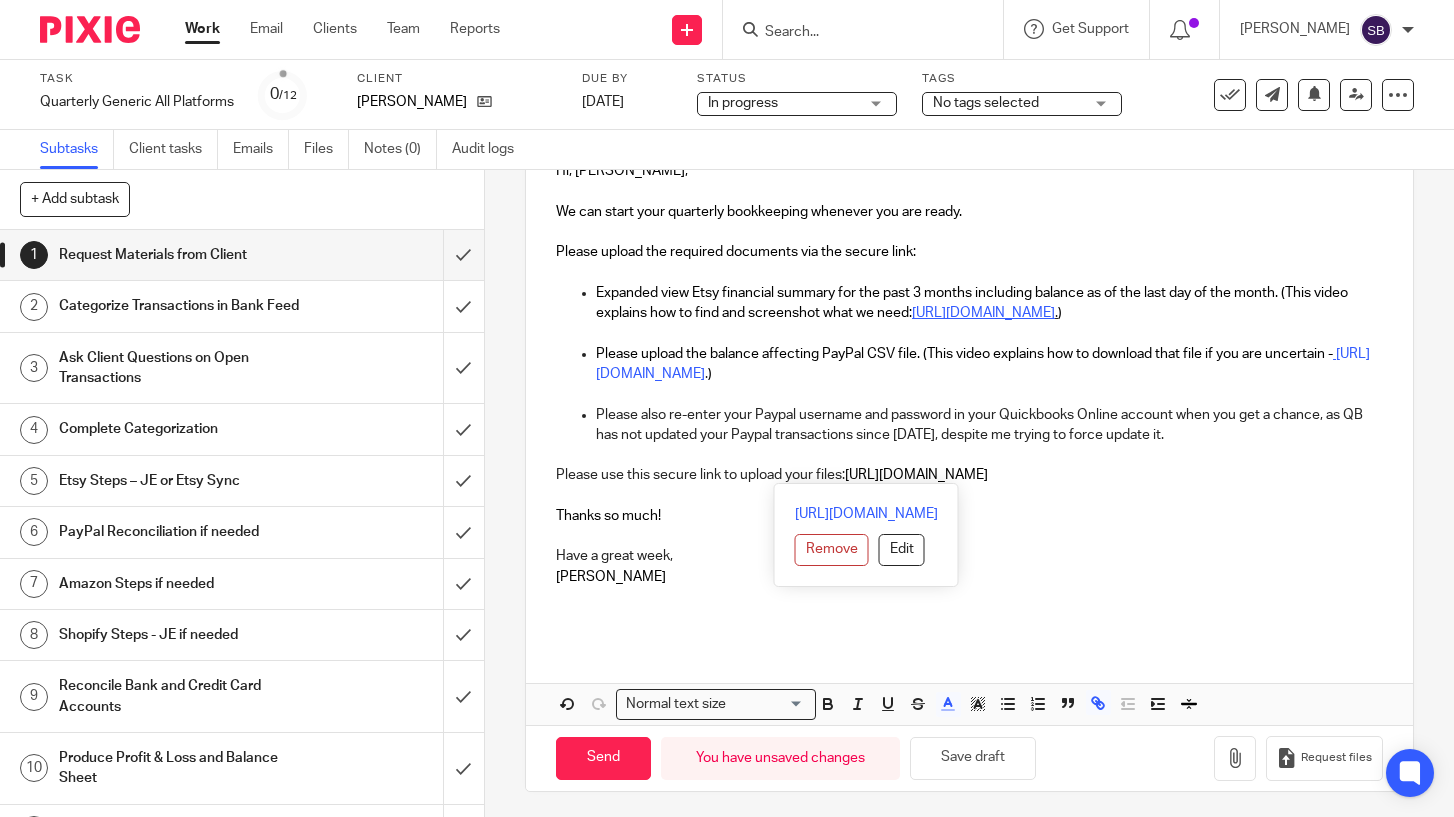 click on "Have a great week," at bounding box center [969, 556] 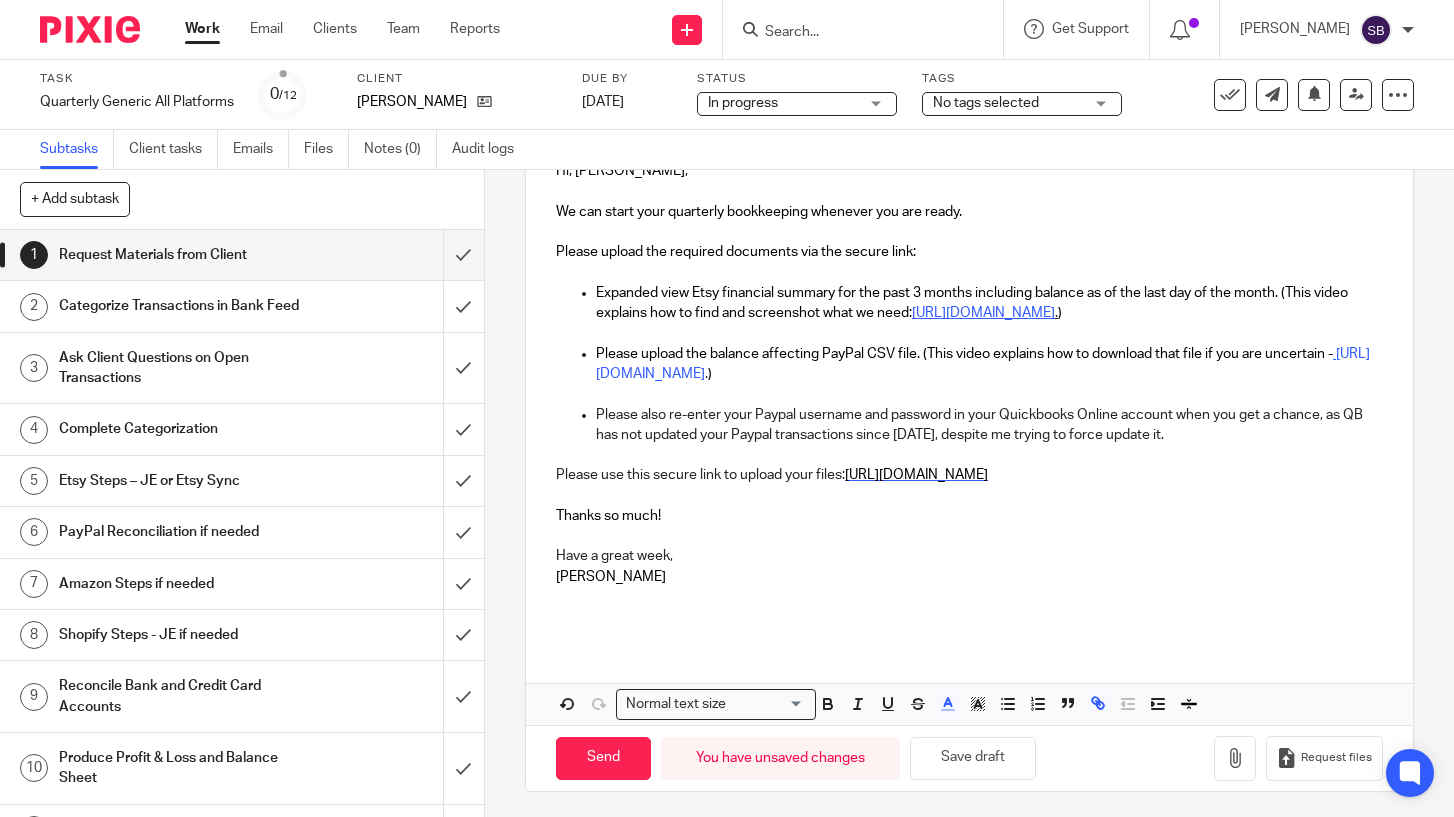 click on "https://evergold-accounting.usepixie.net/u/4c3d3e72abd41c6b5ee39581b3f4d57b" at bounding box center (916, 475) 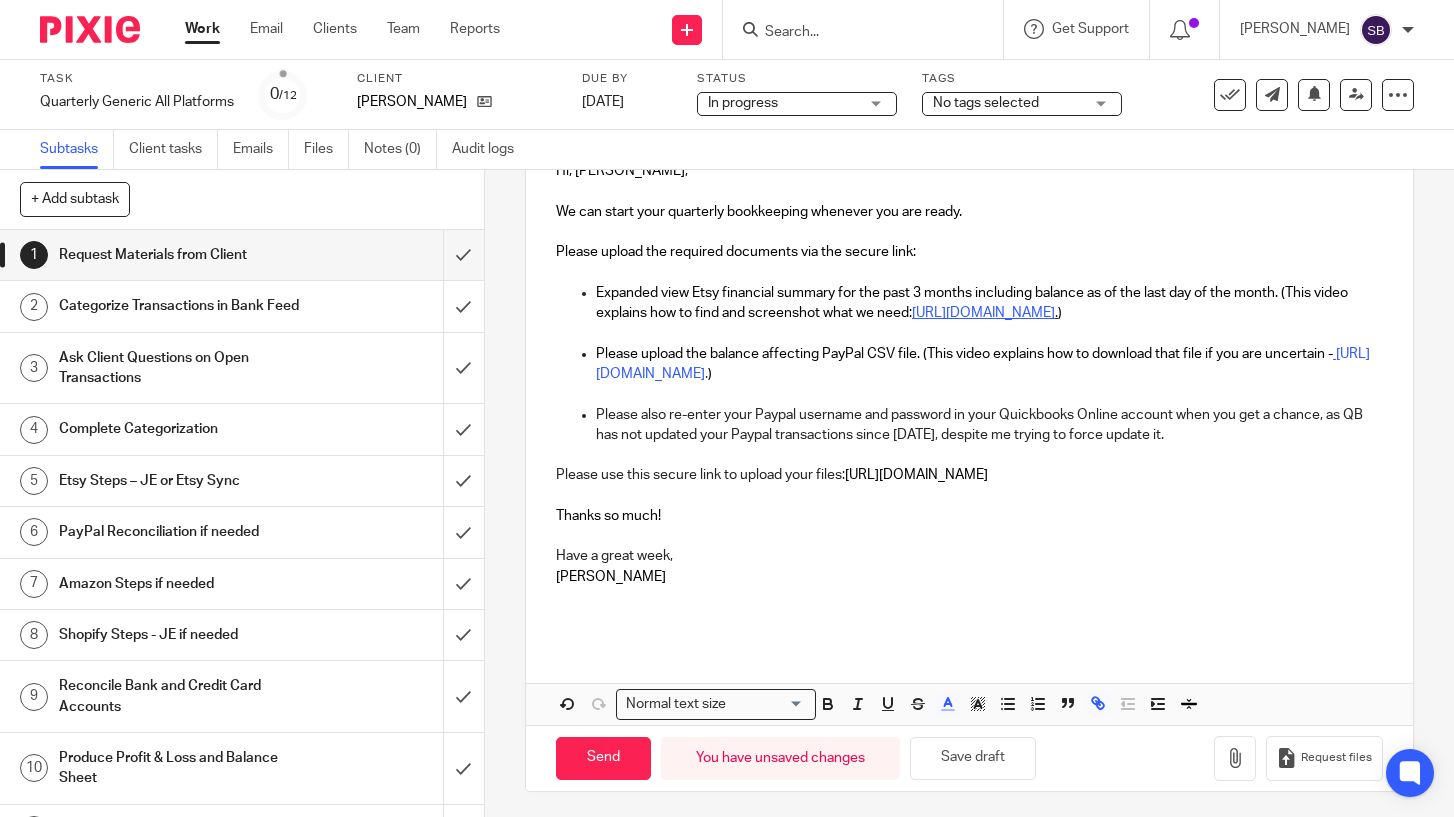 click at bounding box center [969, 496] 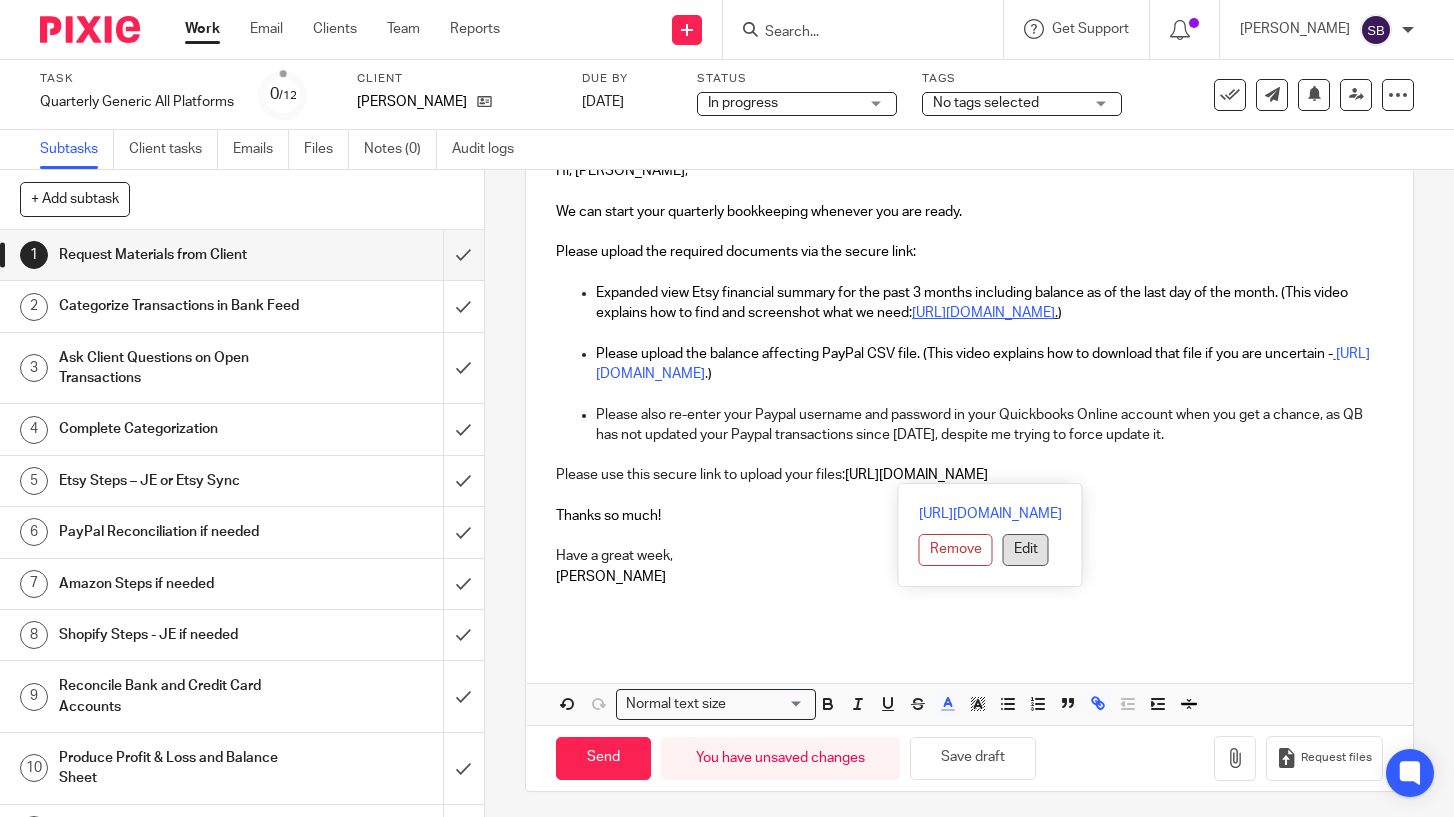 click on "Edit" at bounding box center [1026, 550] 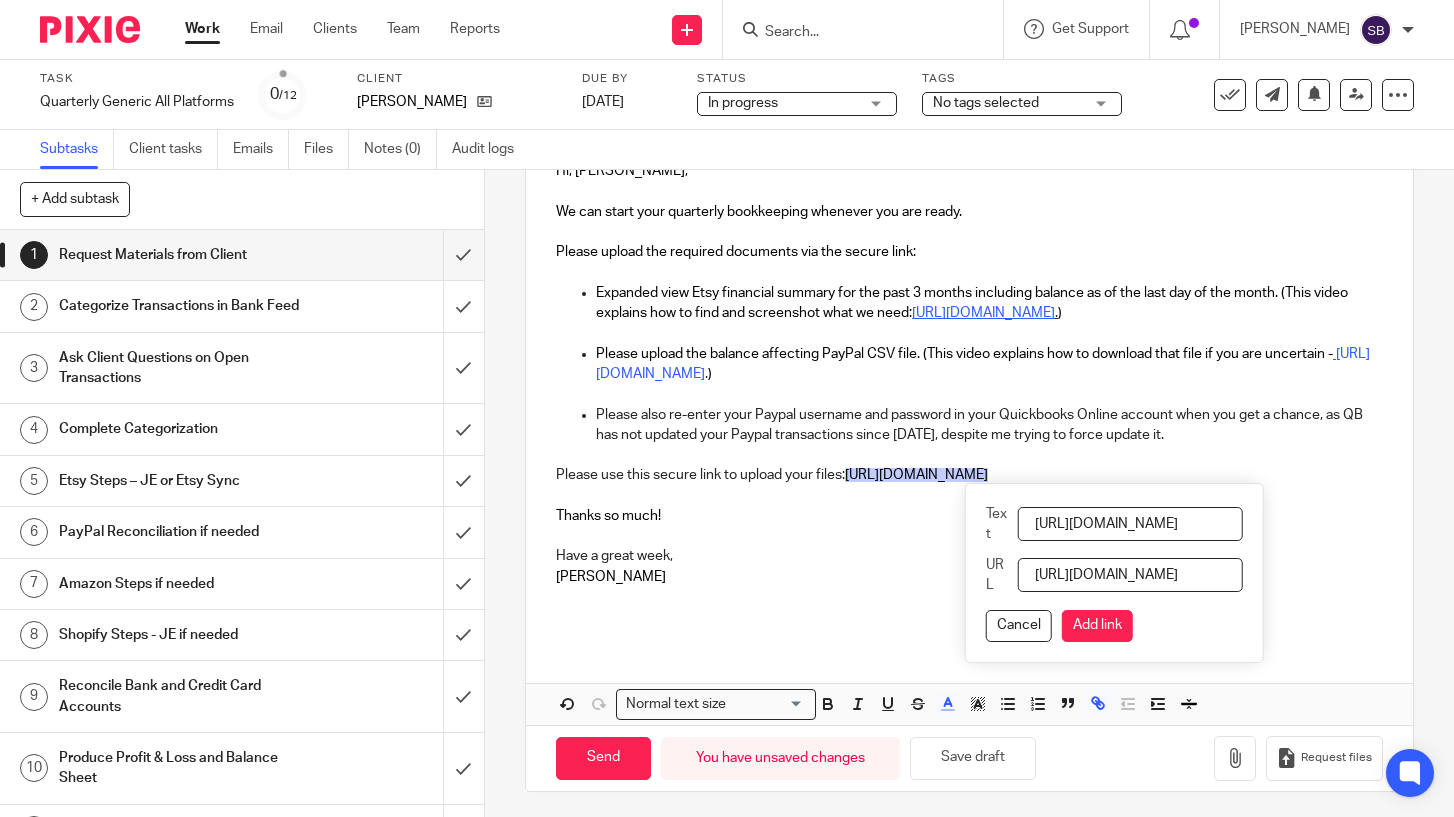 scroll, scrollTop: 0, scrollLeft: 376, axis: horizontal 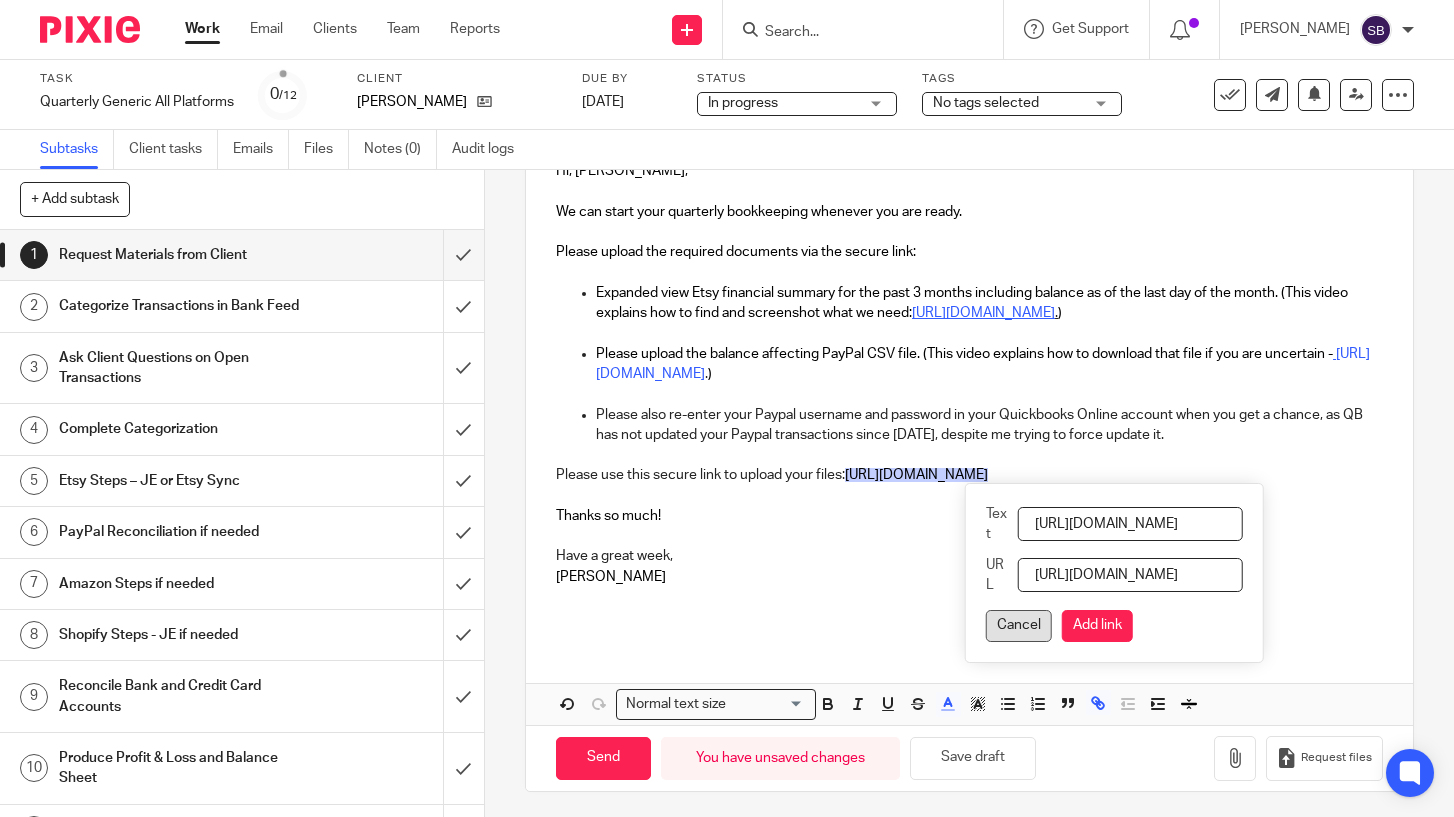 click on "Cancel" at bounding box center (1019, 626) 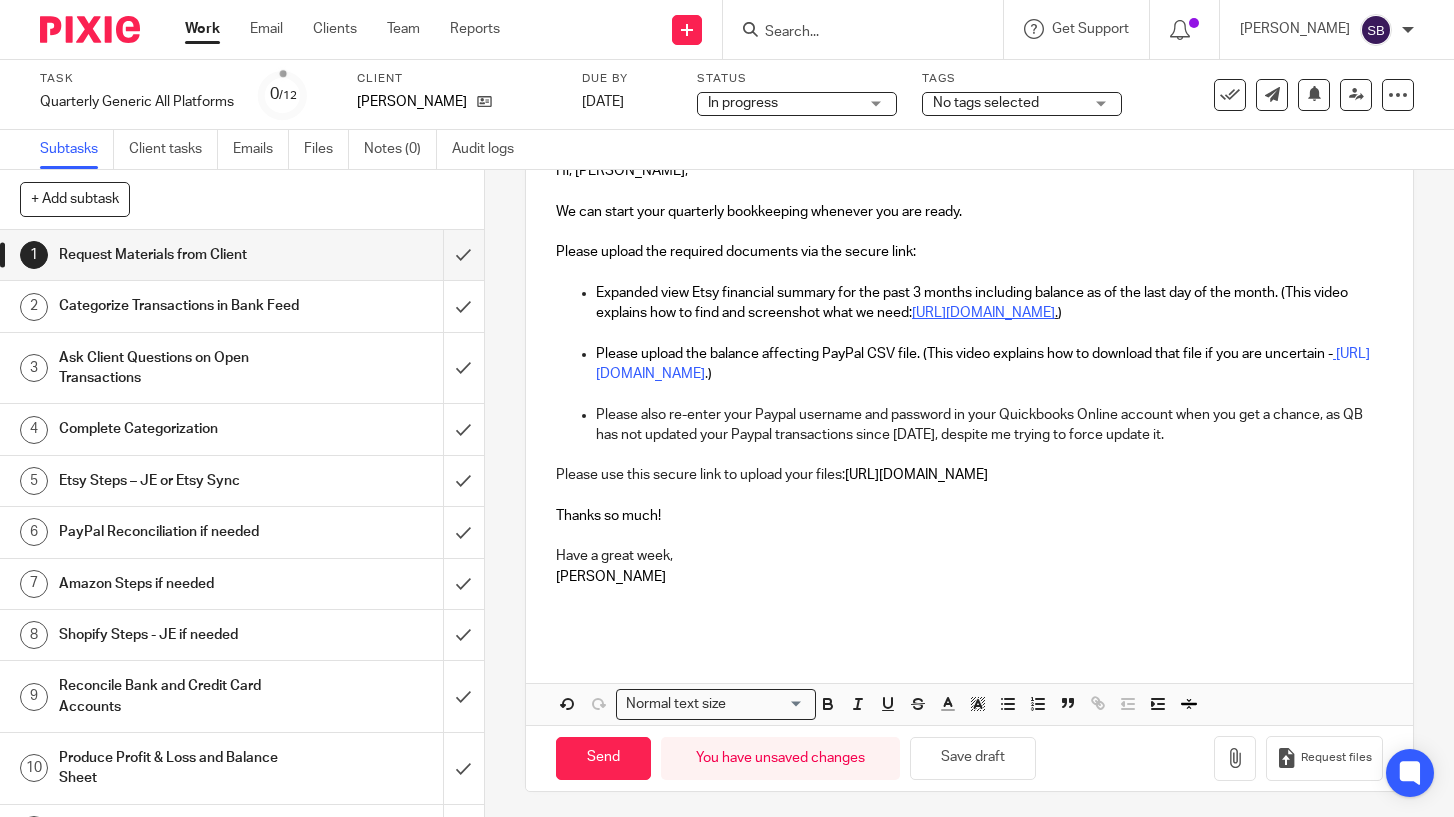 click on "Have a great week," at bounding box center (969, 556) 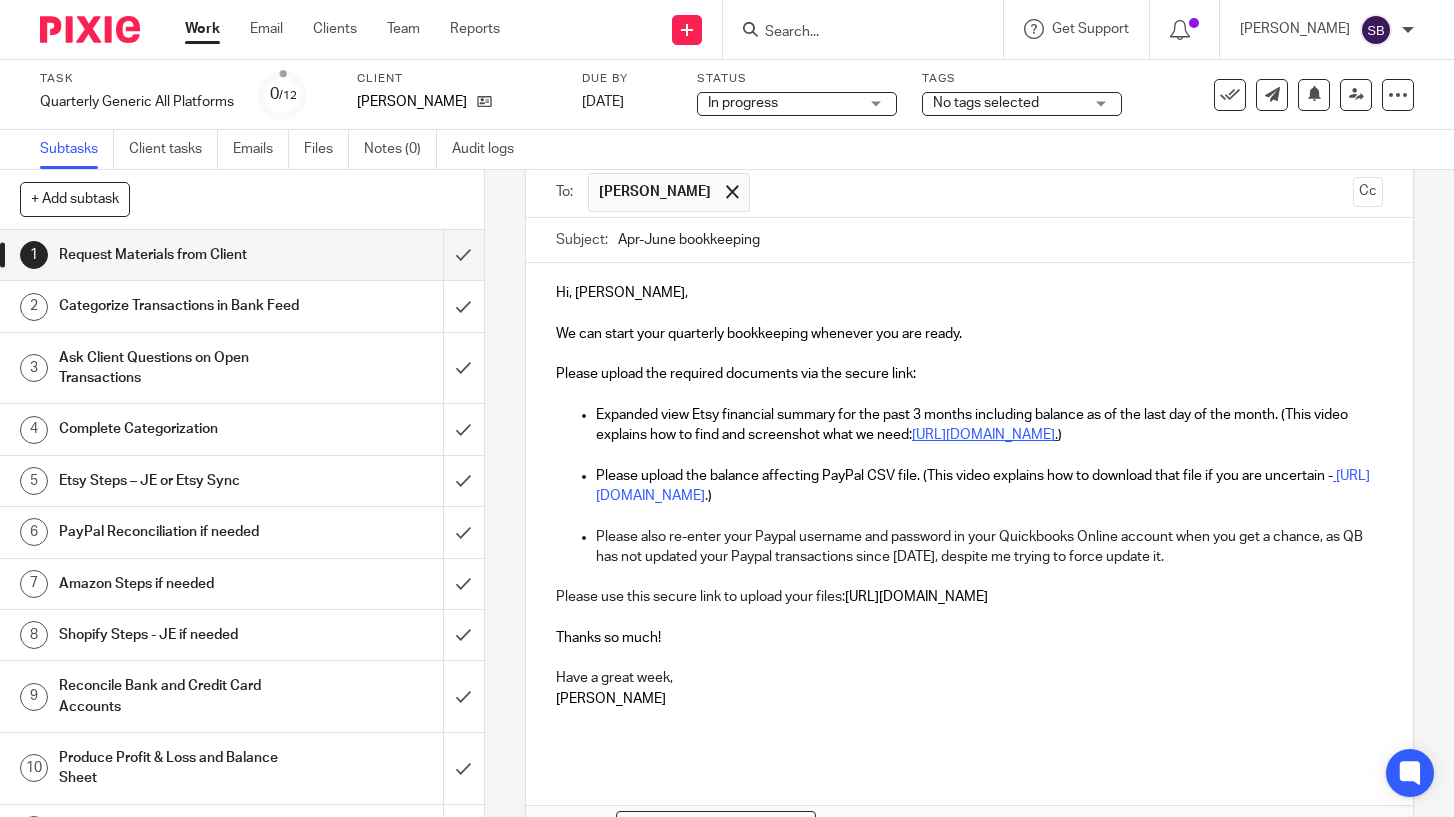 scroll, scrollTop: 264, scrollLeft: 0, axis: vertical 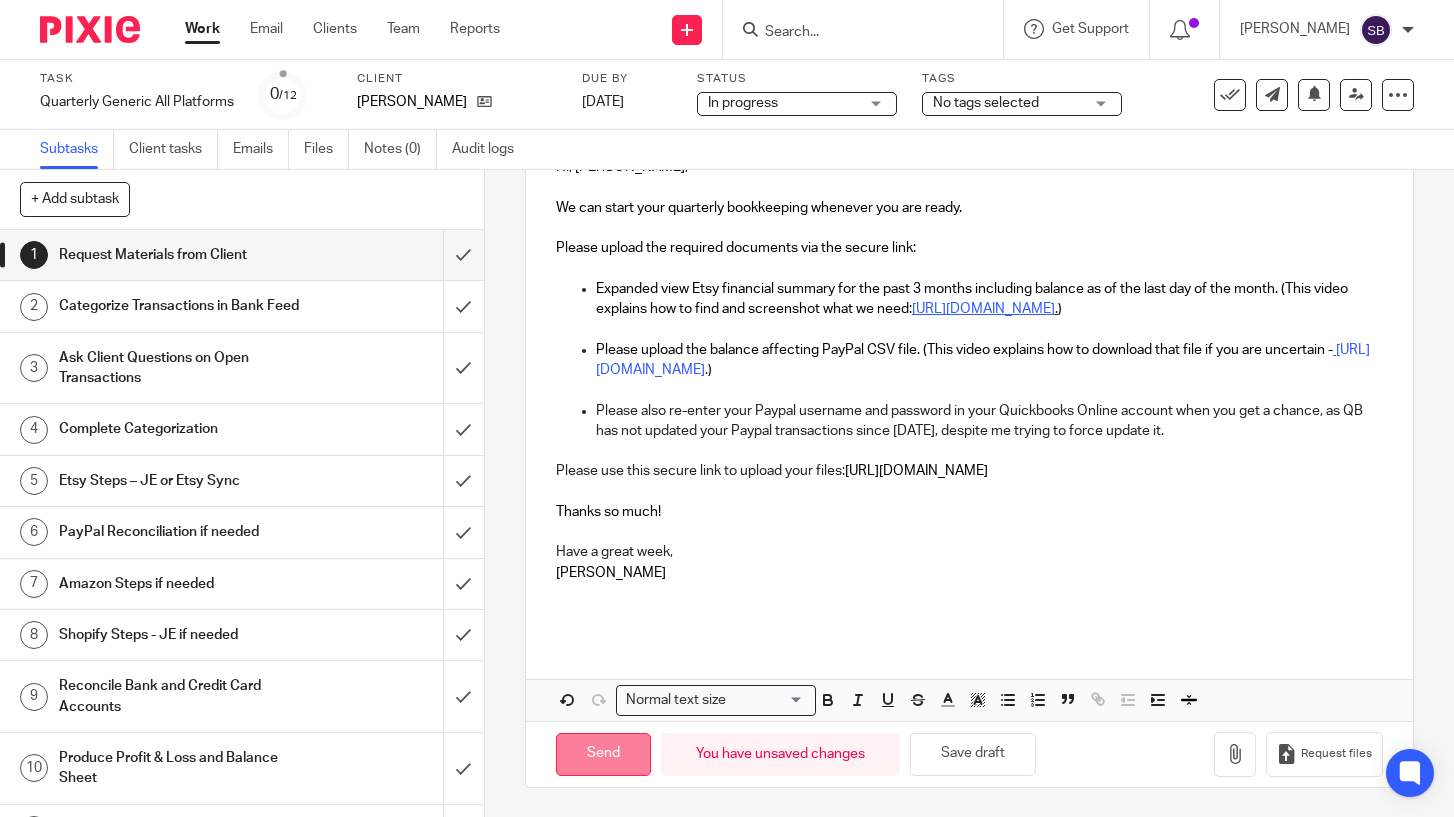 click on "Send" at bounding box center [603, 754] 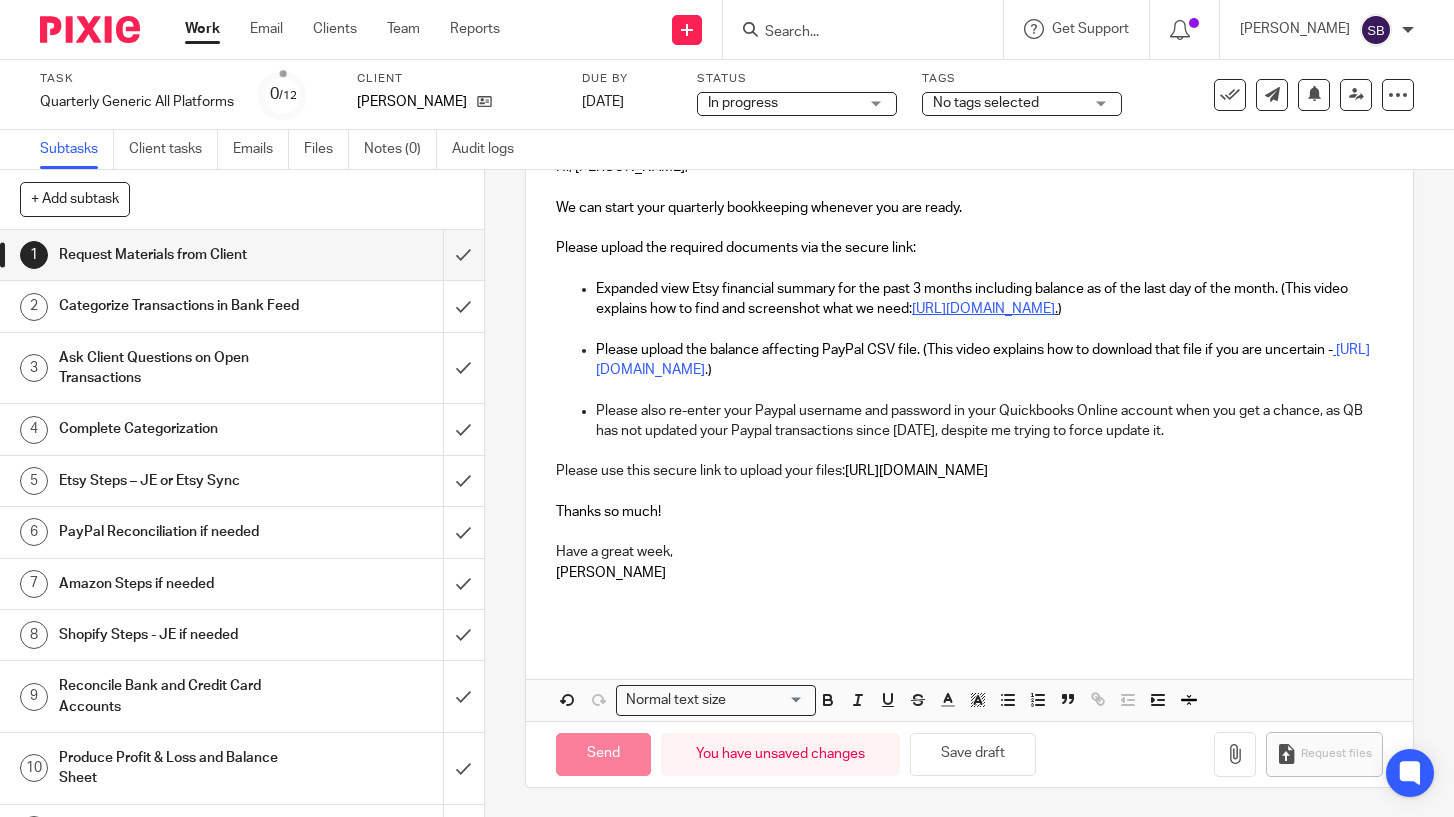 type on "Sent" 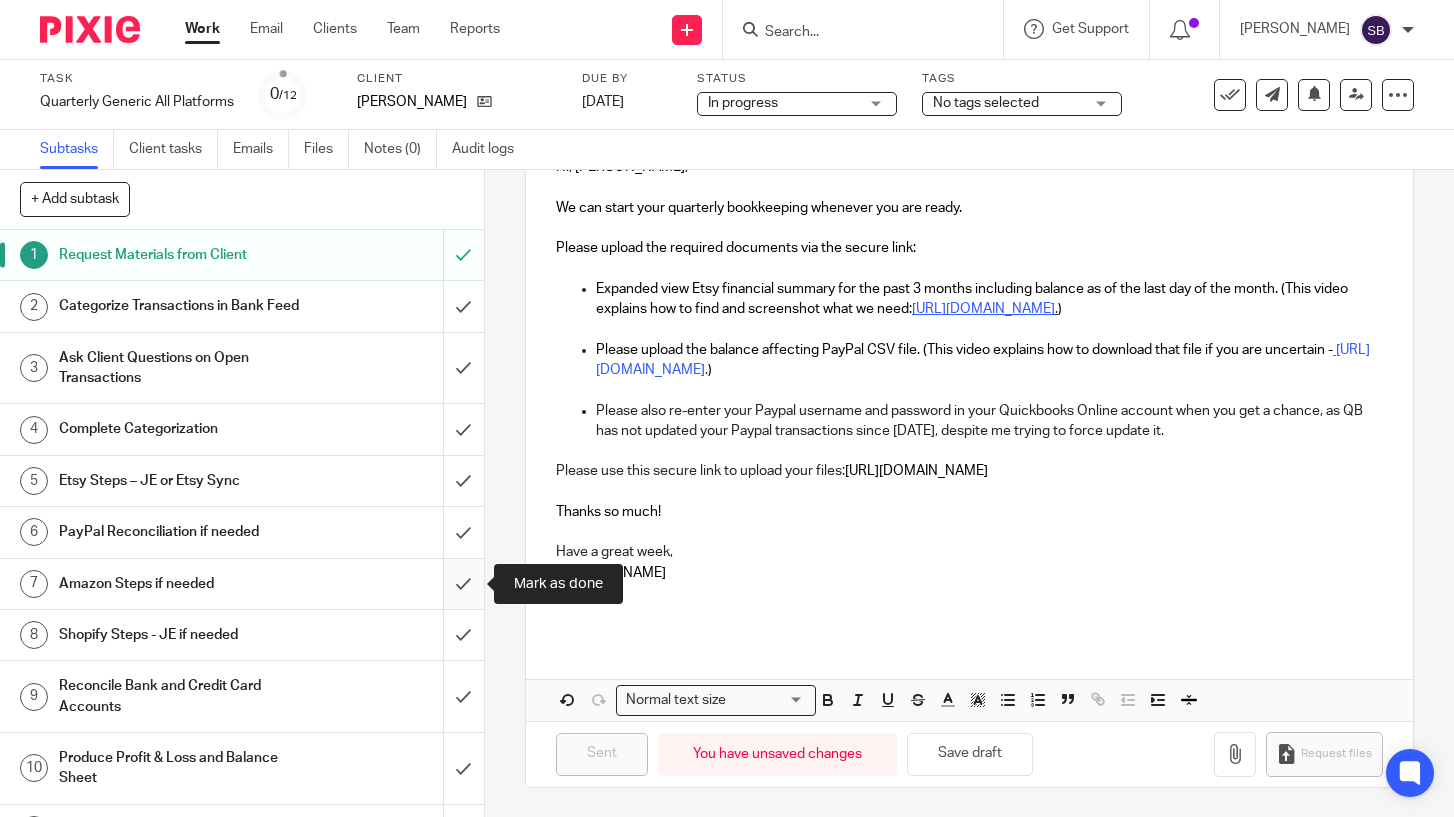 click at bounding box center [242, 584] 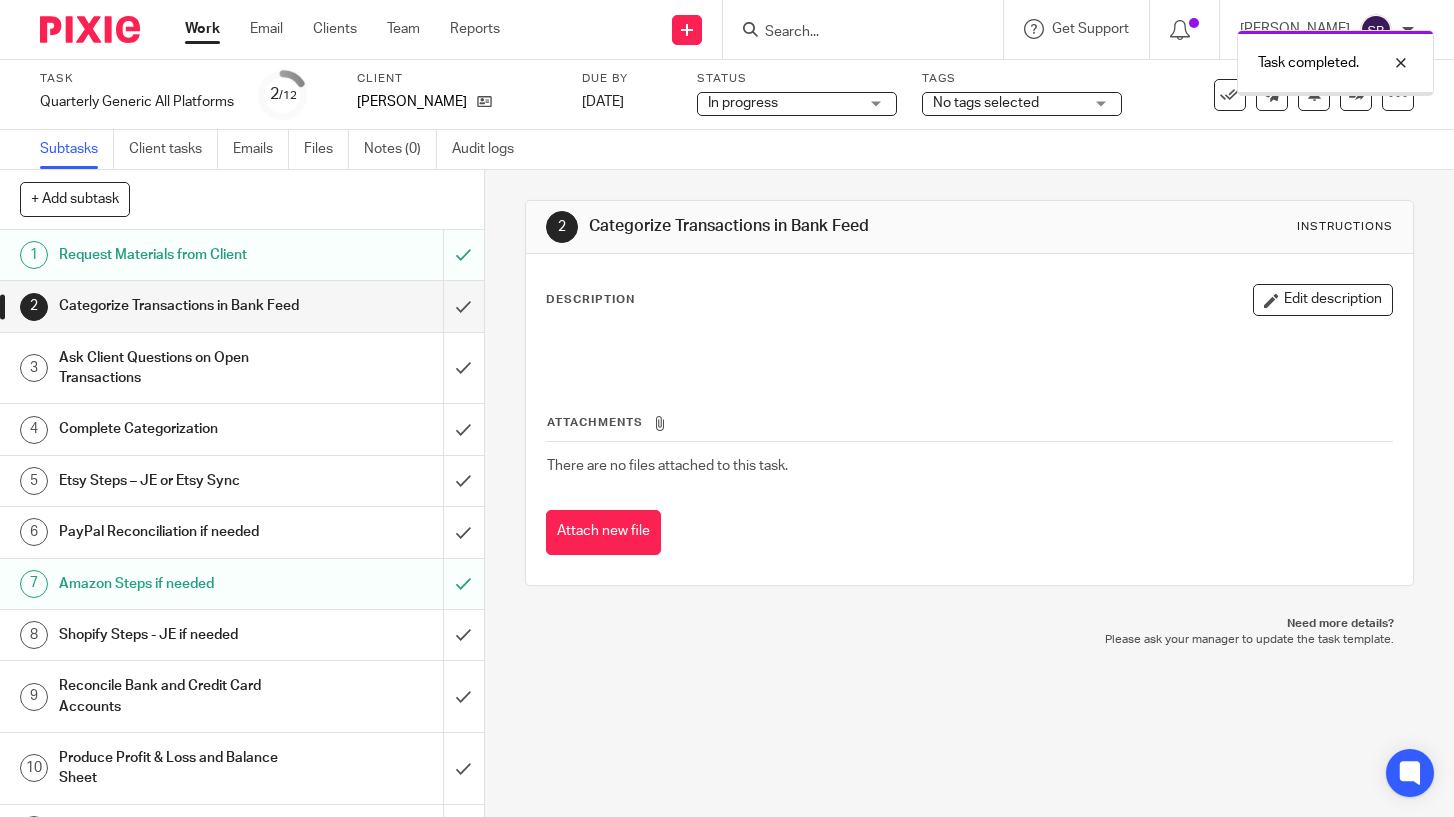 scroll, scrollTop: 0, scrollLeft: 0, axis: both 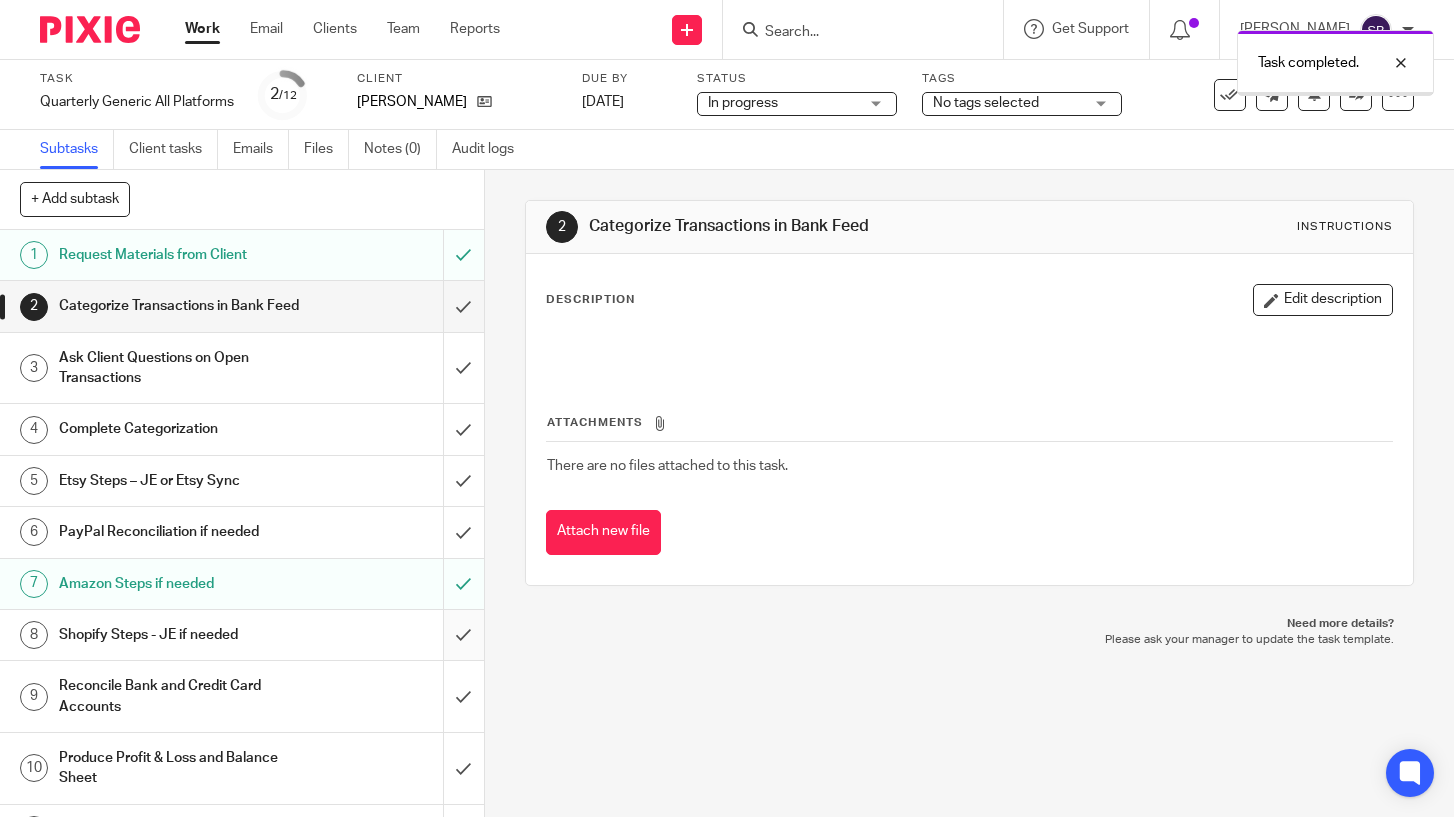 click at bounding box center [242, 635] 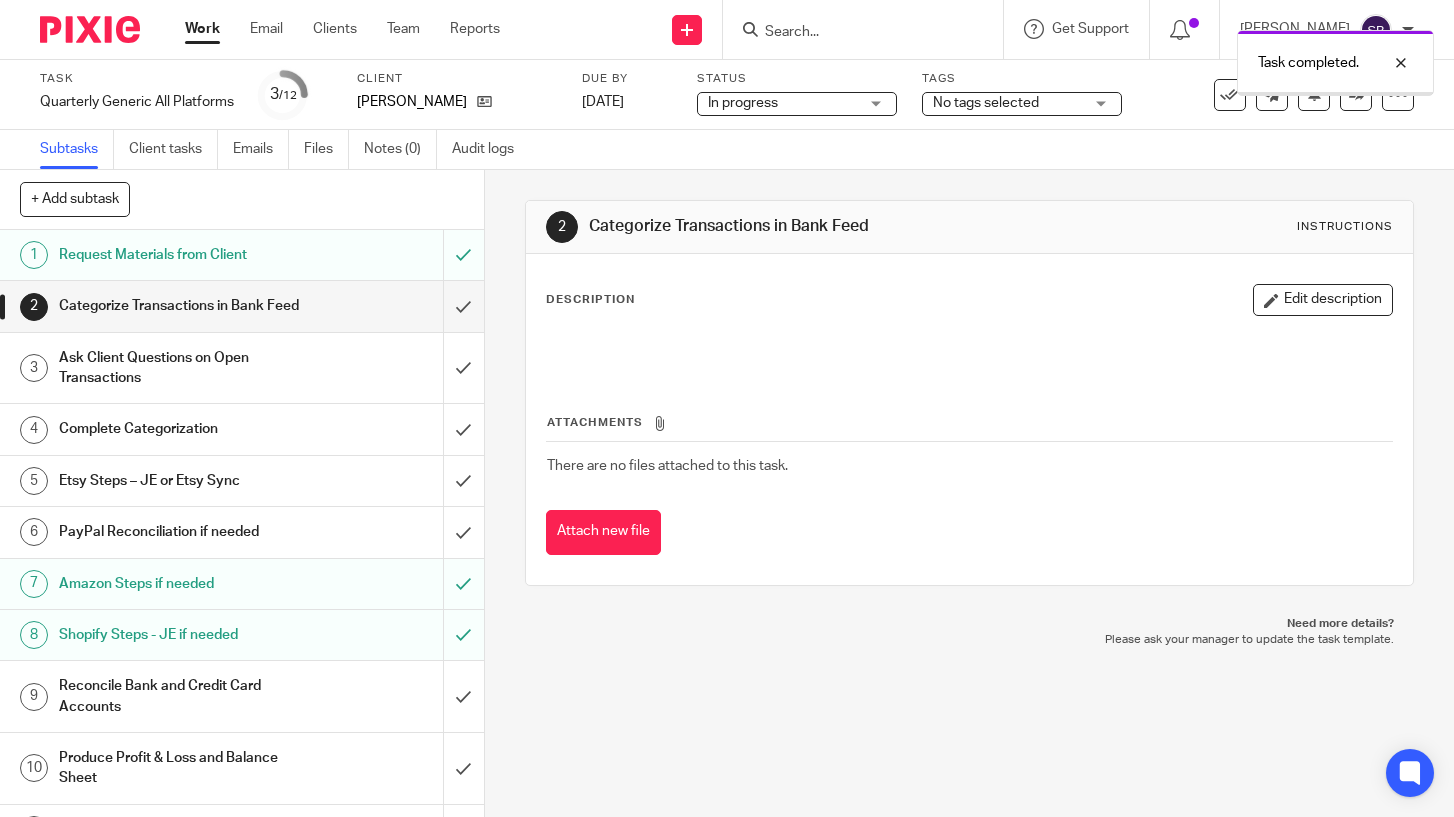 scroll, scrollTop: 0, scrollLeft: 0, axis: both 